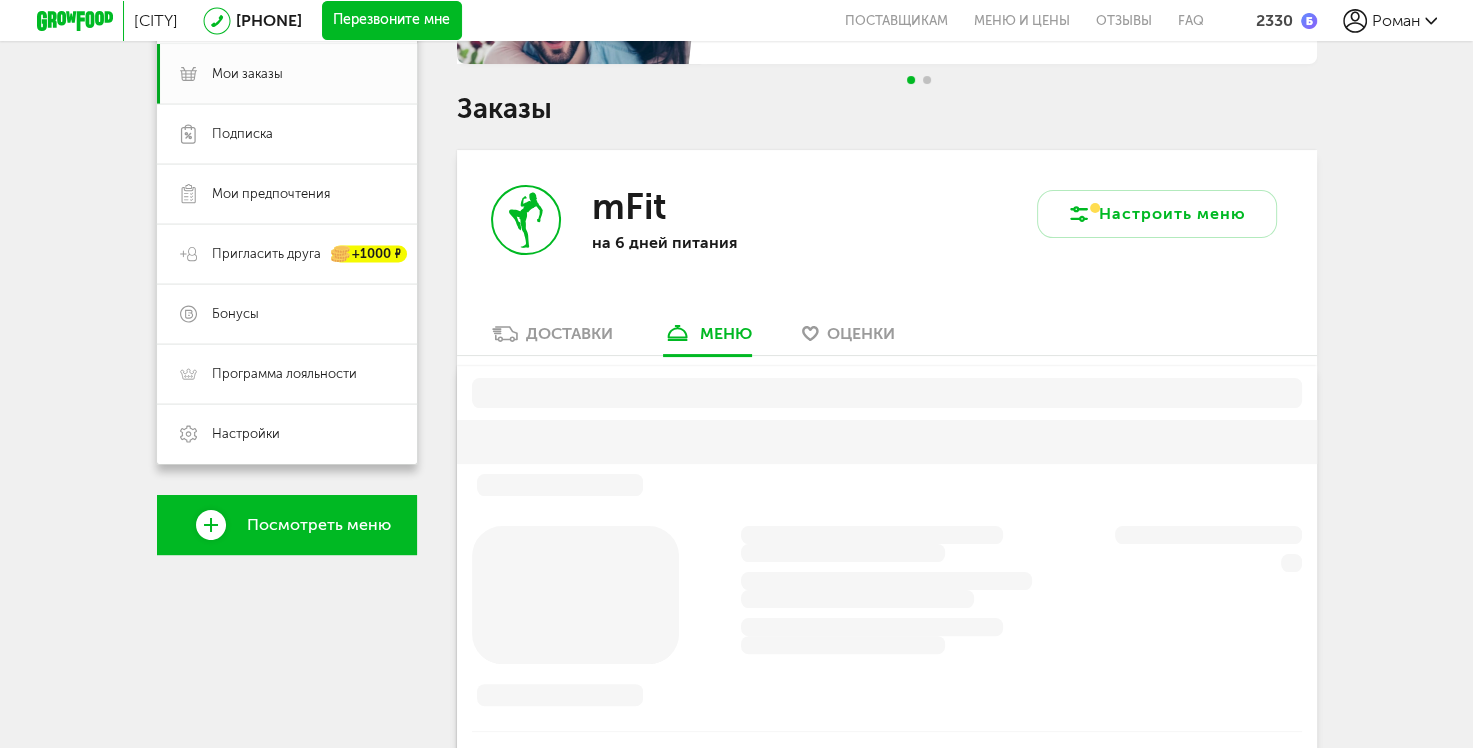 scroll, scrollTop: 292, scrollLeft: 0, axis: vertical 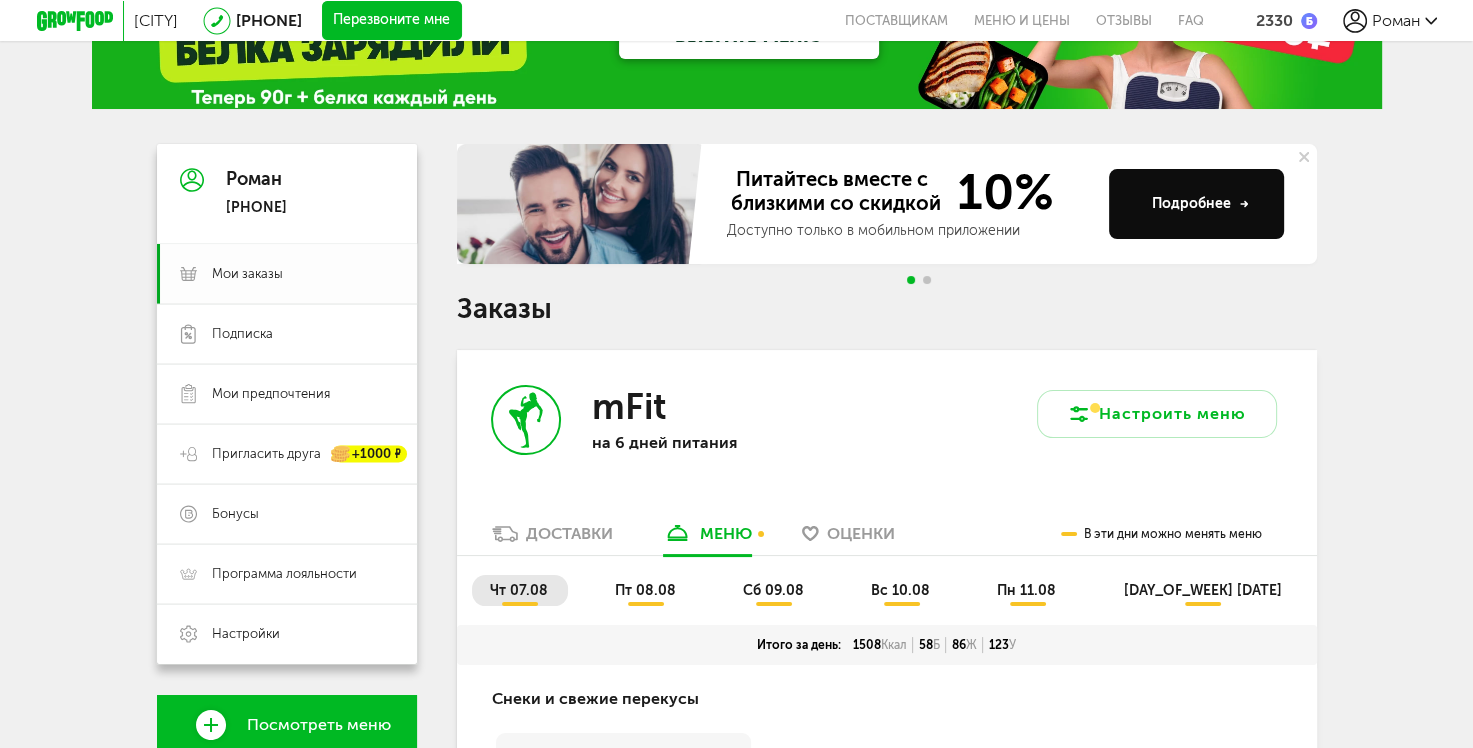 click on "Мои заказы" at bounding box center [247, 274] 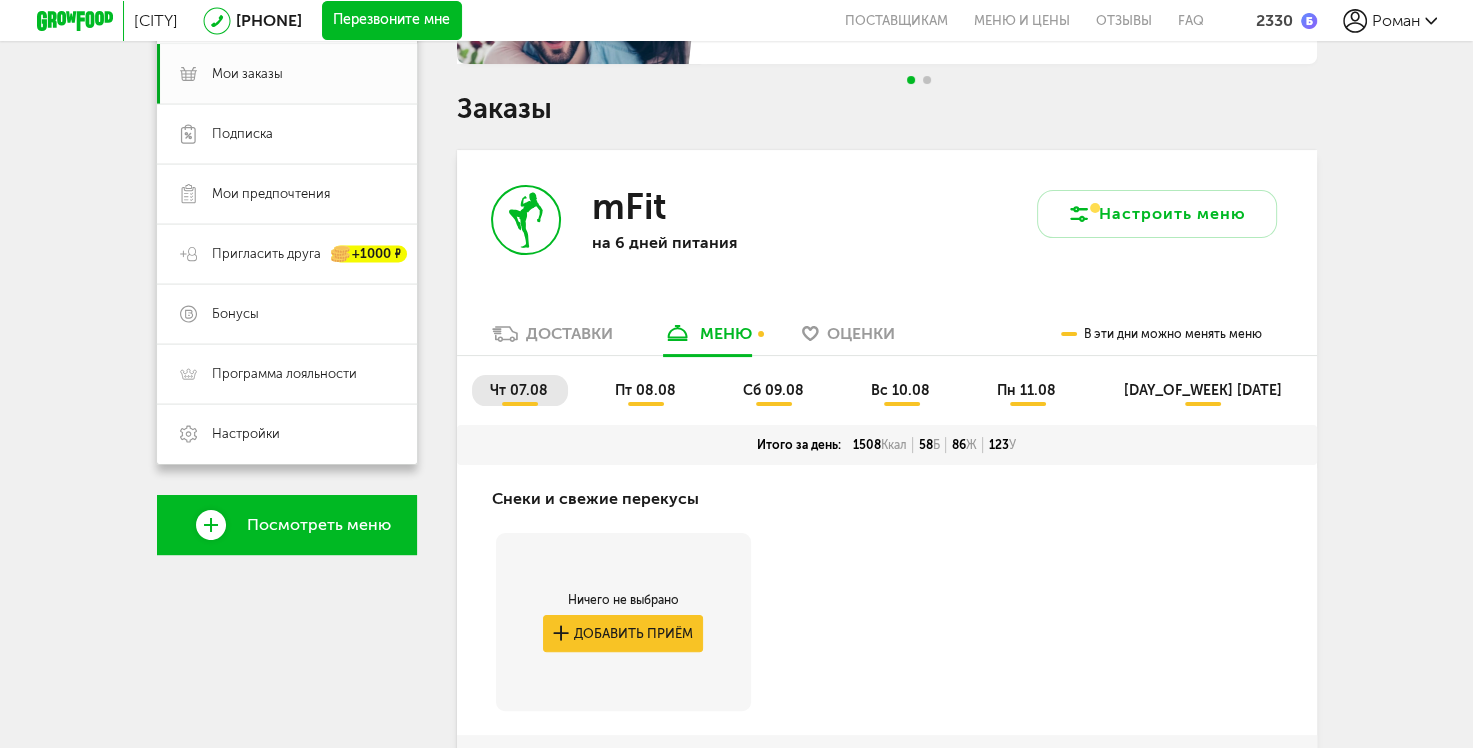 scroll, scrollTop: 192, scrollLeft: 0, axis: vertical 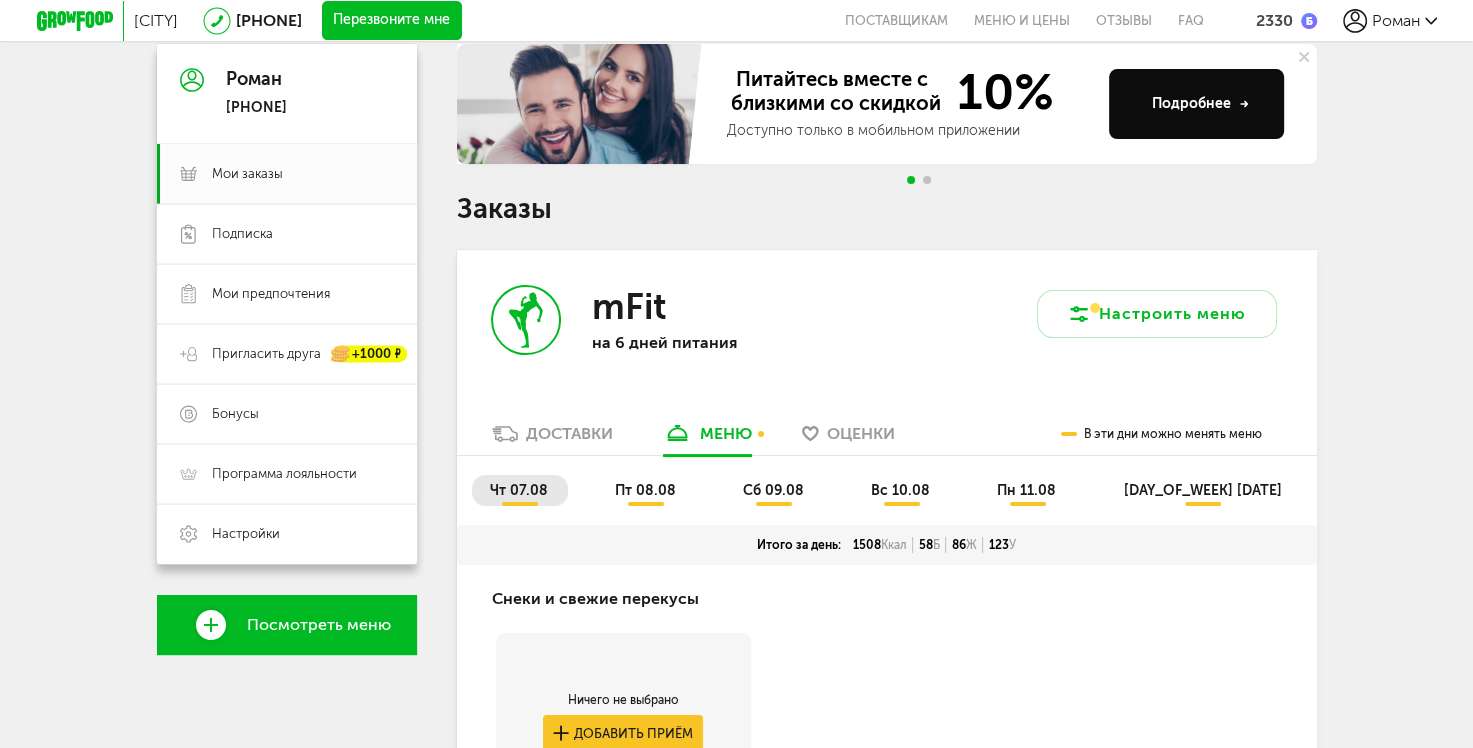click on "Доставки" at bounding box center [569, 433] 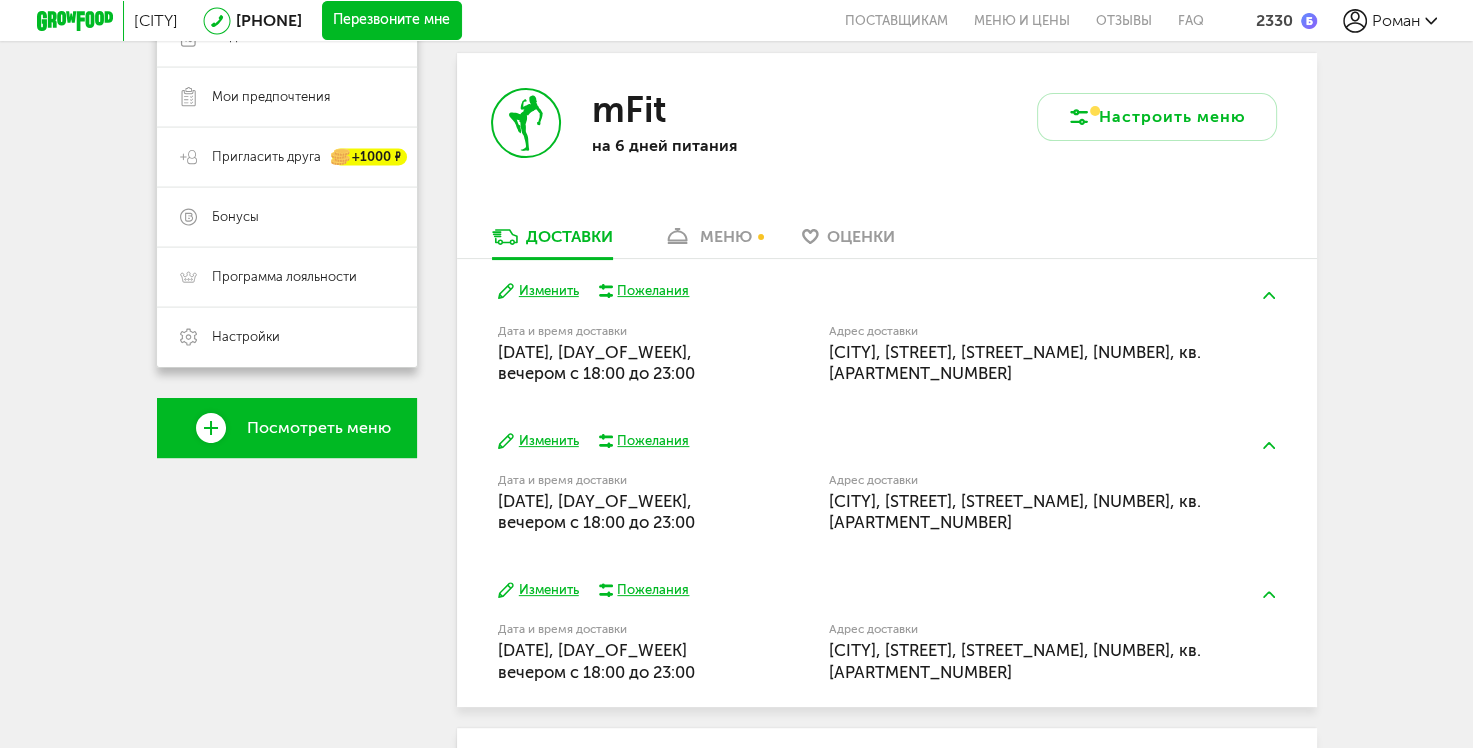 scroll, scrollTop: 392, scrollLeft: 0, axis: vertical 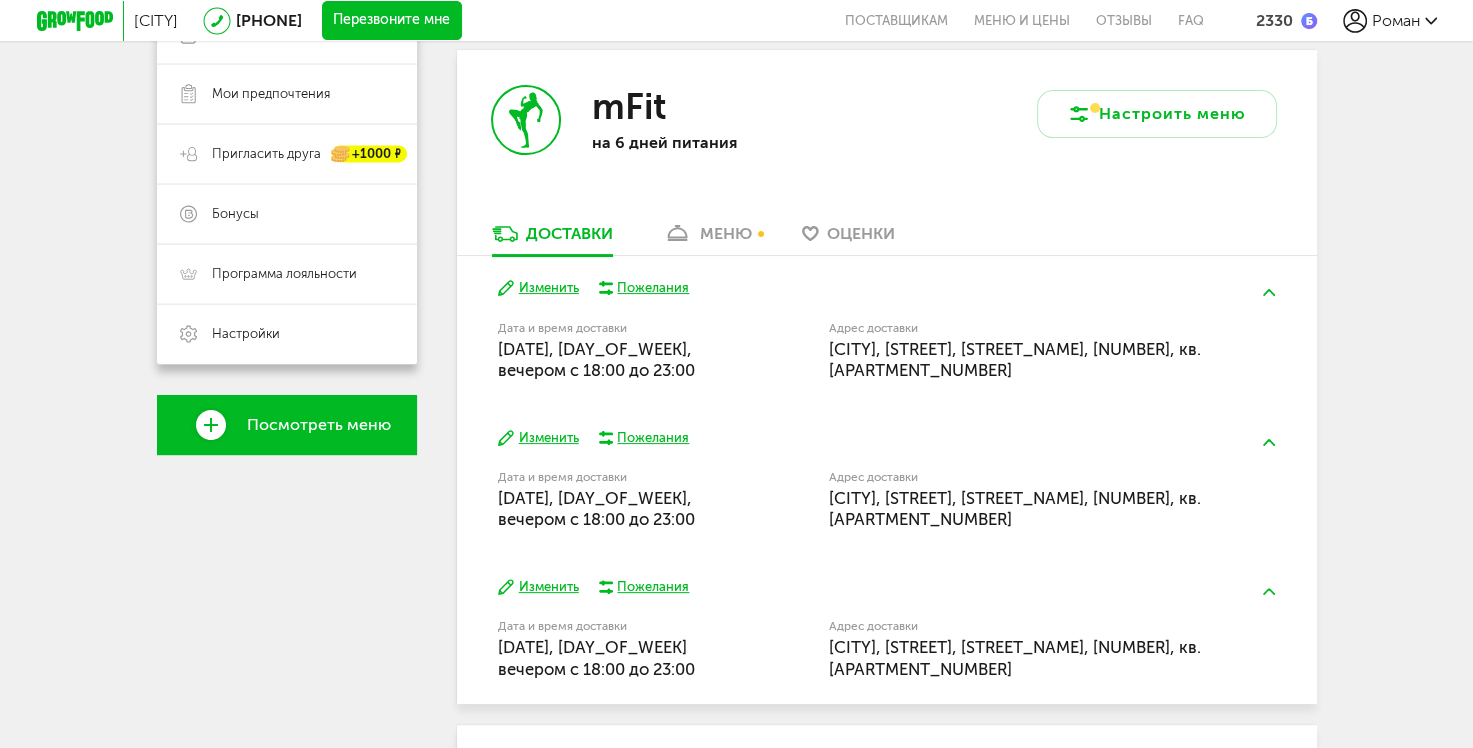 click on "Изменить" at bounding box center [538, 288] 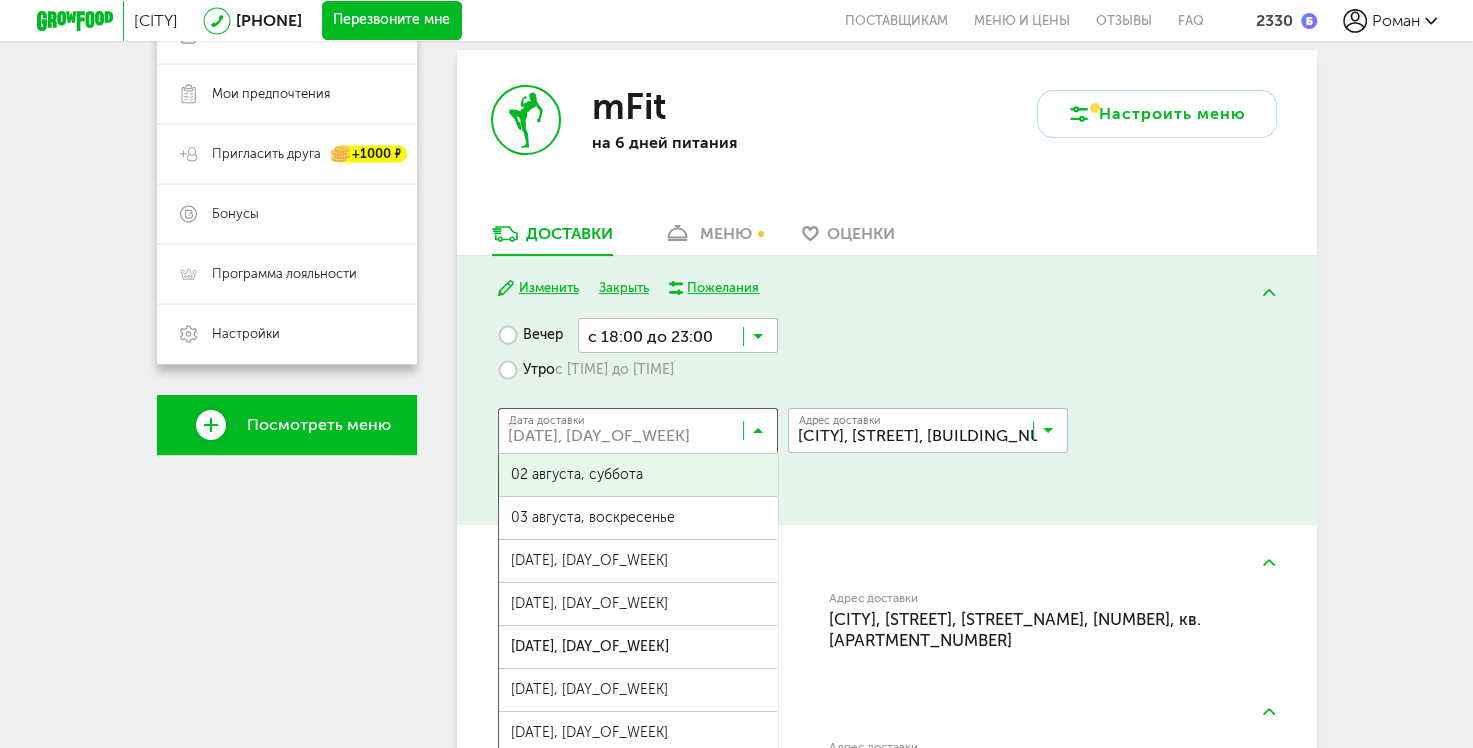 click at bounding box center [643, 435] 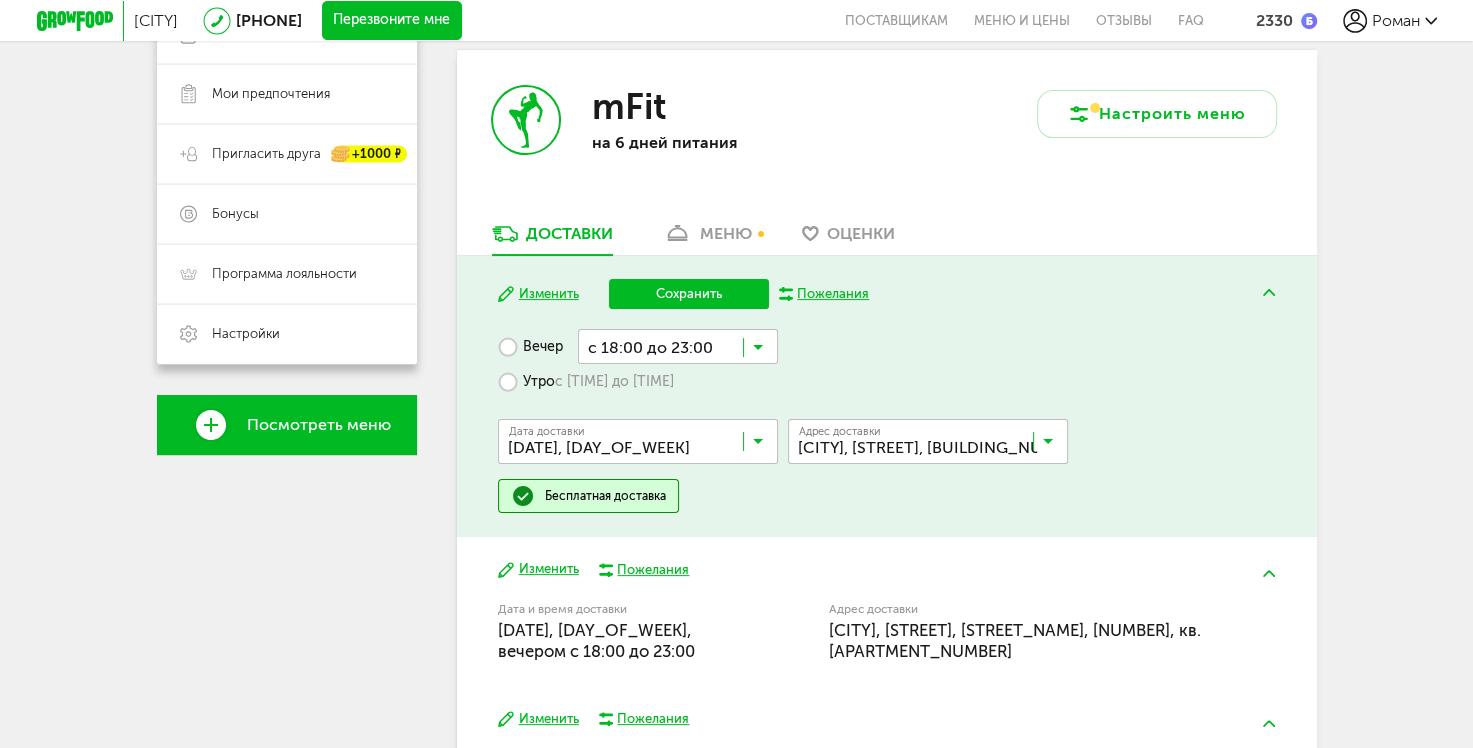 click on "[DATE], [DAY_OF_WEEK]" at bounding box center (638, 615) 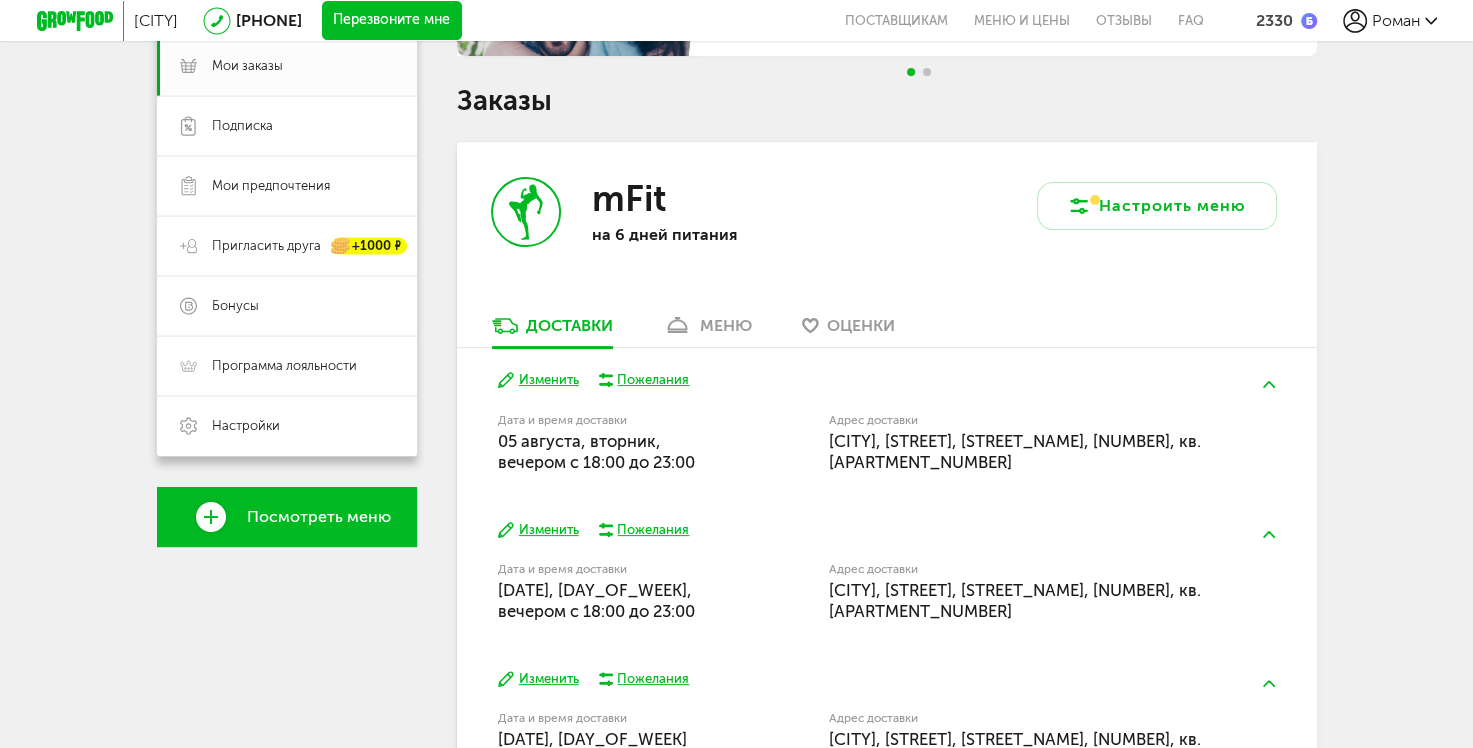 scroll, scrollTop: 400, scrollLeft: 0, axis: vertical 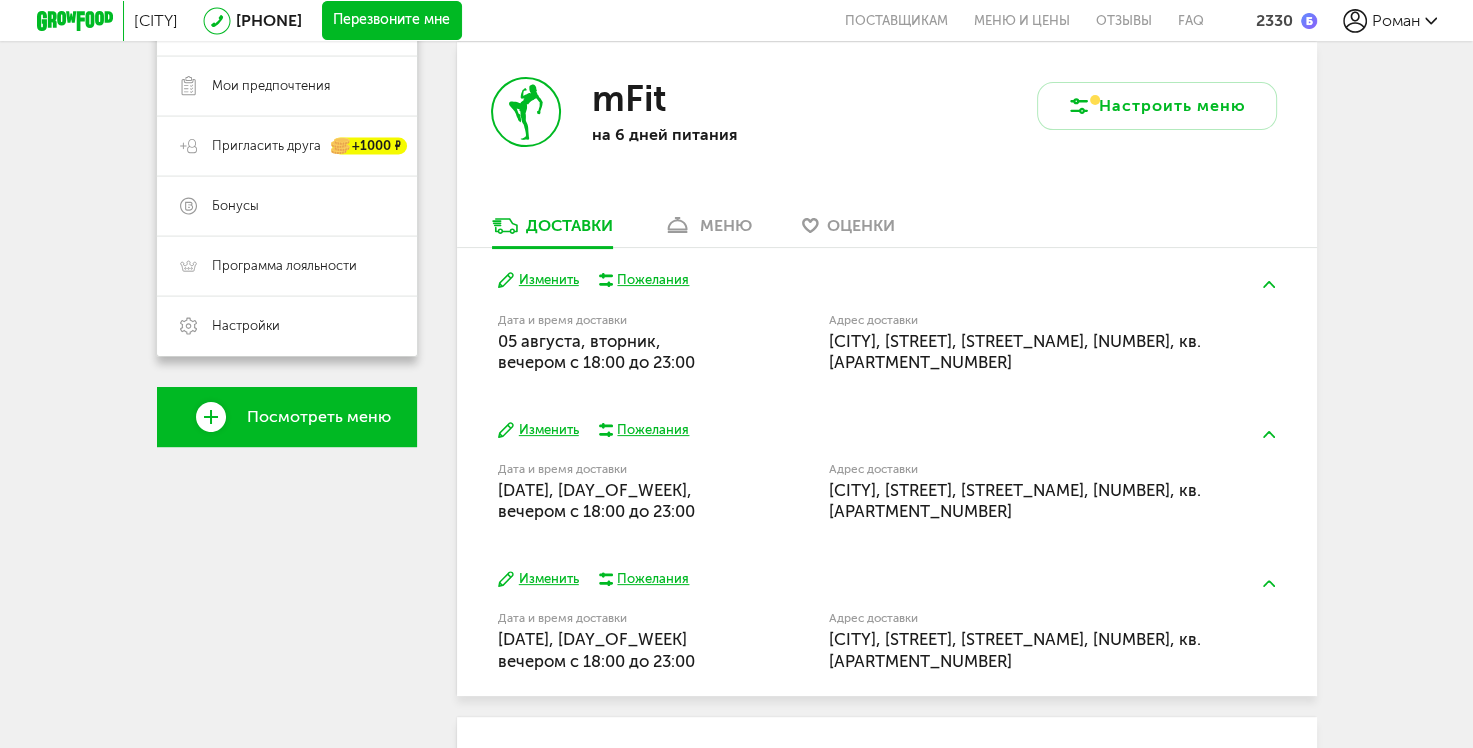 click on "меню" at bounding box center (726, 225) 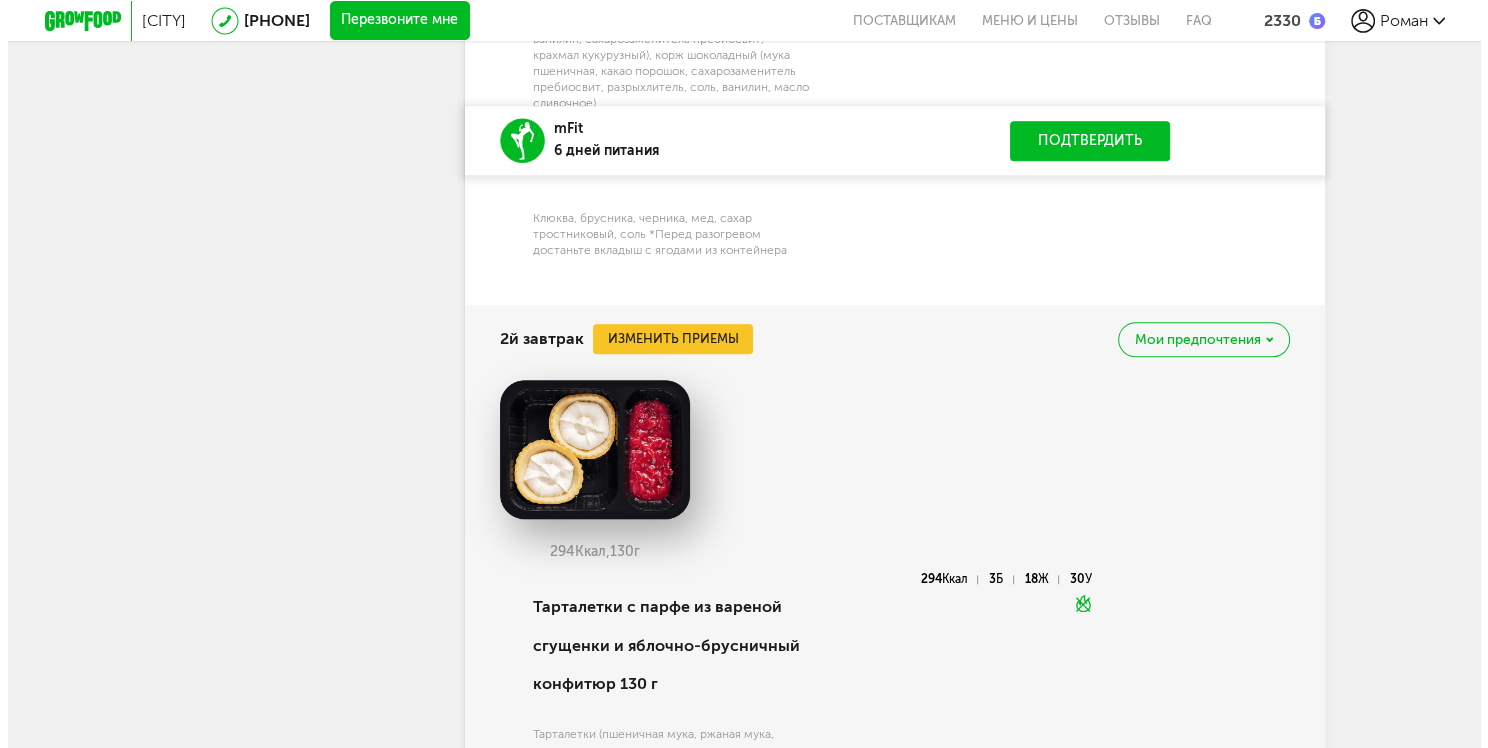 scroll, scrollTop: 1592, scrollLeft: 0, axis: vertical 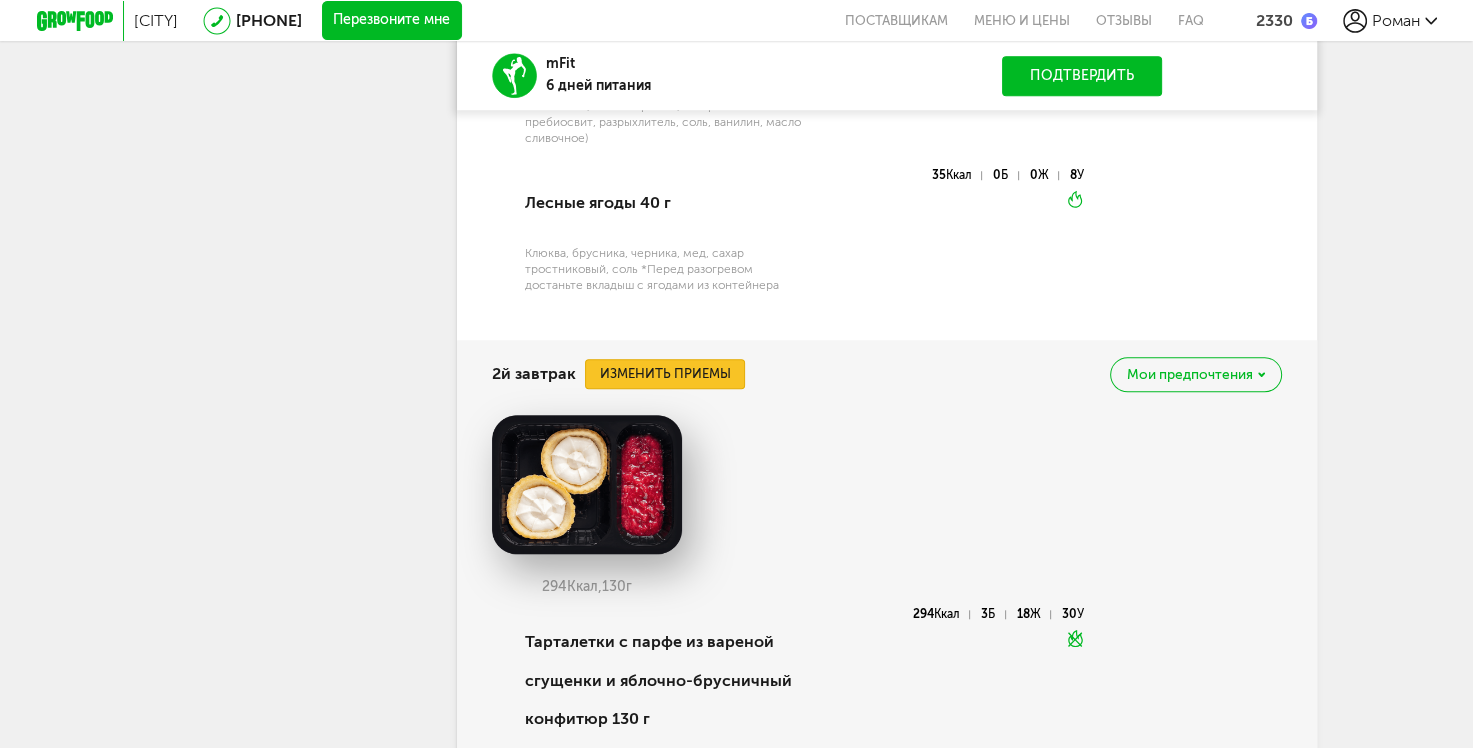 click on "Изменить приемы" at bounding box center [665, 374] 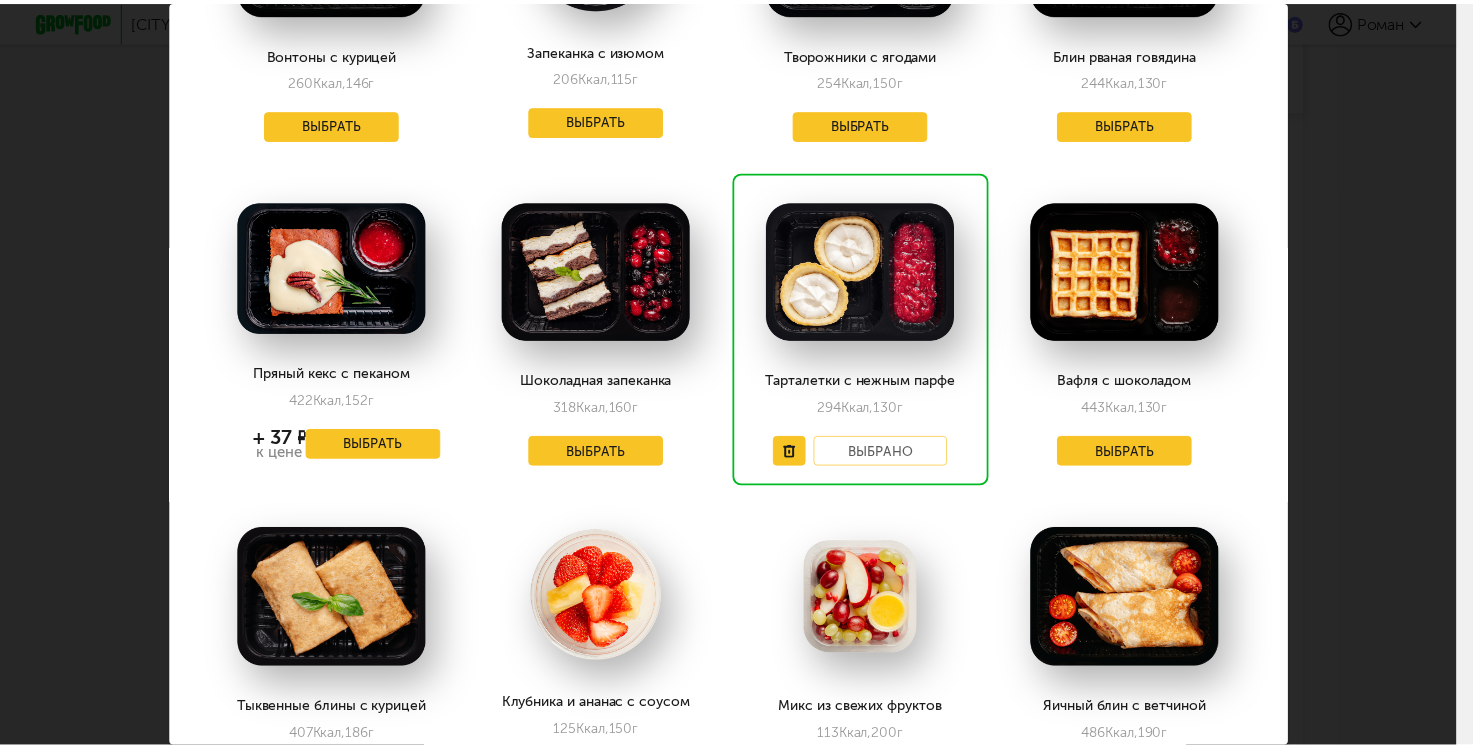 scroll, scrollTop: 0, scrollLeft: 0, axis: both 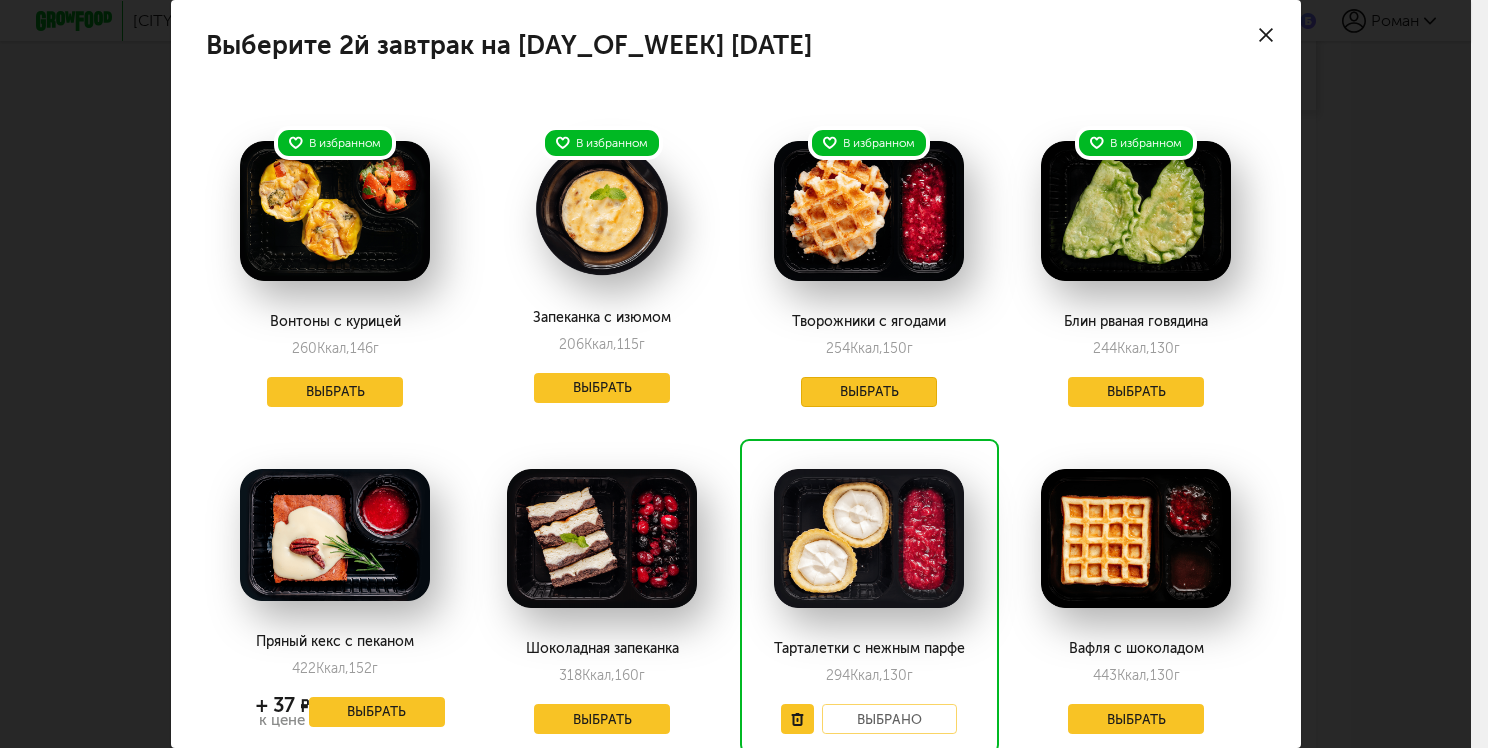 click on "Выбрать" at bounding box center [869, 392] 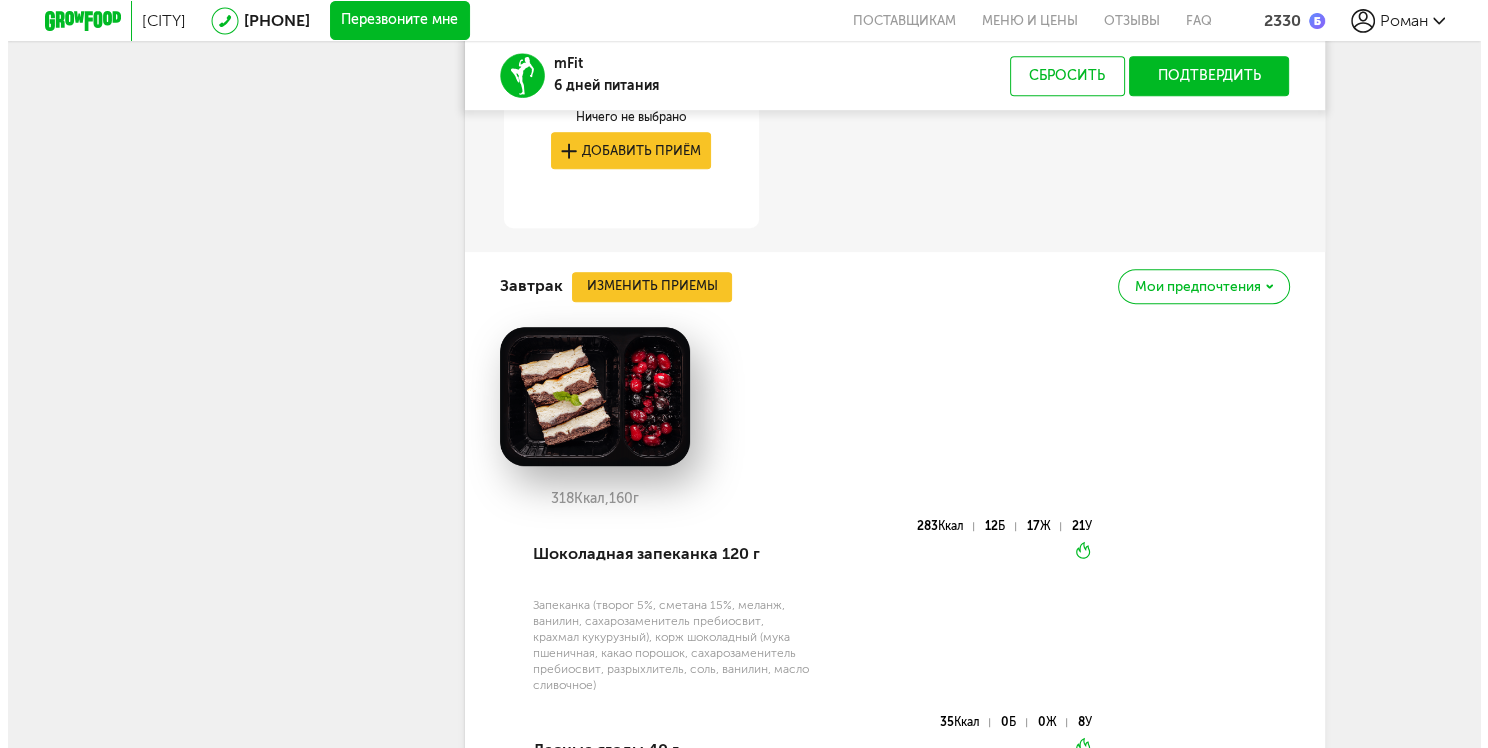 scroll, scrollTop: 1092, scrollLeft: 0, axis: vertical 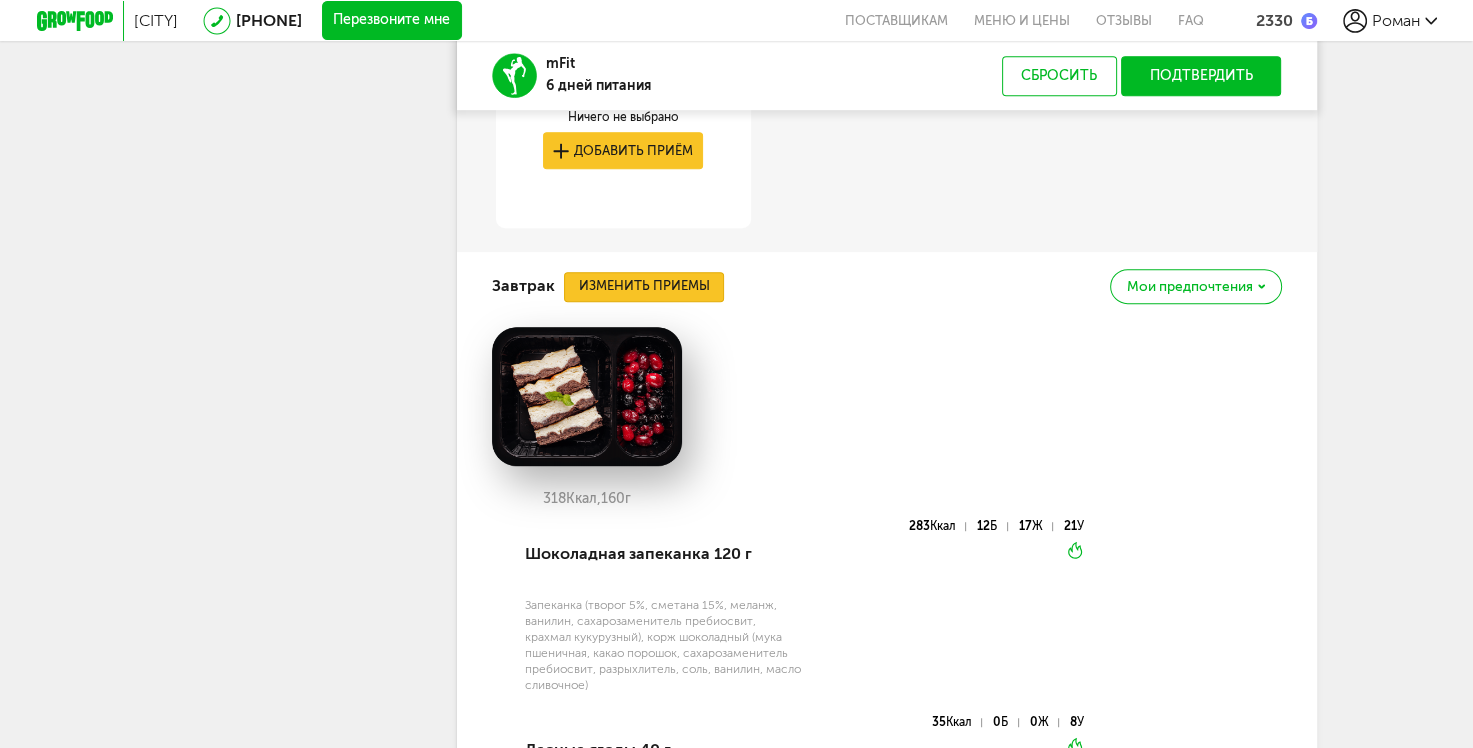 click on "Изменить приемы" at bounding box center [644, 287] 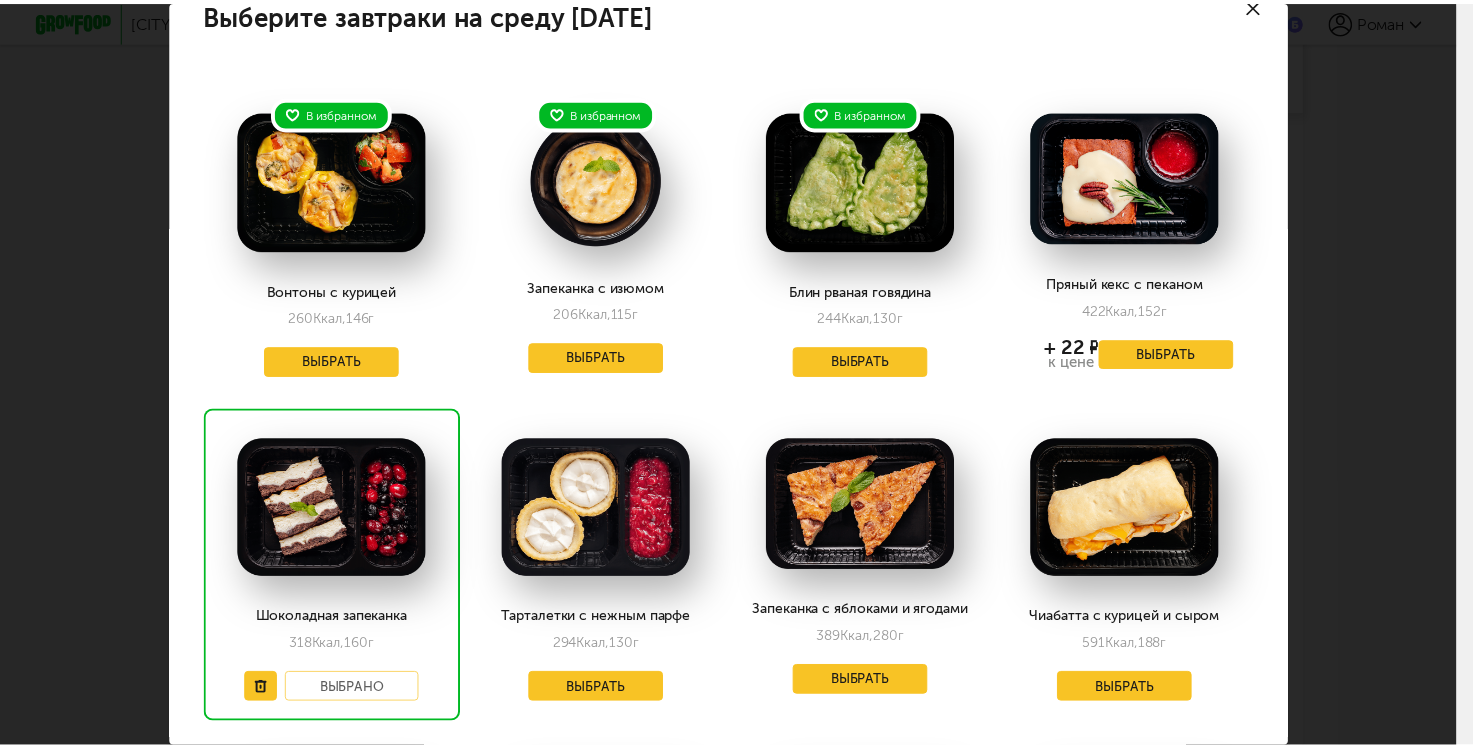 scroll, scrollTop: 0, scrollLeft: 0, axis: both 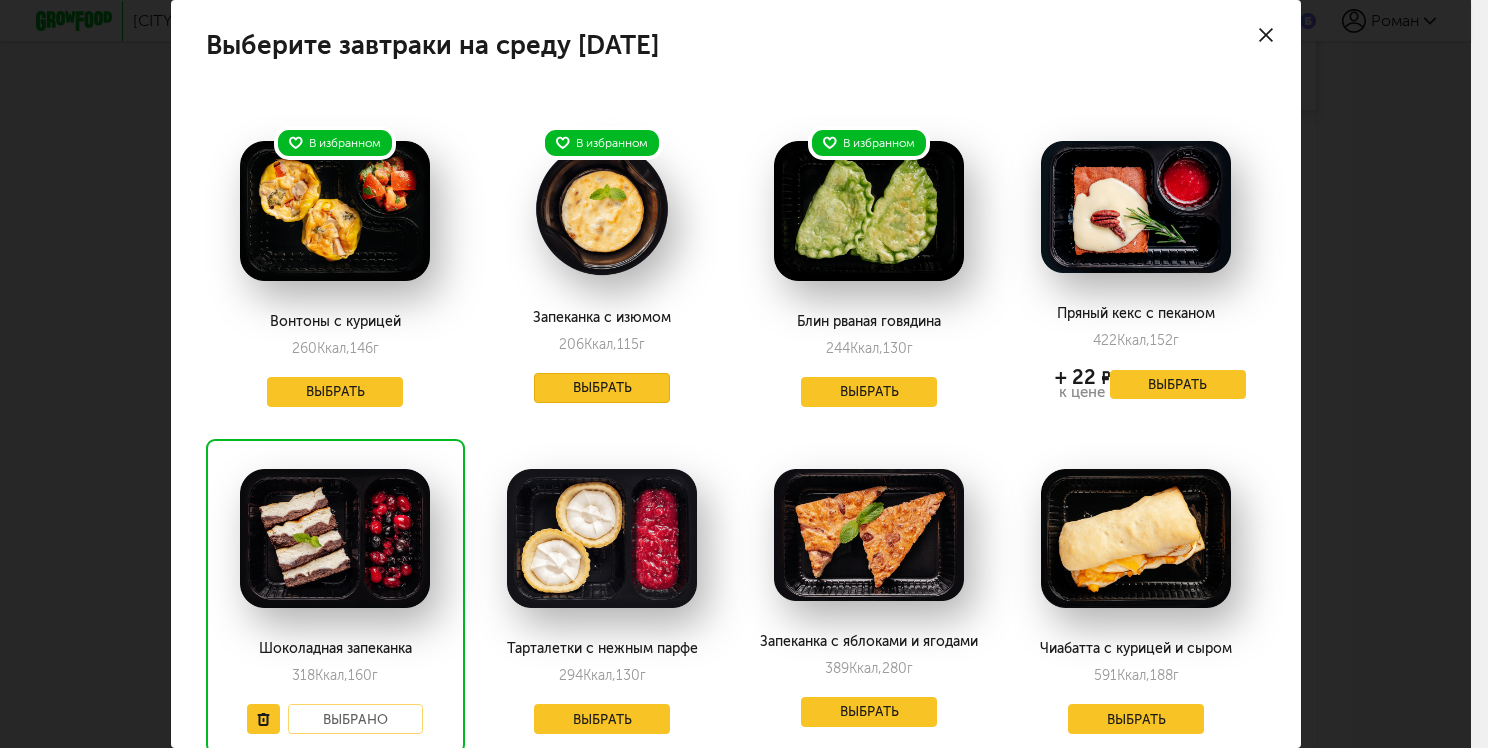 click on "Выбрать" at bounding box center (602, 388) 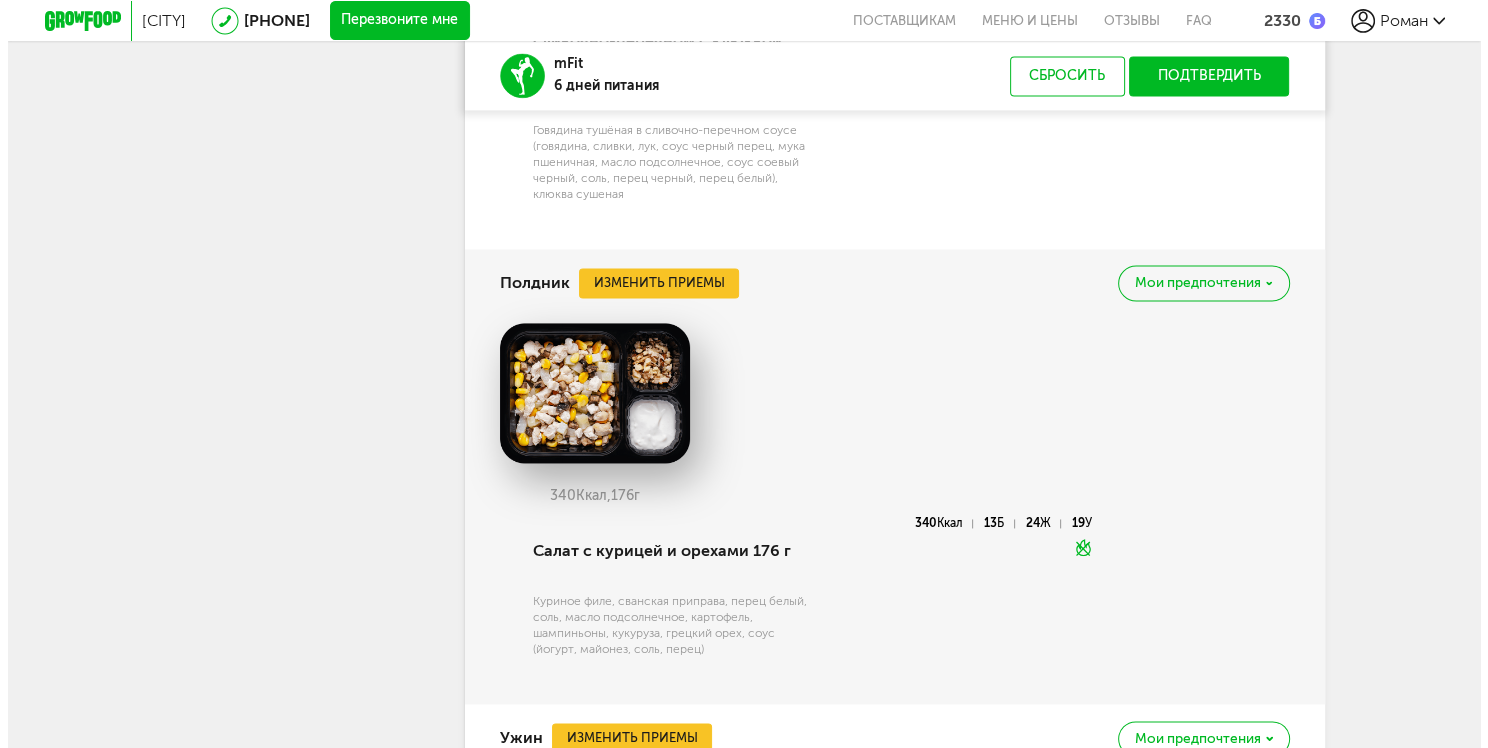 scroll, scrollTop: 2792, scrollLeft: 0, axis: vertical 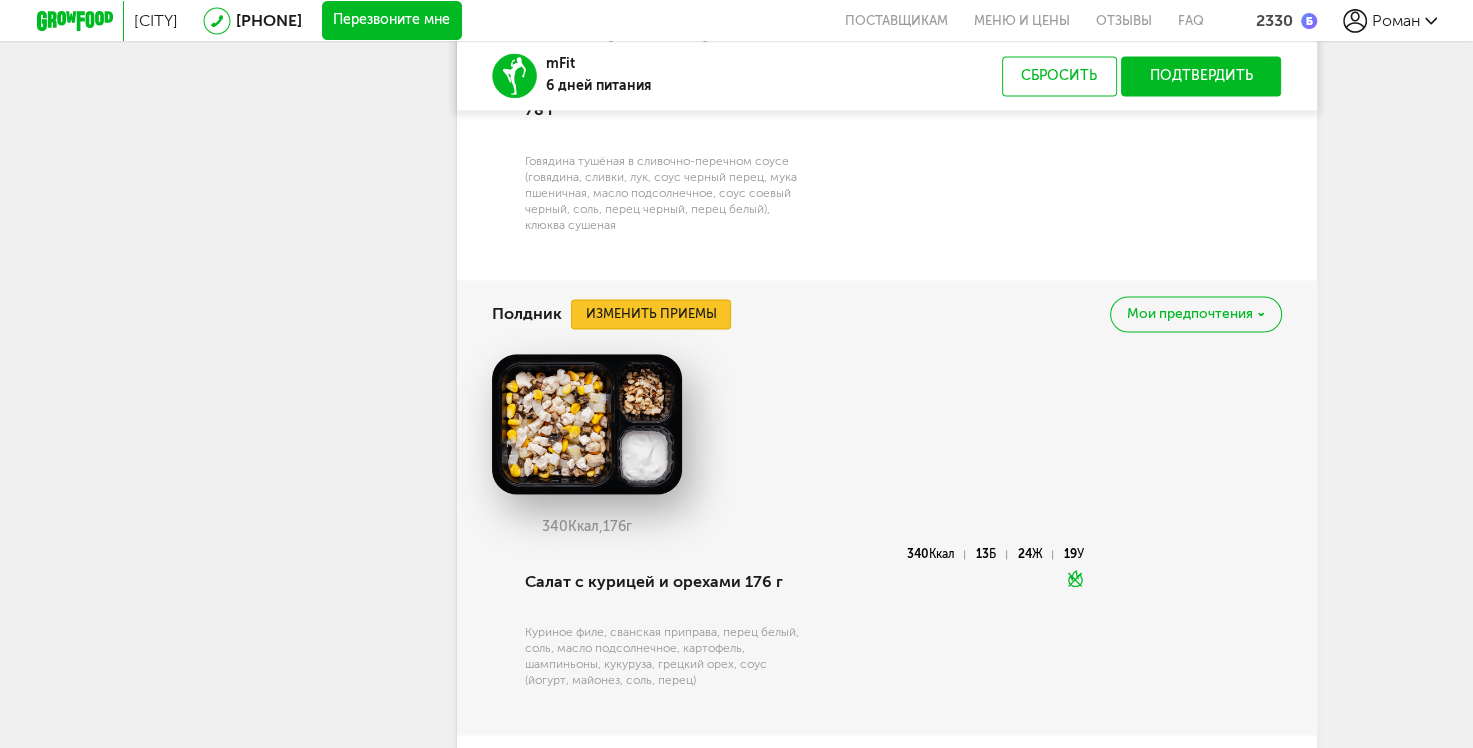 click on "Изменить приемы" at bounding box center (651, 314) 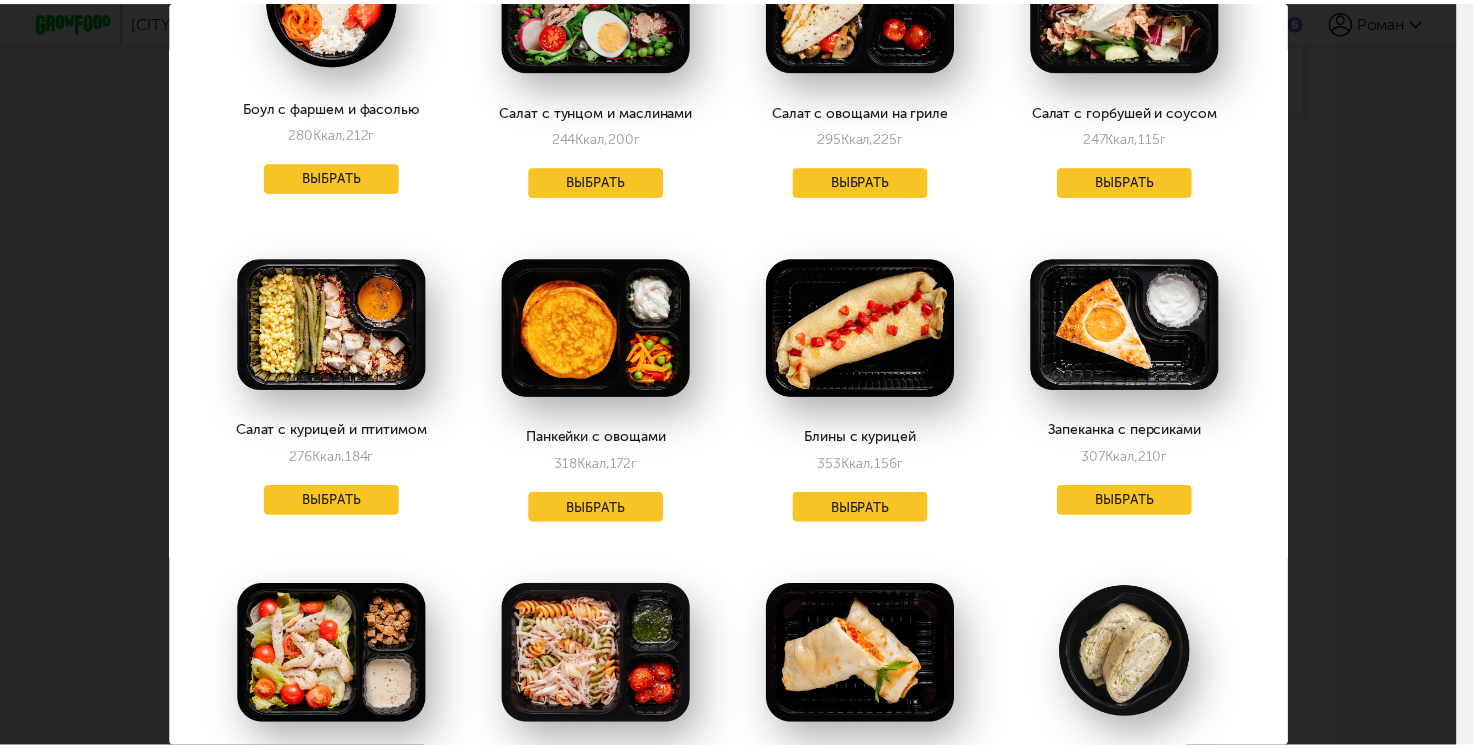 scroll, scrollTop: 200, scrollLeft: 0, axis: vertical 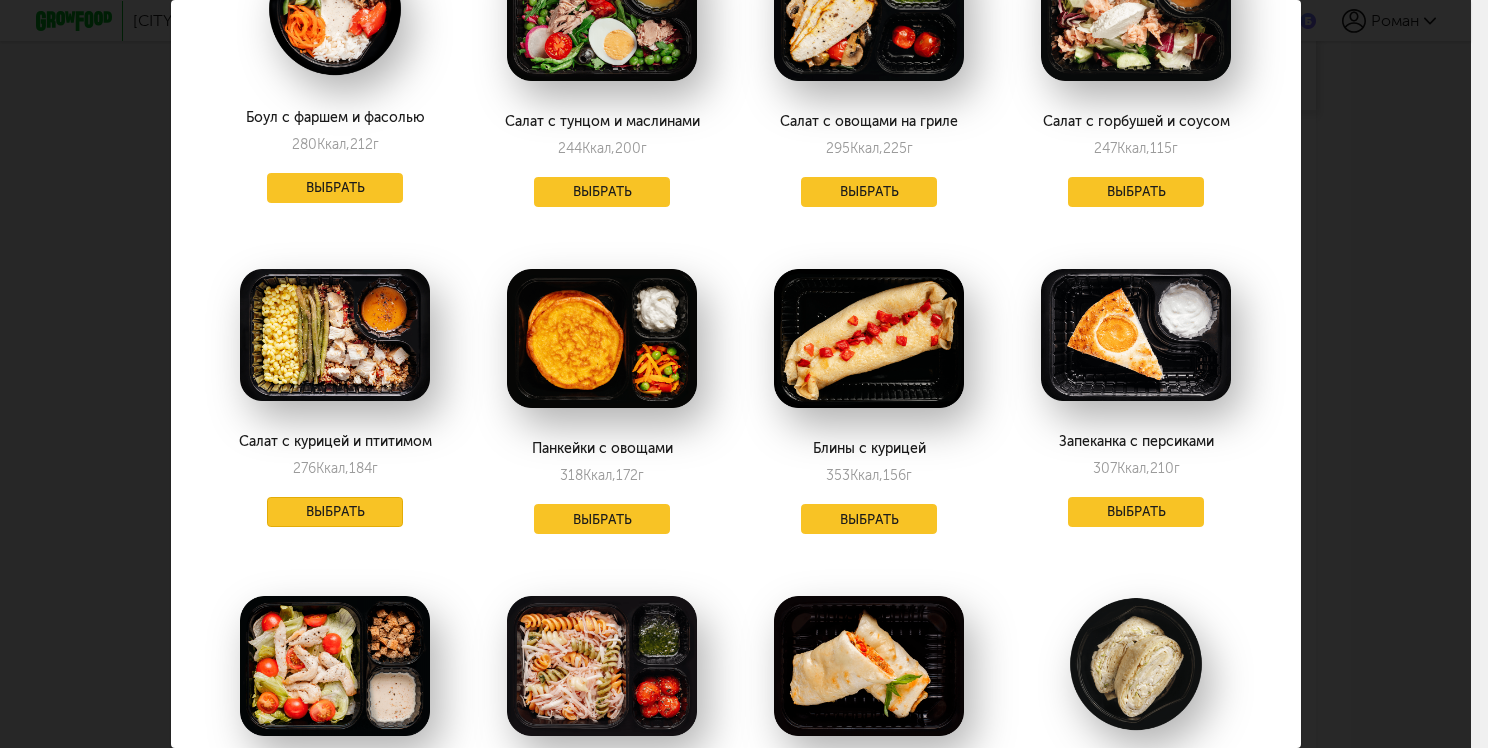 click on "Выбрать" at bounding box center [335, 512] 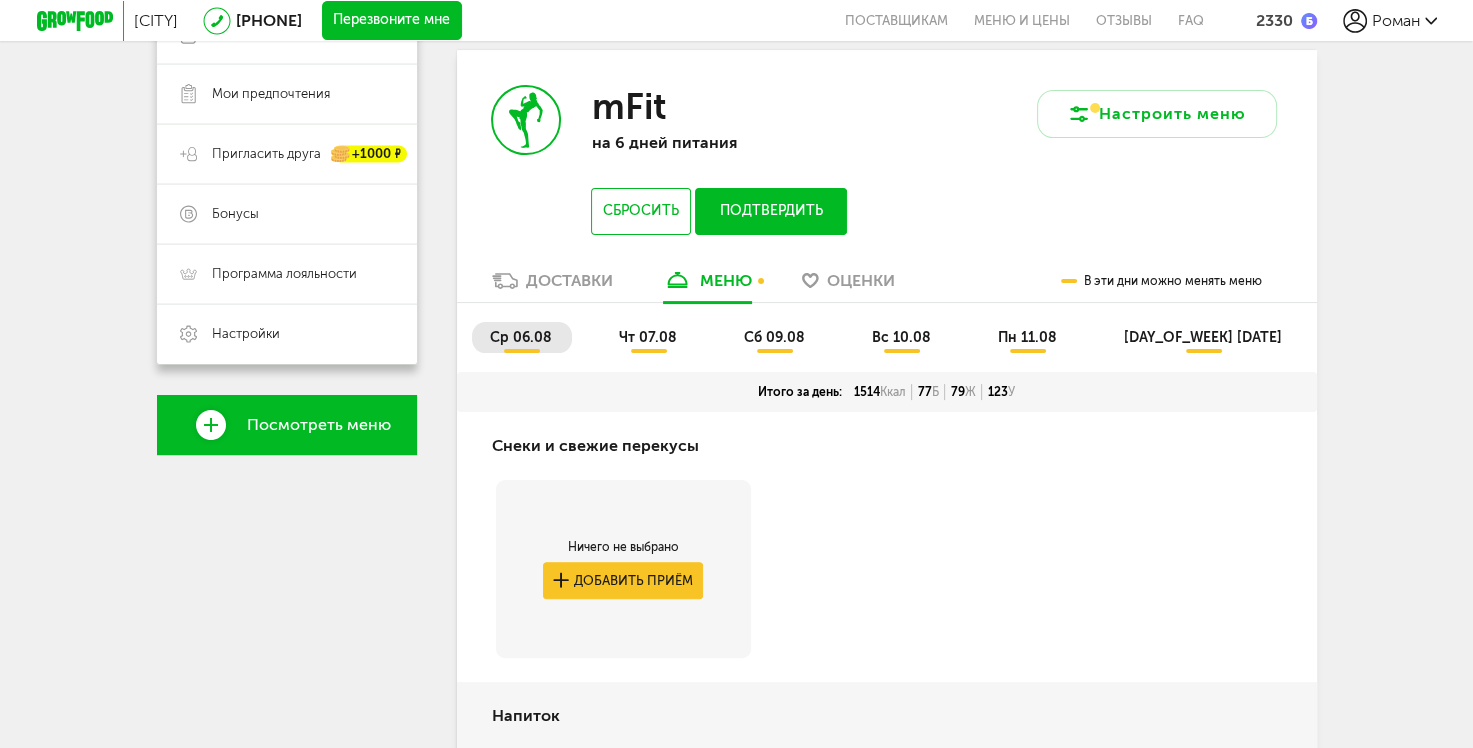scroll, scrollTop: 392, scrollLeft: 0, axis: vertical 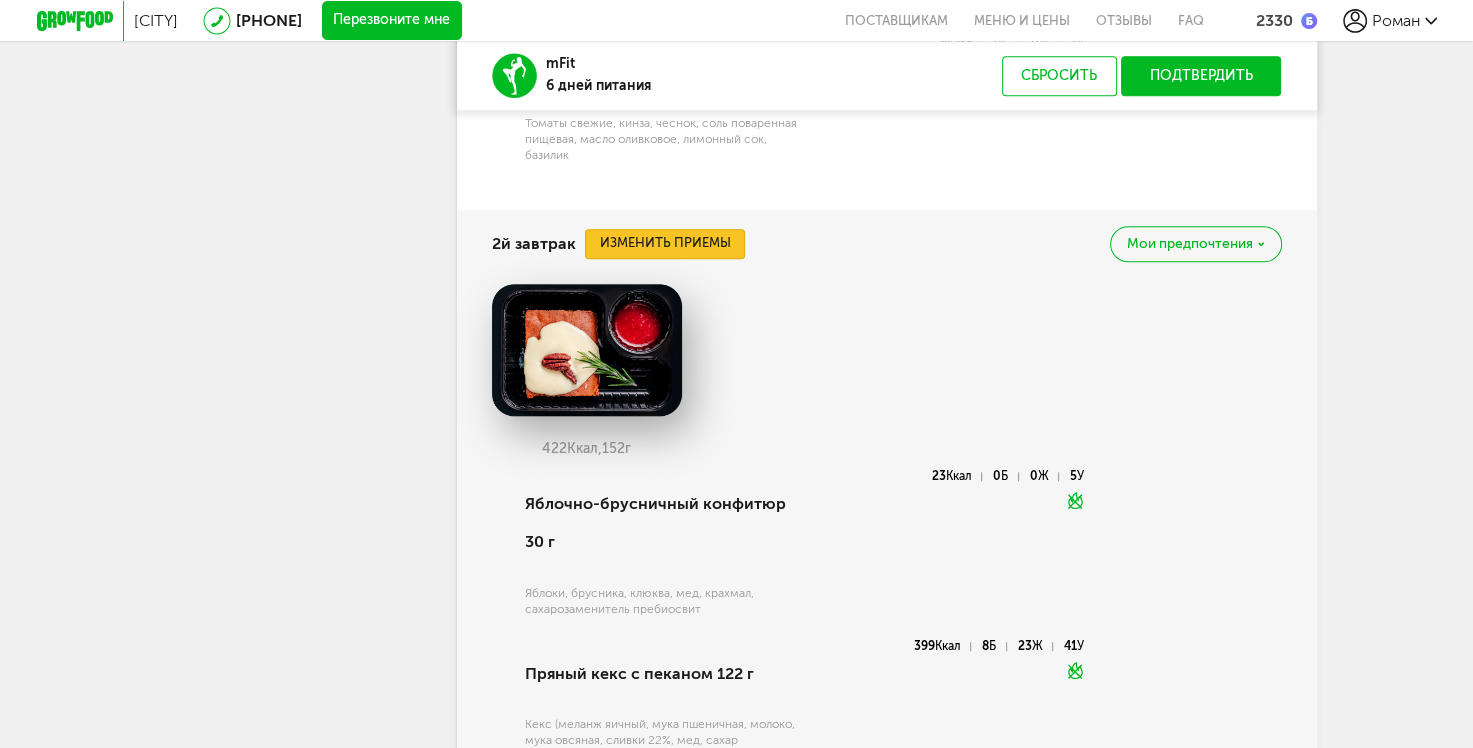 click on "Изменить приемы" at bounding box center [665, 244] 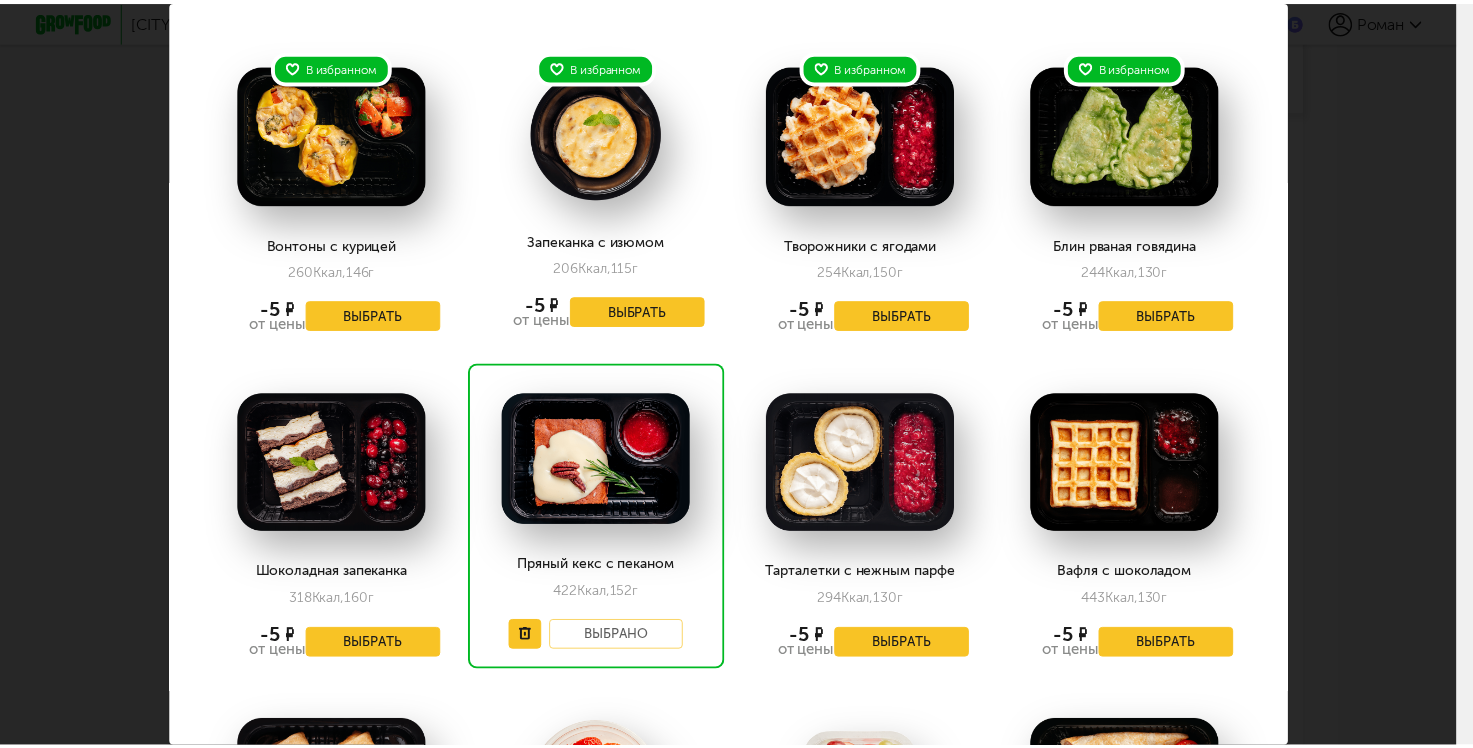 scroll, scrollTop: 0, scrollLeft: 0, axis: both 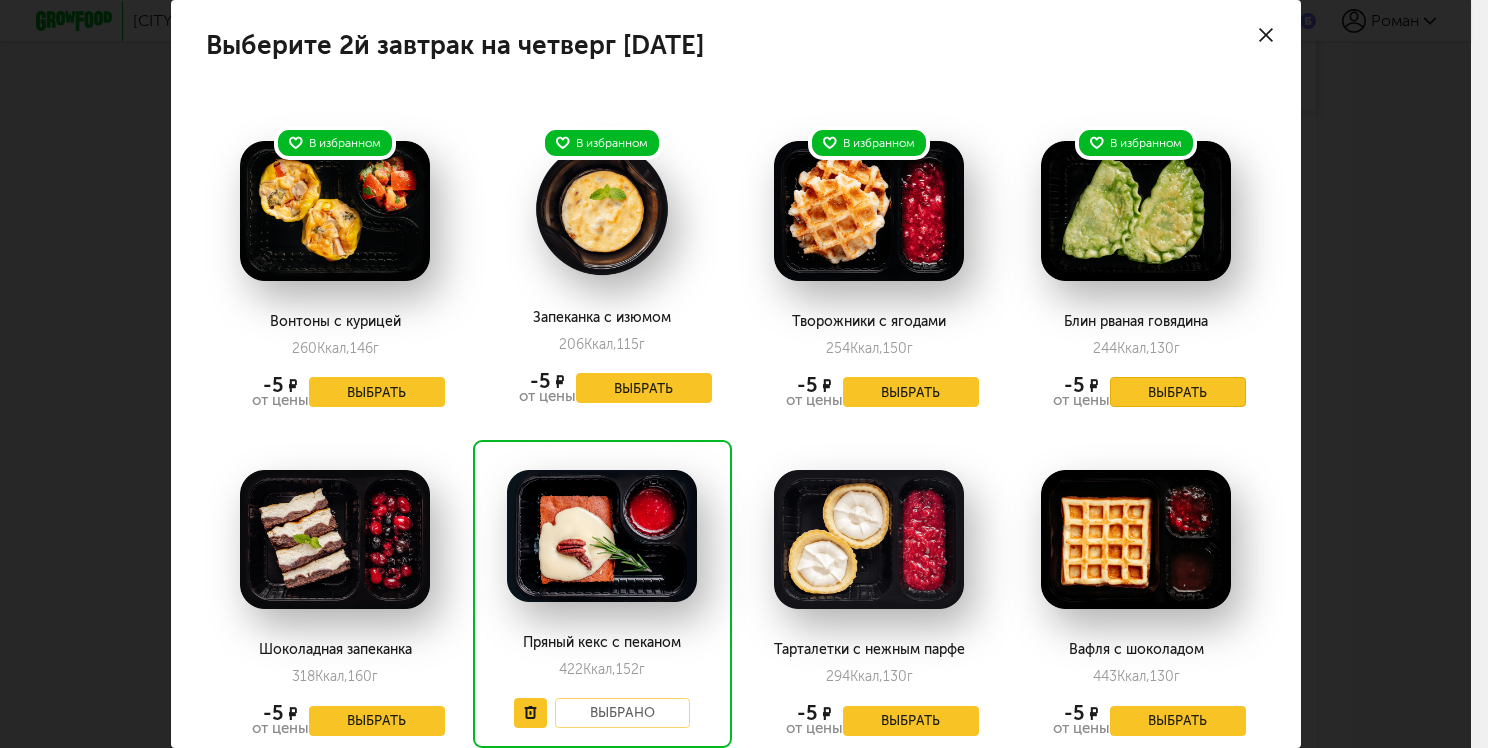 click on "Выбрать" at bounding box center (1178, 392) 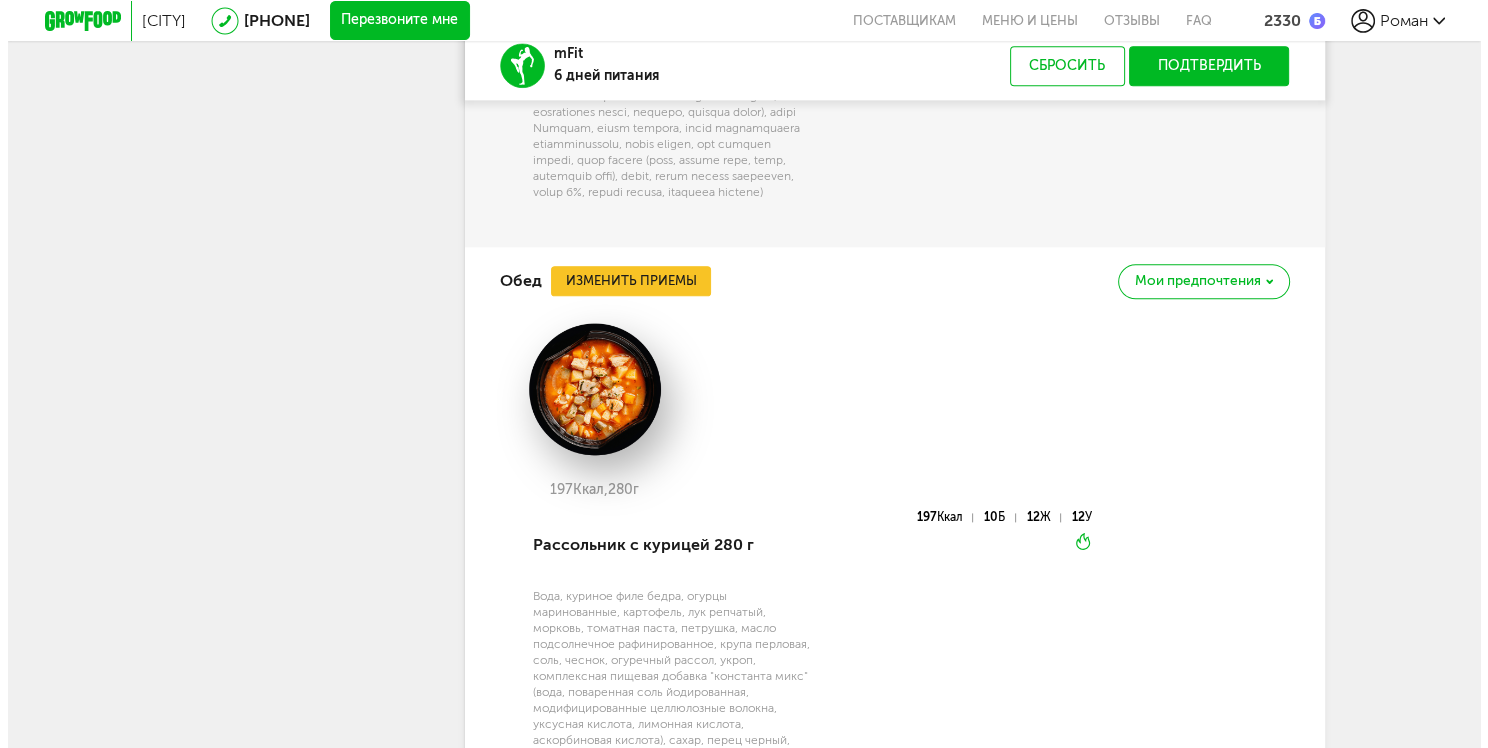 scroll, scrollTop: 2392, scrollLeft: 0, axis: vertical 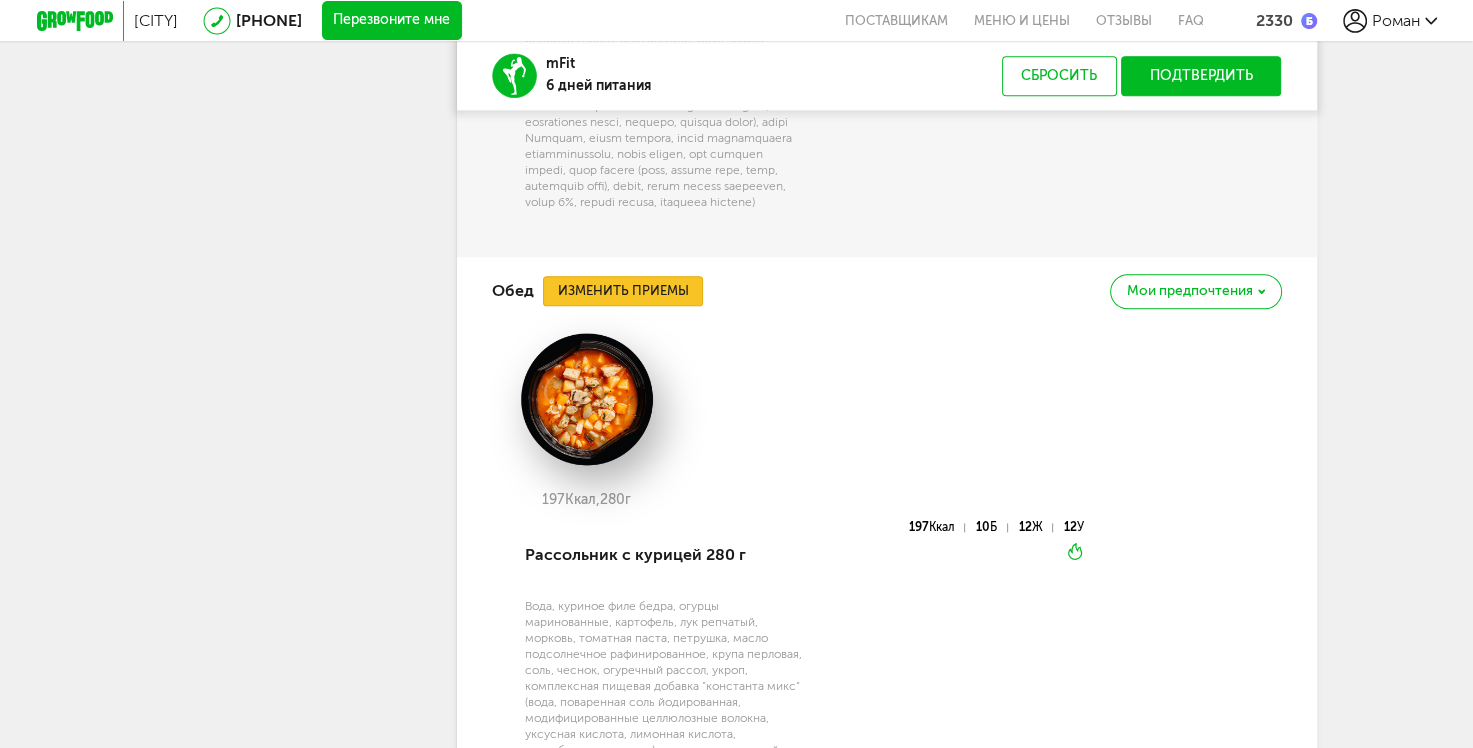 click on "Изменить приемы" at bounding box center (623, 291) 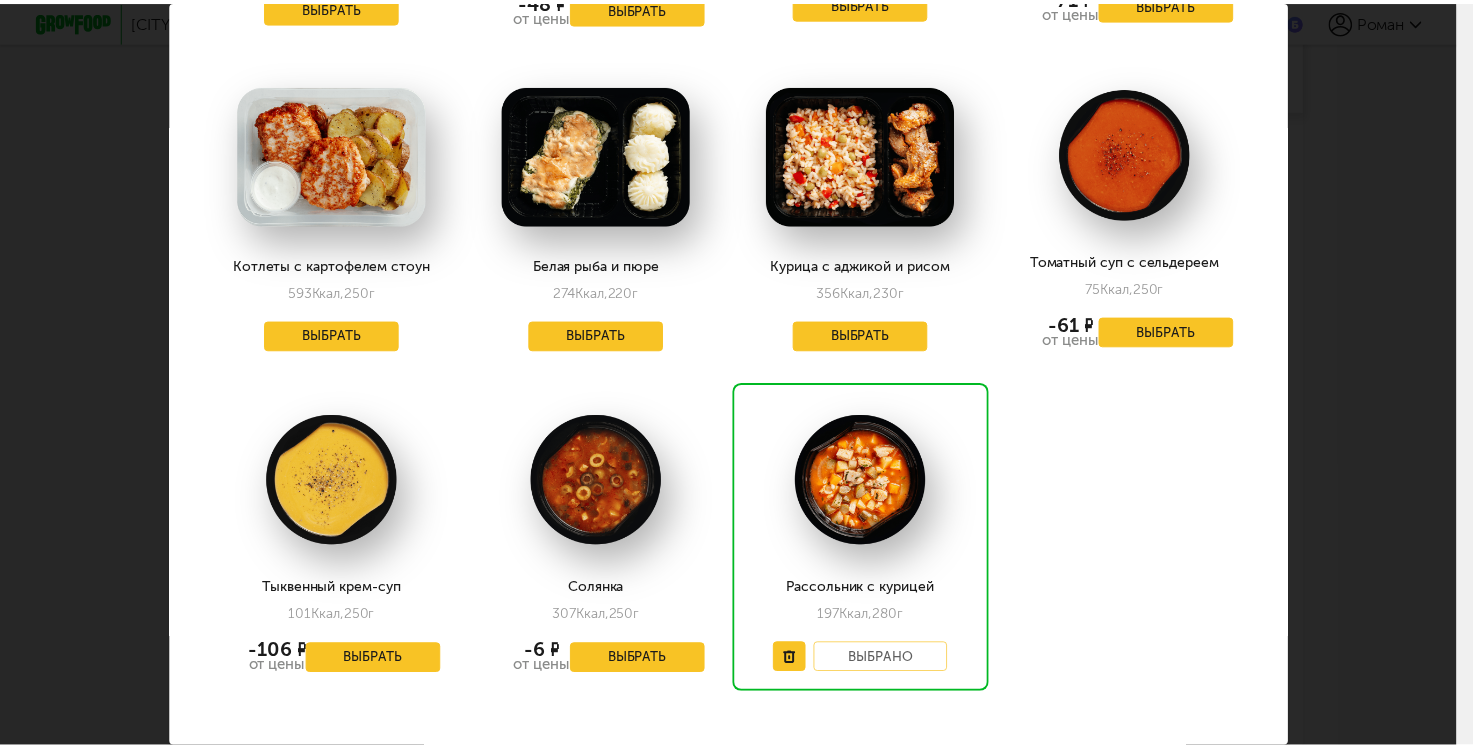 scroll, scrollTop: 2700, scrollLeft: 0, axis: vertical 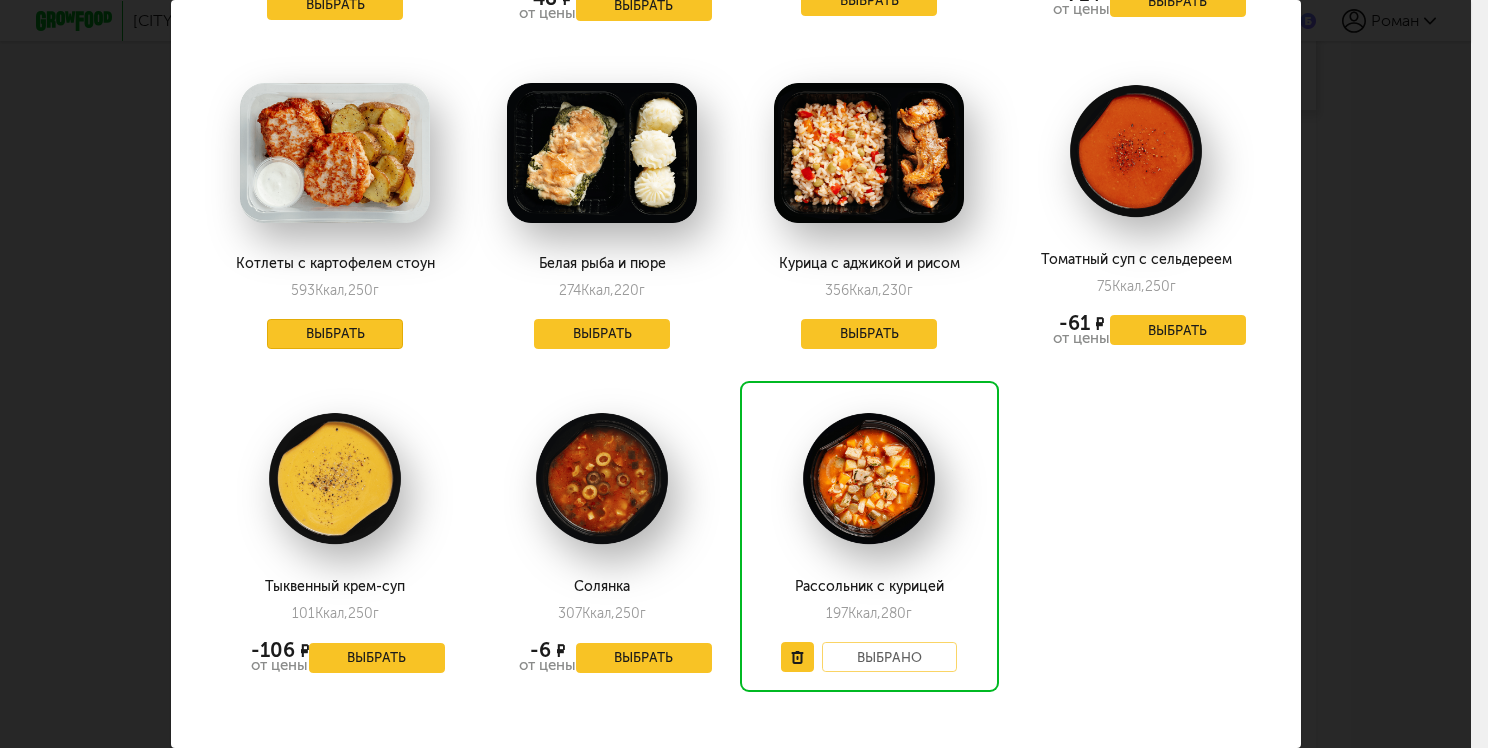 click on "Выбрать" at bounding box center (335, 334) 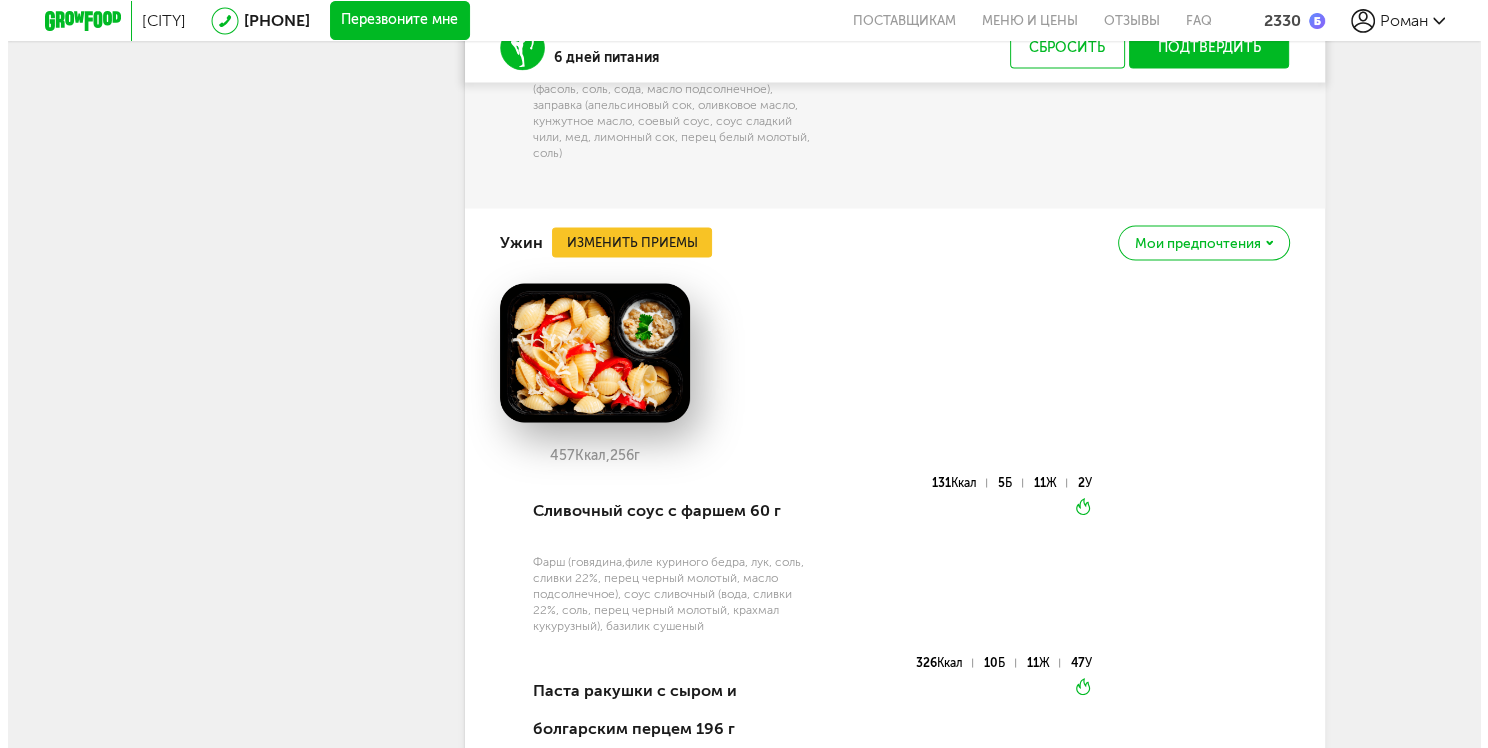 scroll, scrollTop: 3492, scrollLeft: 0, axis: vertical 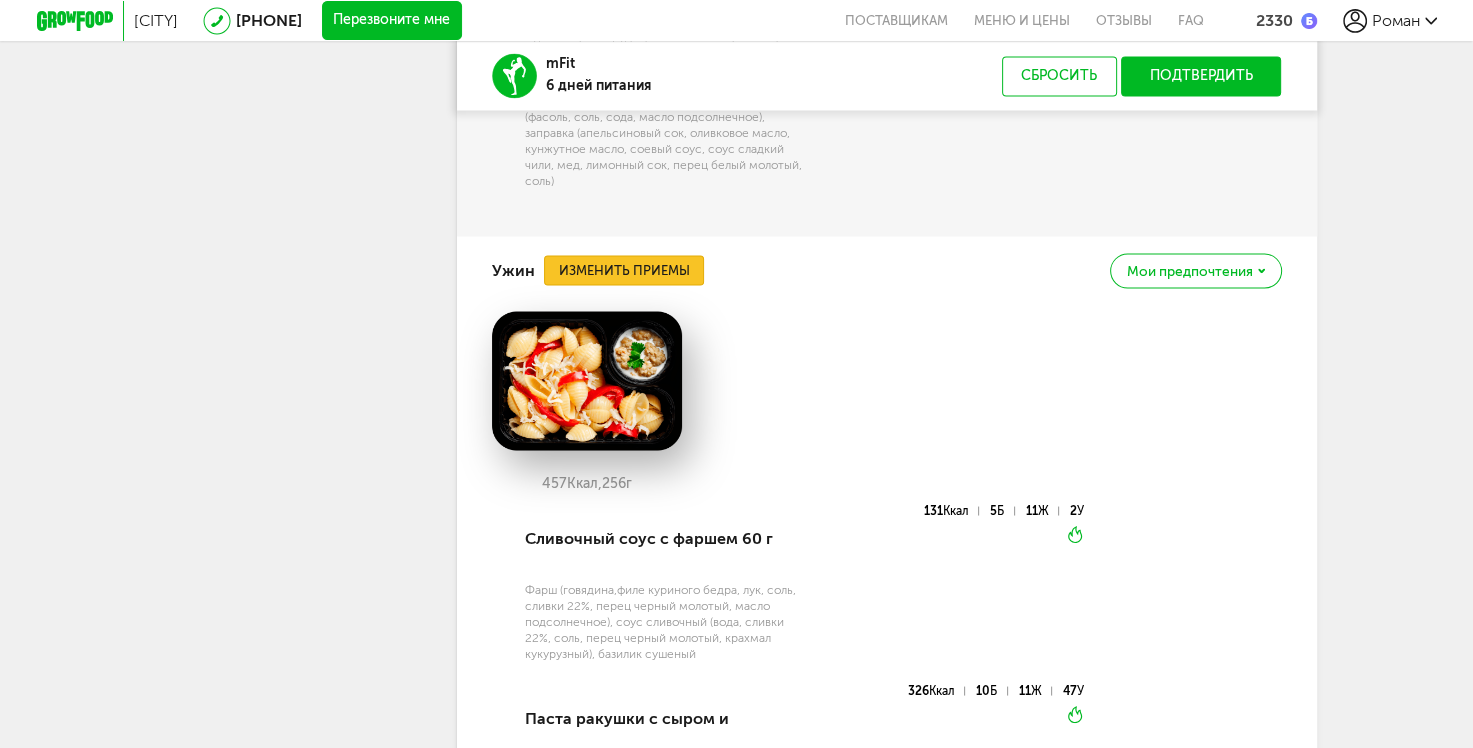 click on "Изменить приемы" at bounding box center (624, 270) 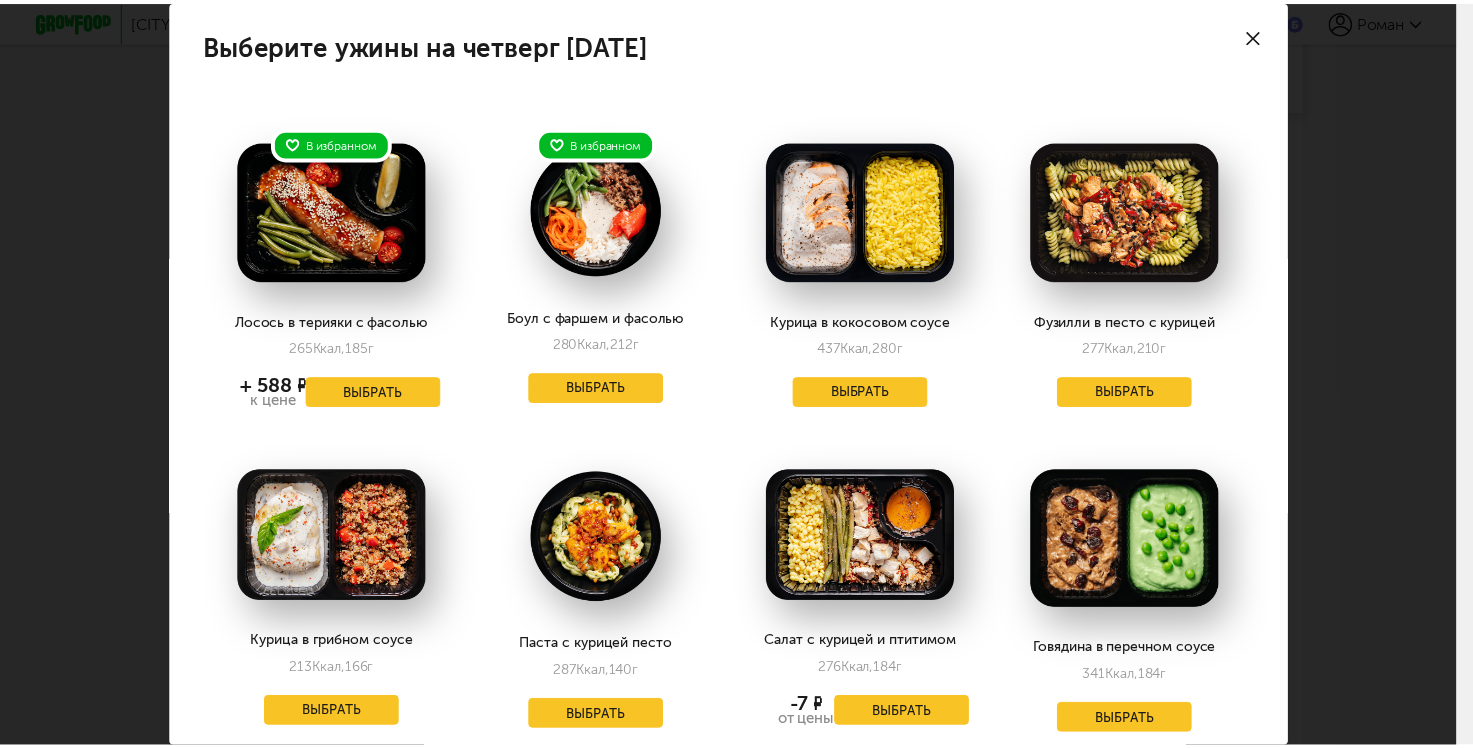 scroll, scrollTop: 100, scrollLeft: 0, axis: vertical 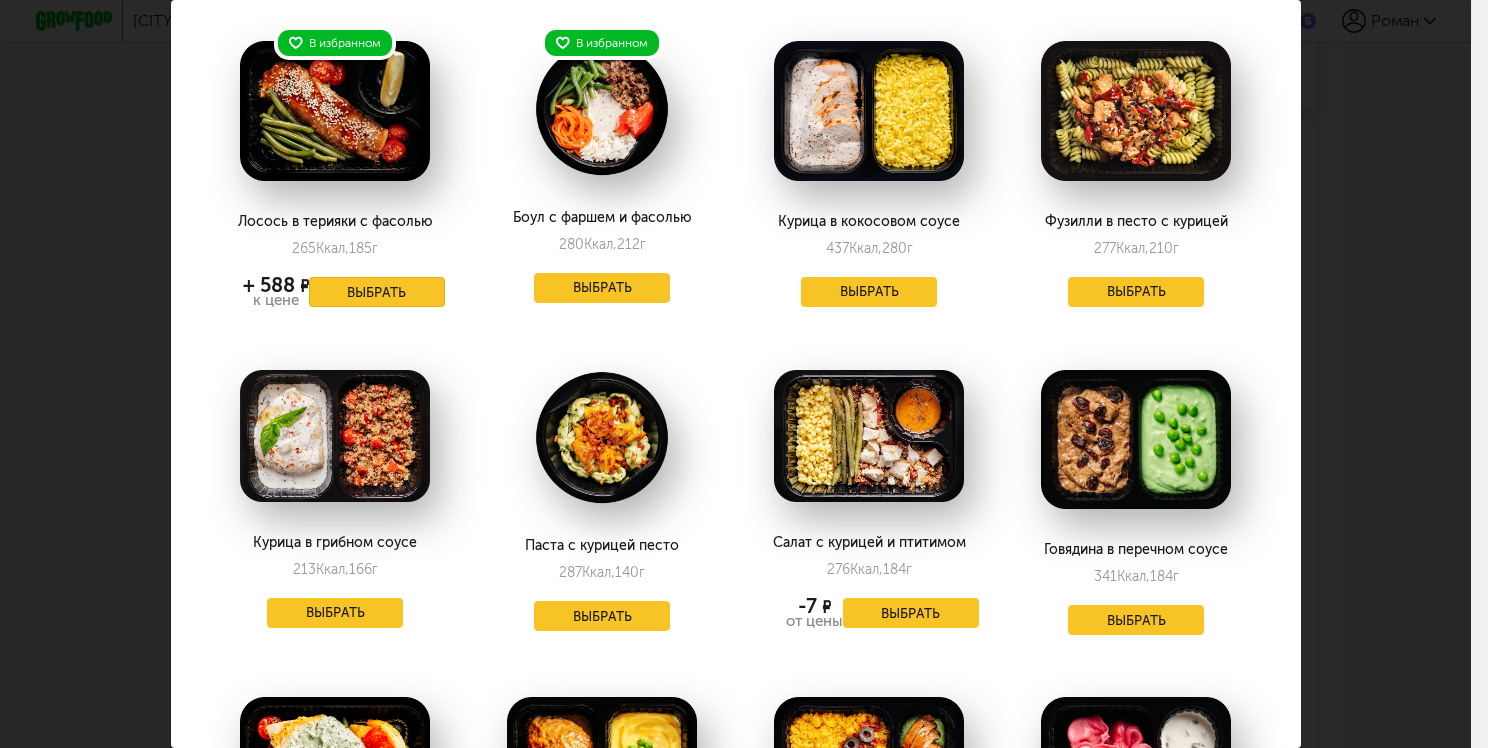 click on "Выбрать" at bounding box center (377, 292) 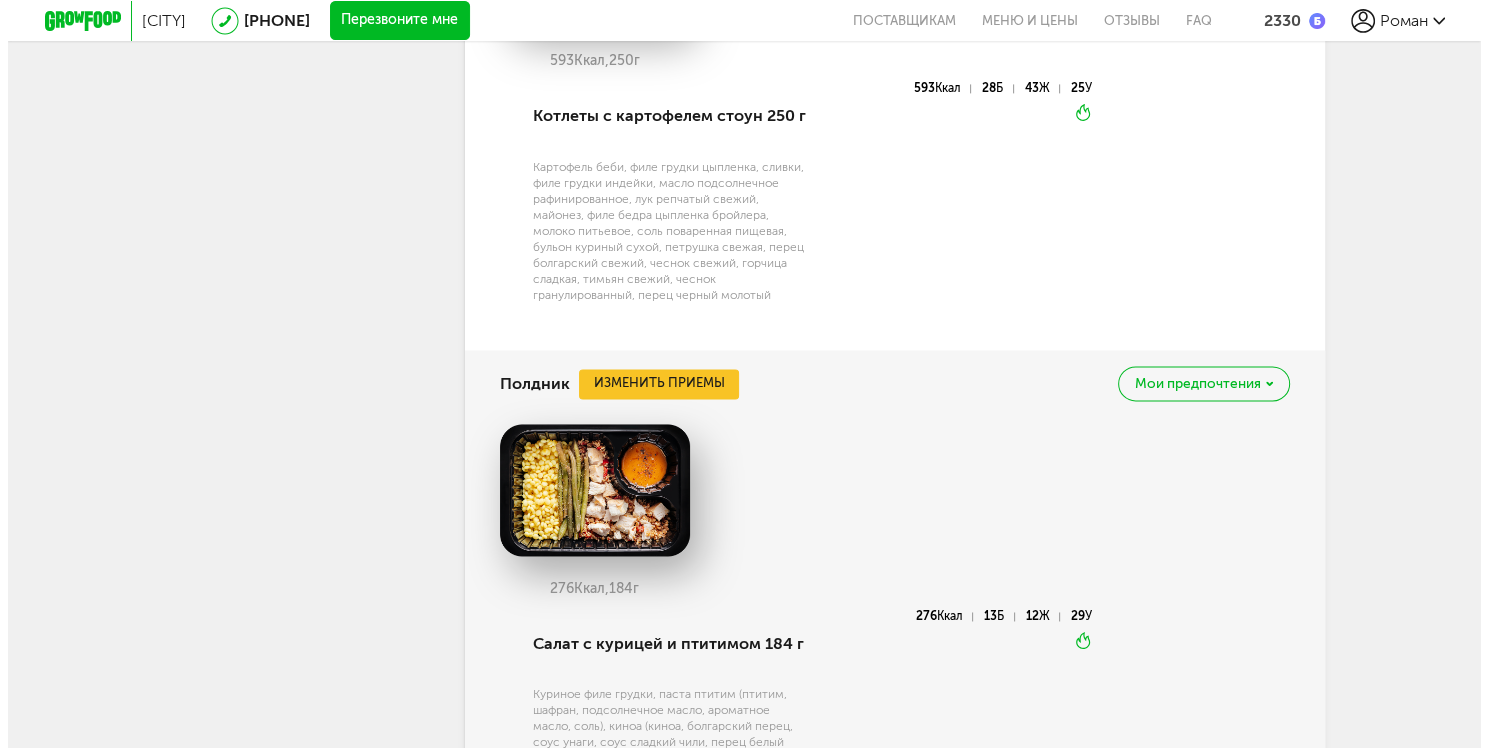 scroll, scrollTop: 3092, scrollLeft: 0, axis: vertical 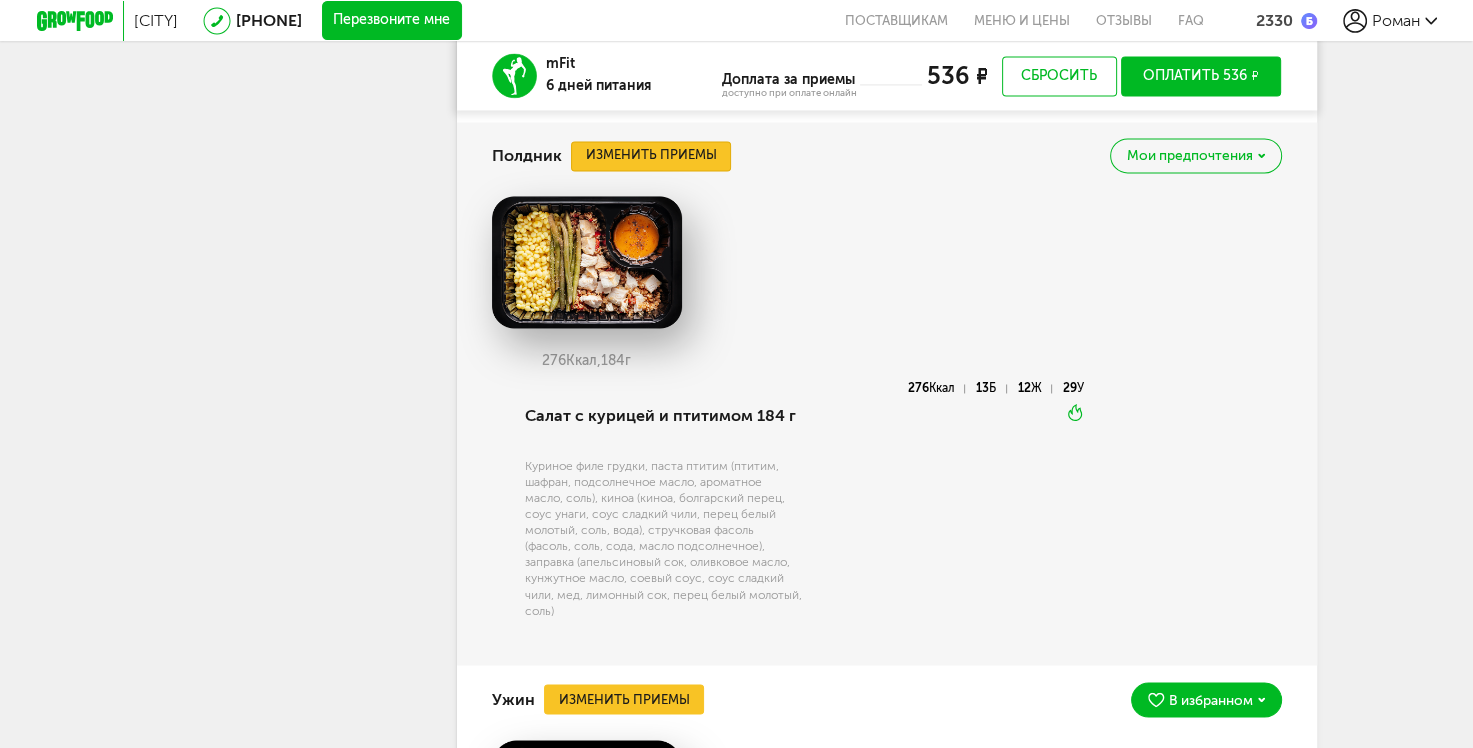 click on "Изменить приемы" at bounding box center [651, 156] 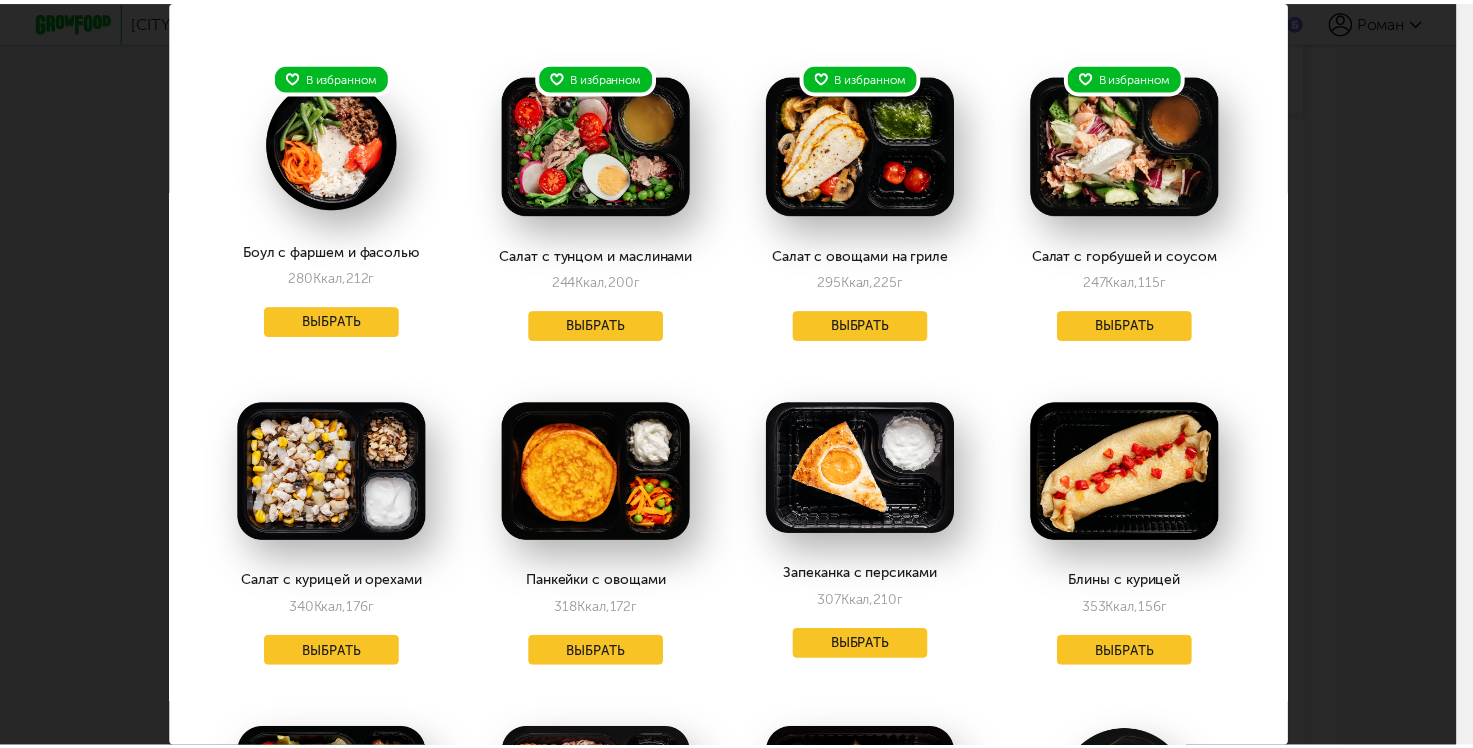 scroll, scrollTop: 100, scrollLeft: 0, axis: vertical 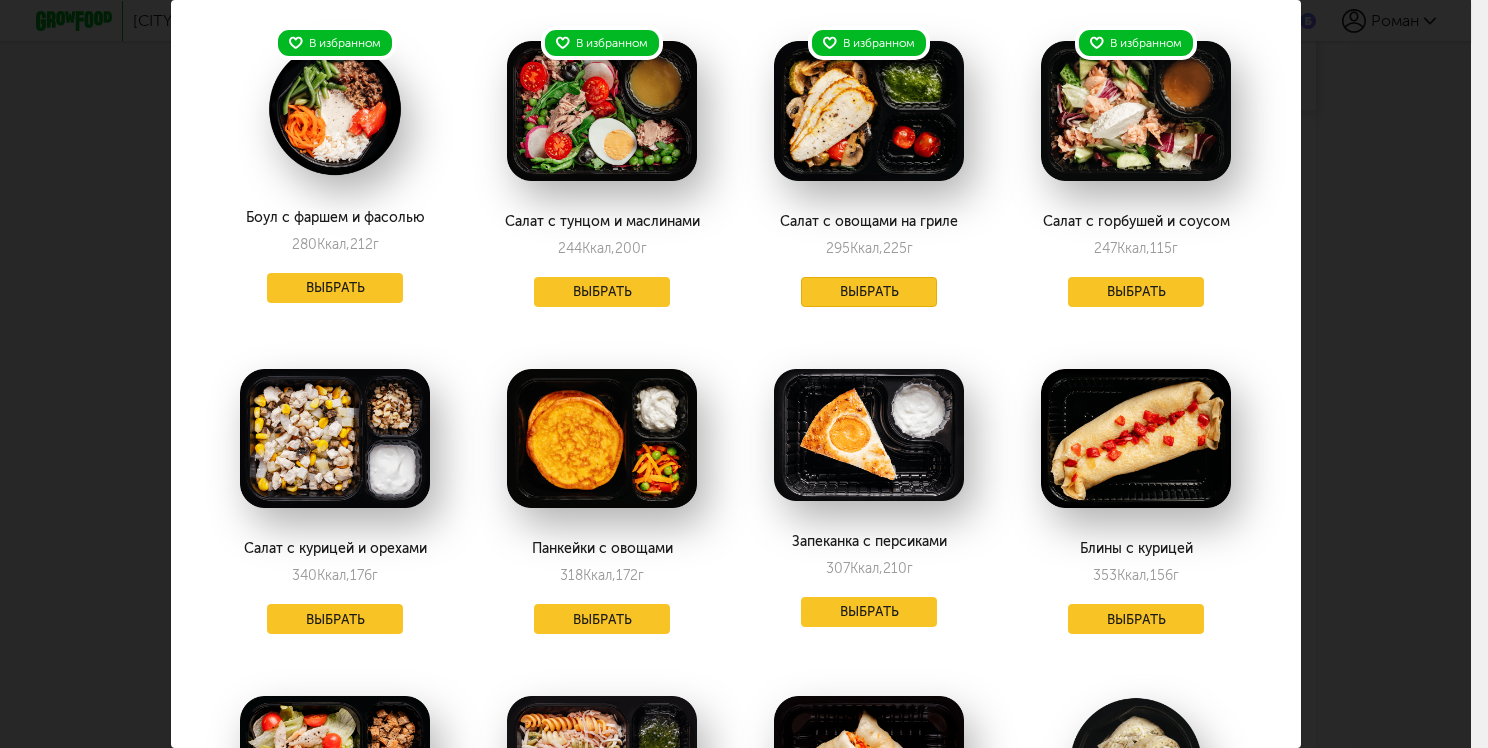 click on "Выбрать" at bounding box center [869, 292] 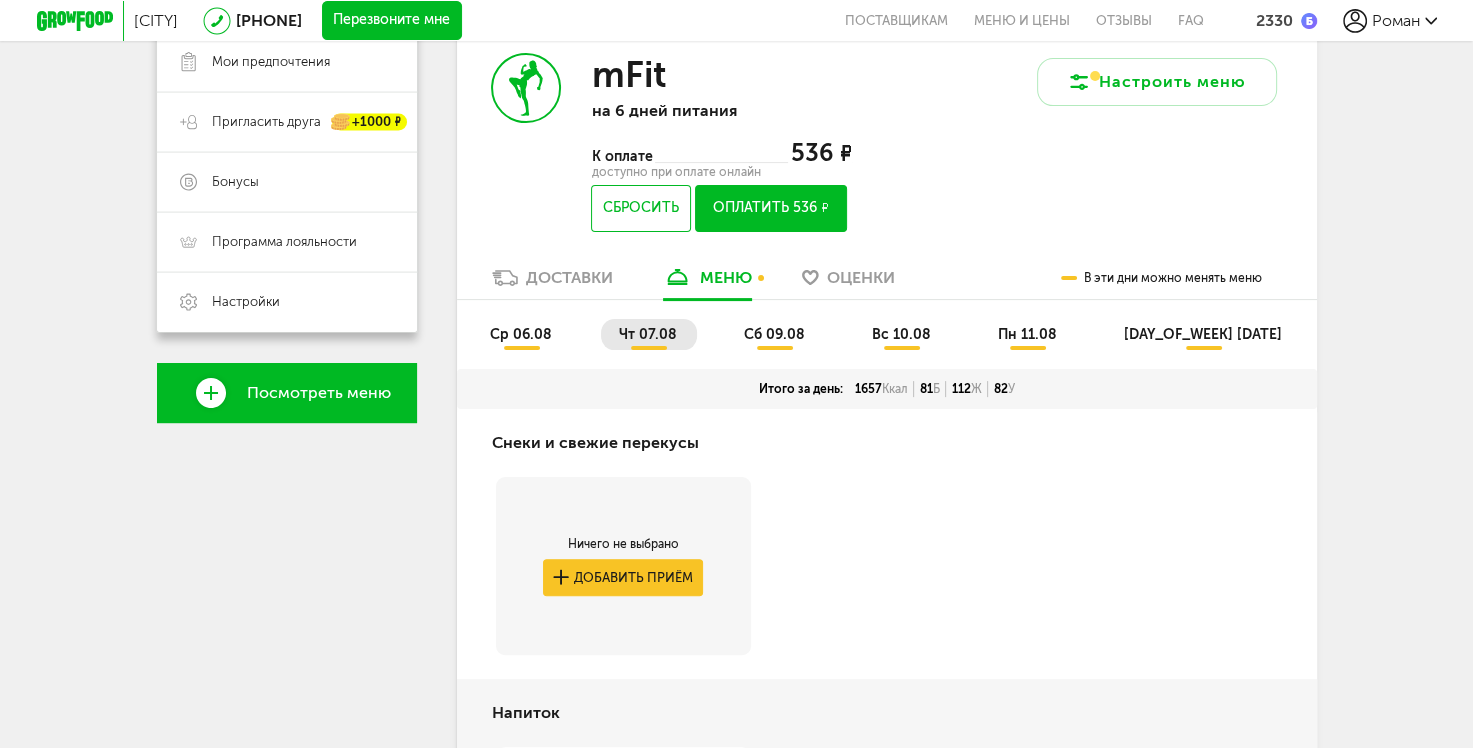 scroll, scrollTop: 292, scrollLeft: 0, axis: vertical 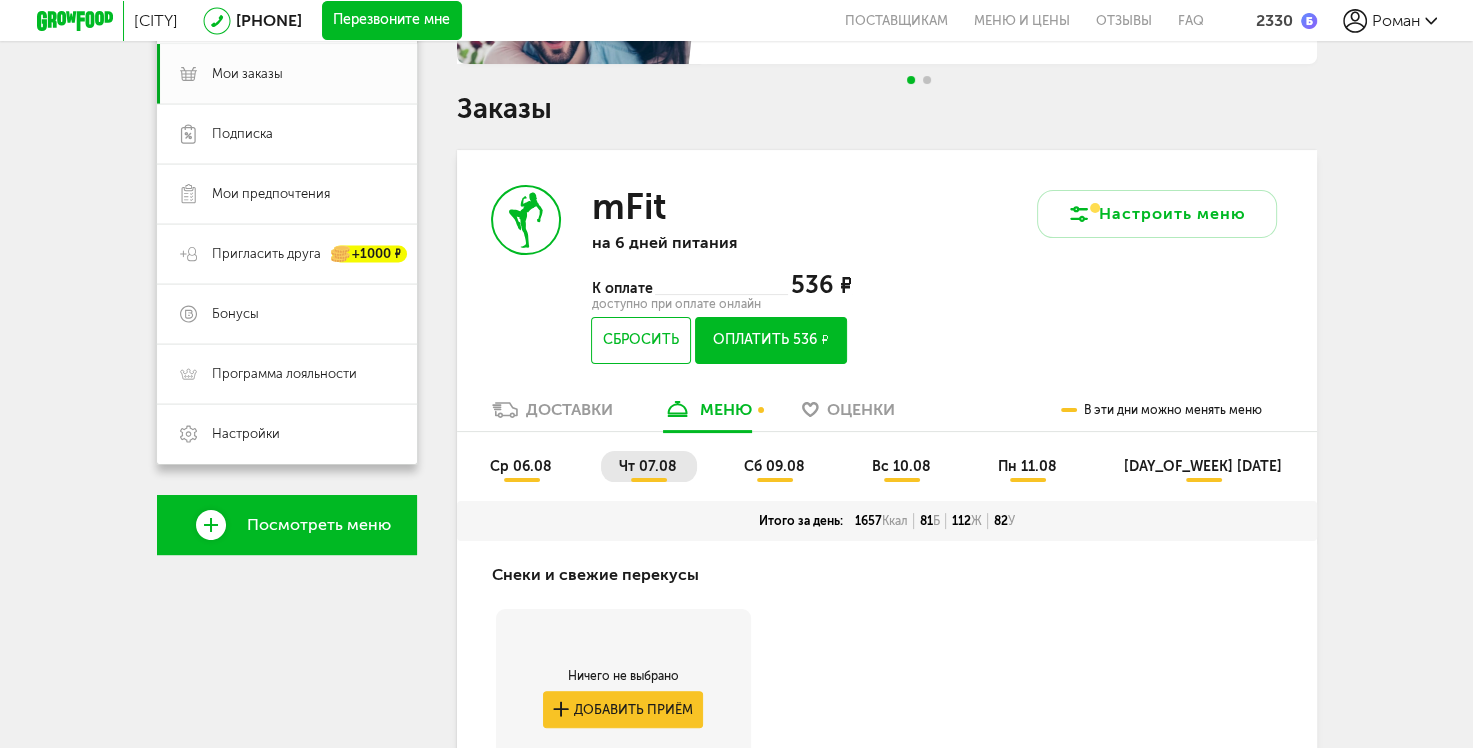 click on "сб 09.08" at bounding box center (774, 466) 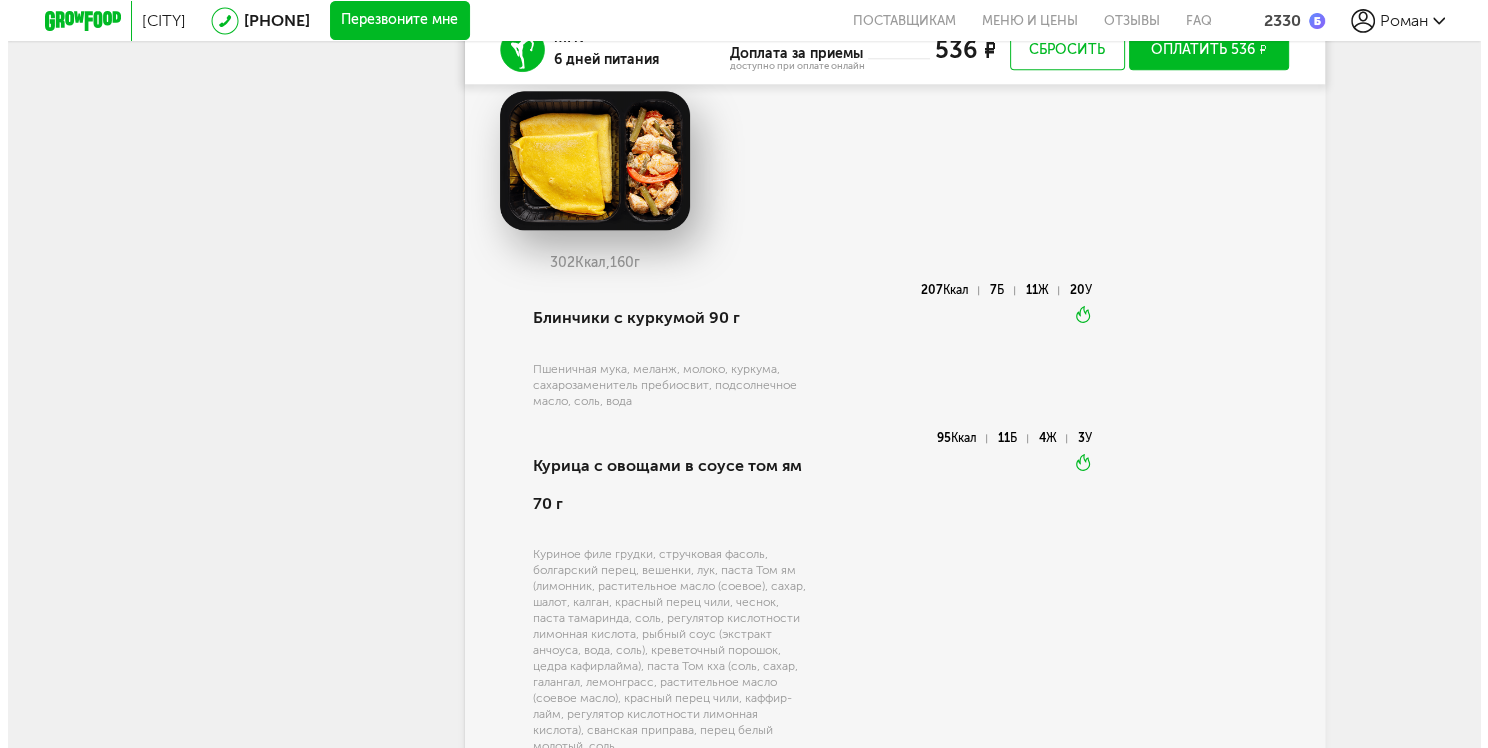 scroll, scrollTop: 1792, scrollLeft: 0, axis: vertical 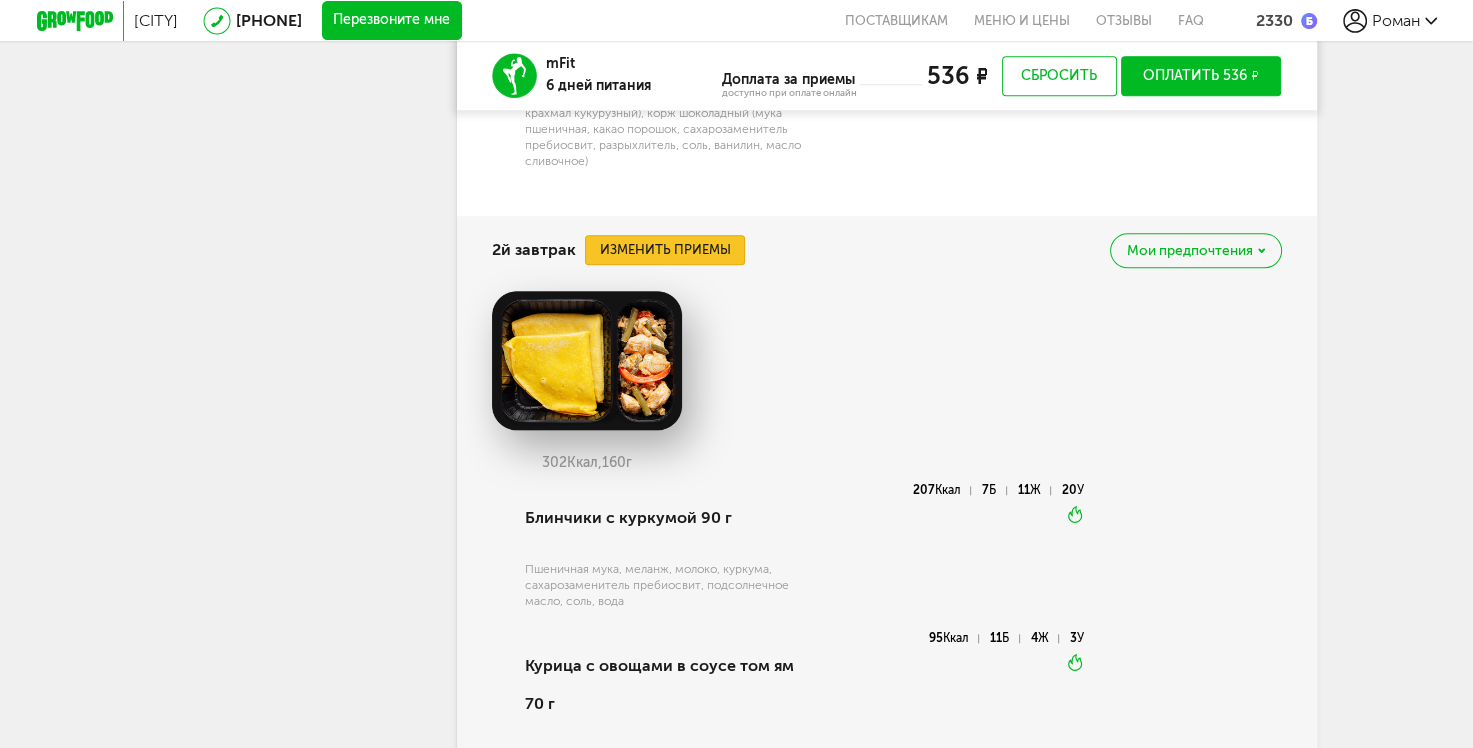 click on "Изменить приемы" at bounding box center (665, 250) 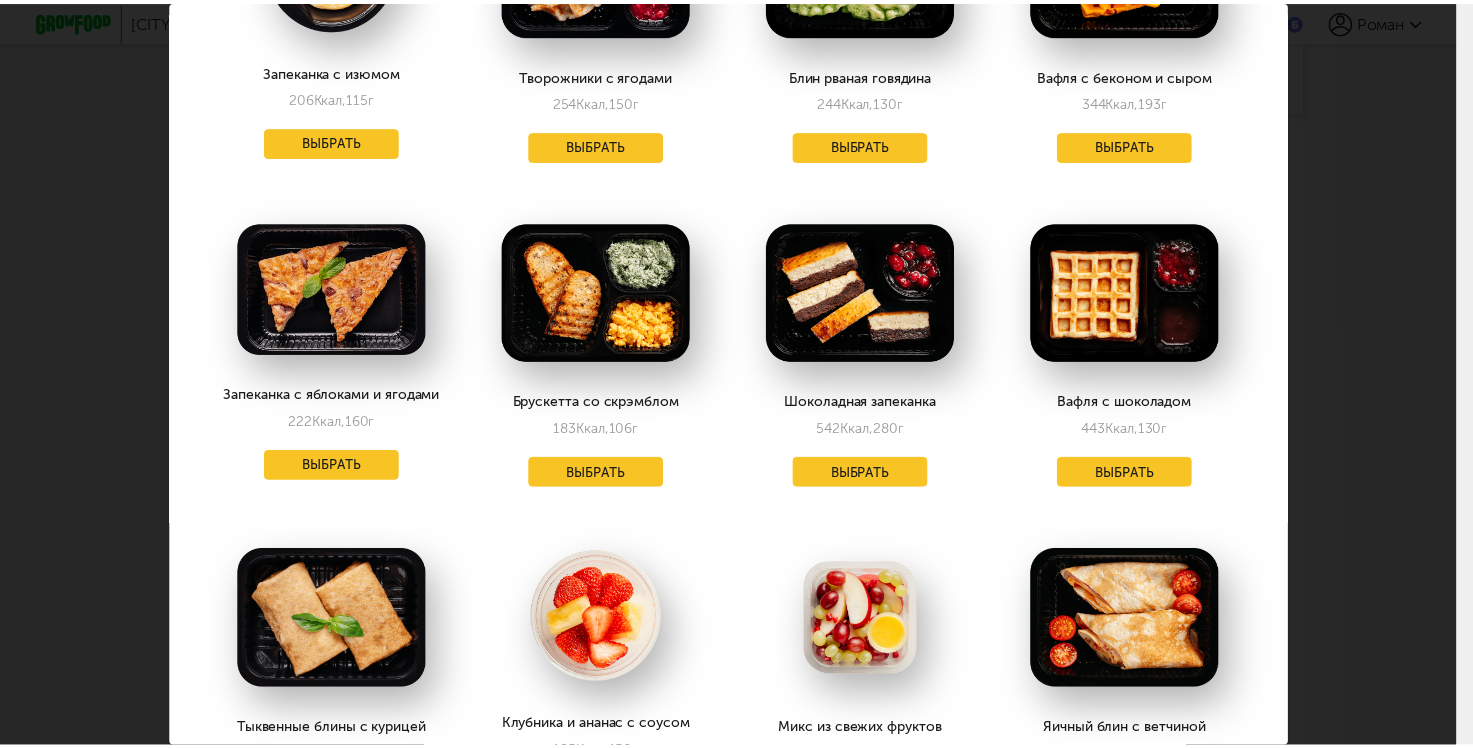 scroll, scrollTop: 248, scrollLeft: 0, axis: vertical 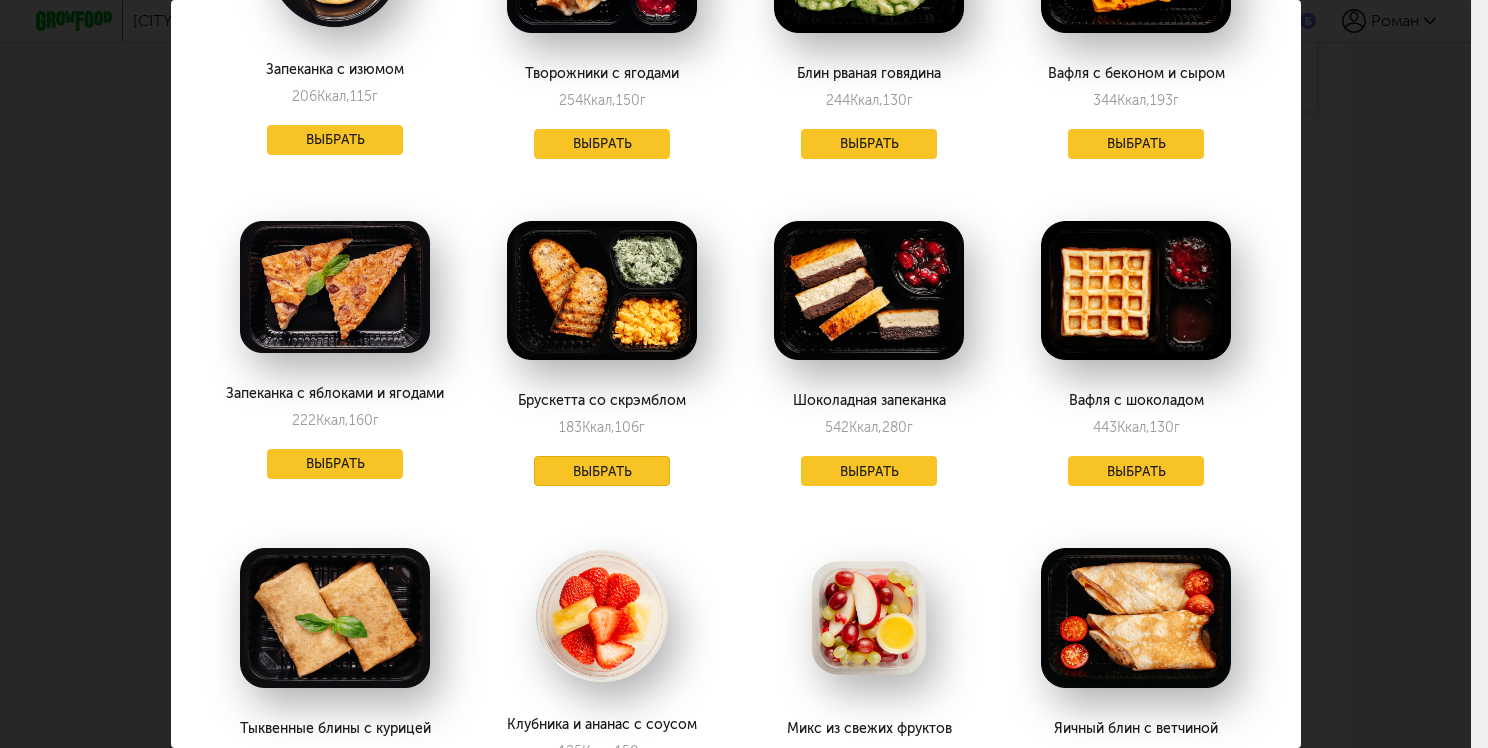 click on "Выбрать" at bounding box center [602, 471] 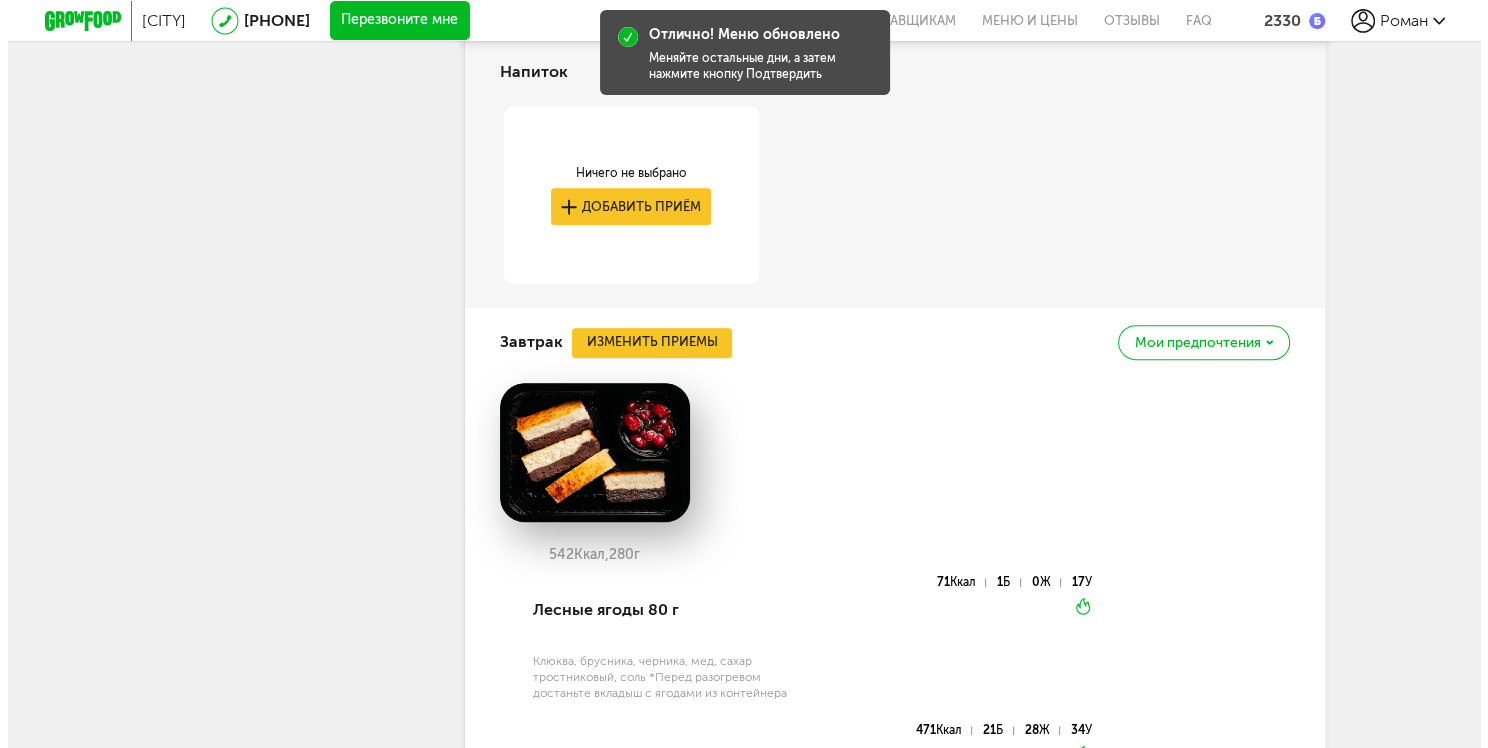 scroll, scrollTop: 992, scrollLeft: 0, axis: vertical 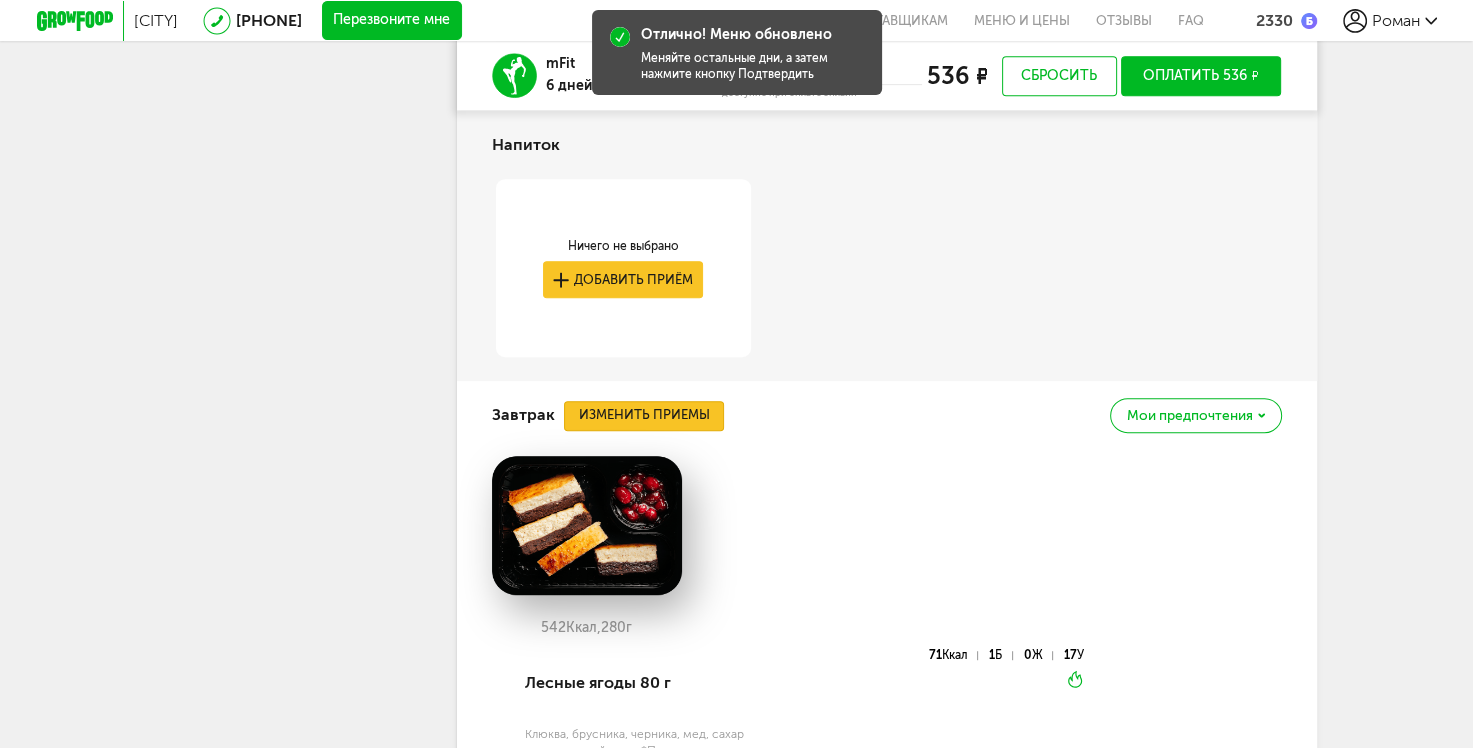 click on "Изменить приемы" at bounding box center (644, 416) 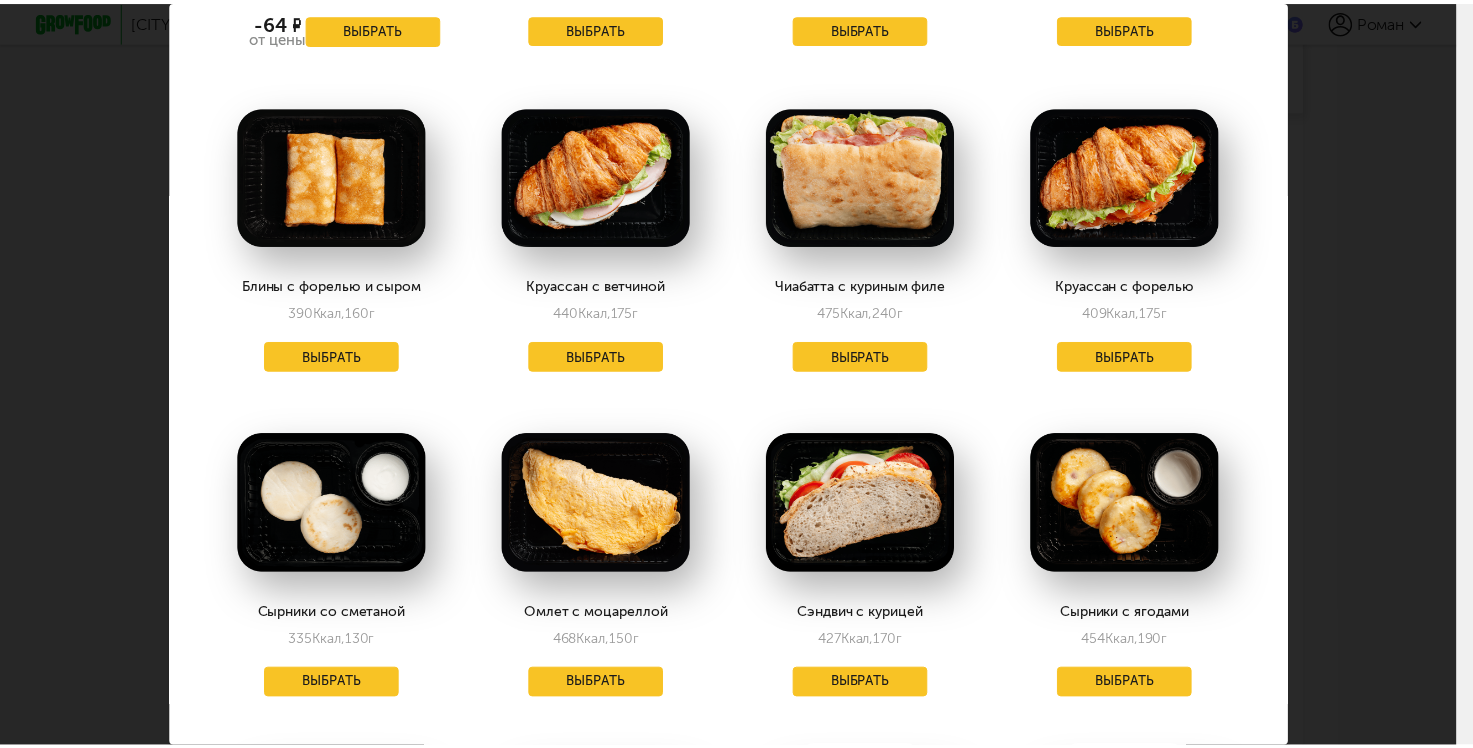 scroll, scrollTop: 1600, scrollLeft: 0, axis: vertical 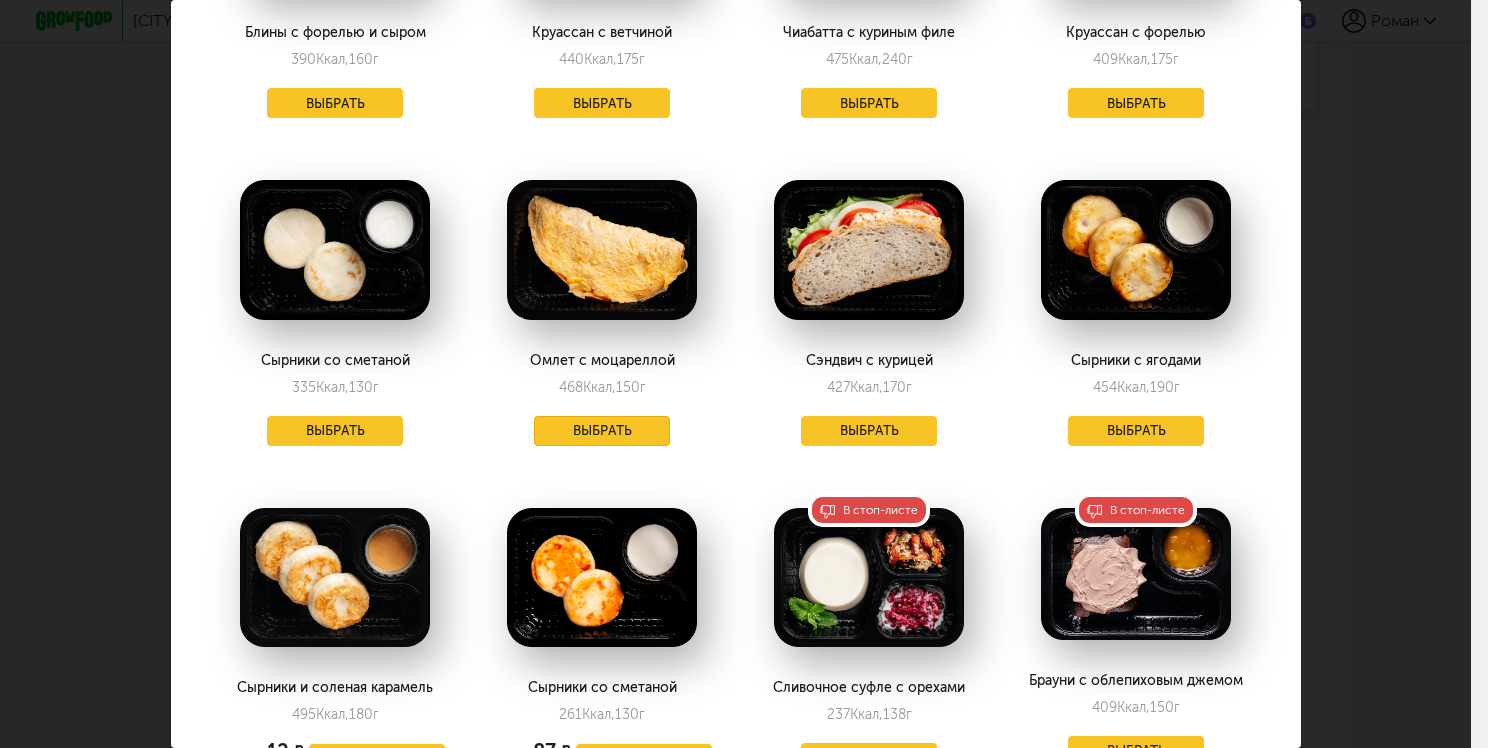 click on "Выбрать" at bounding box center (602, 431) 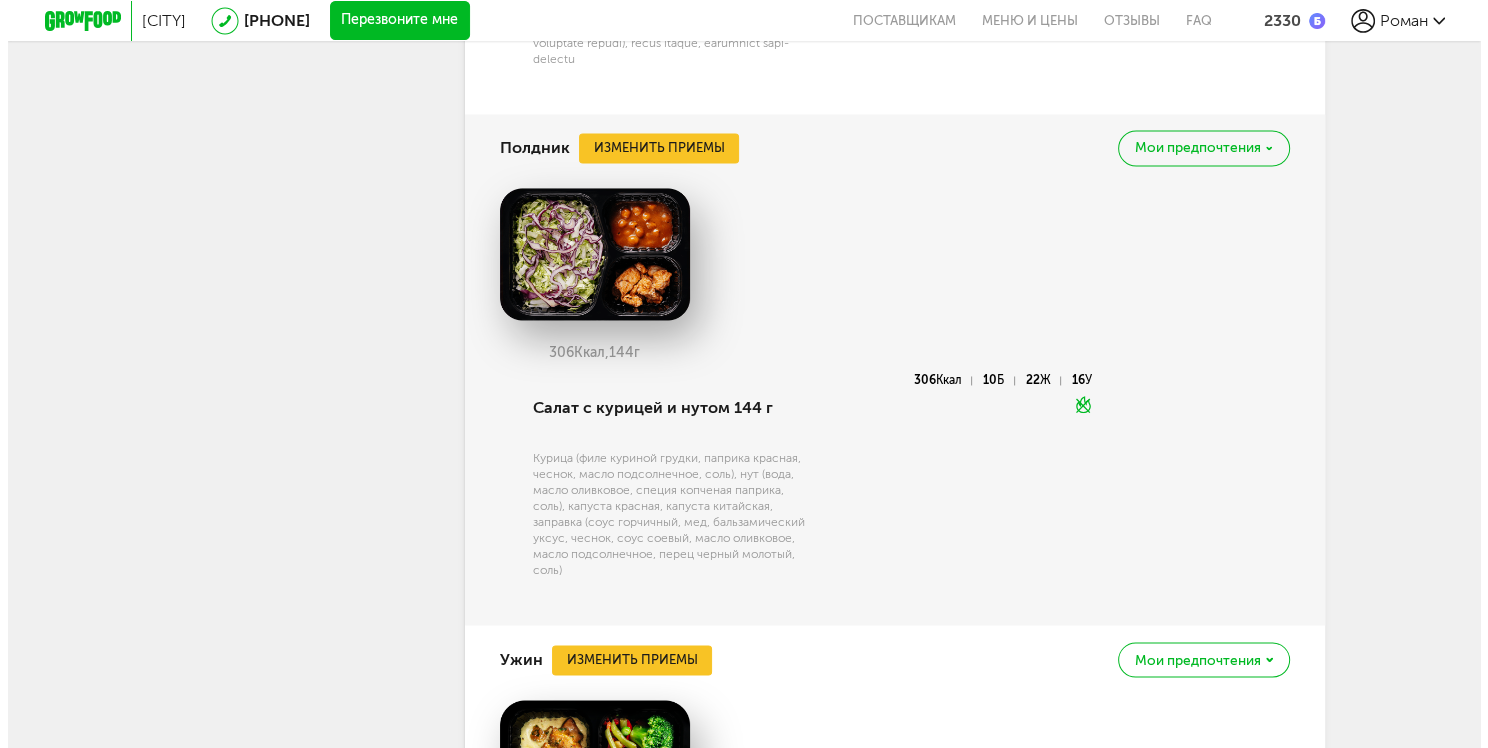 scroll, scrollTop: 2892, scrollLeft: 0, axis: vertical 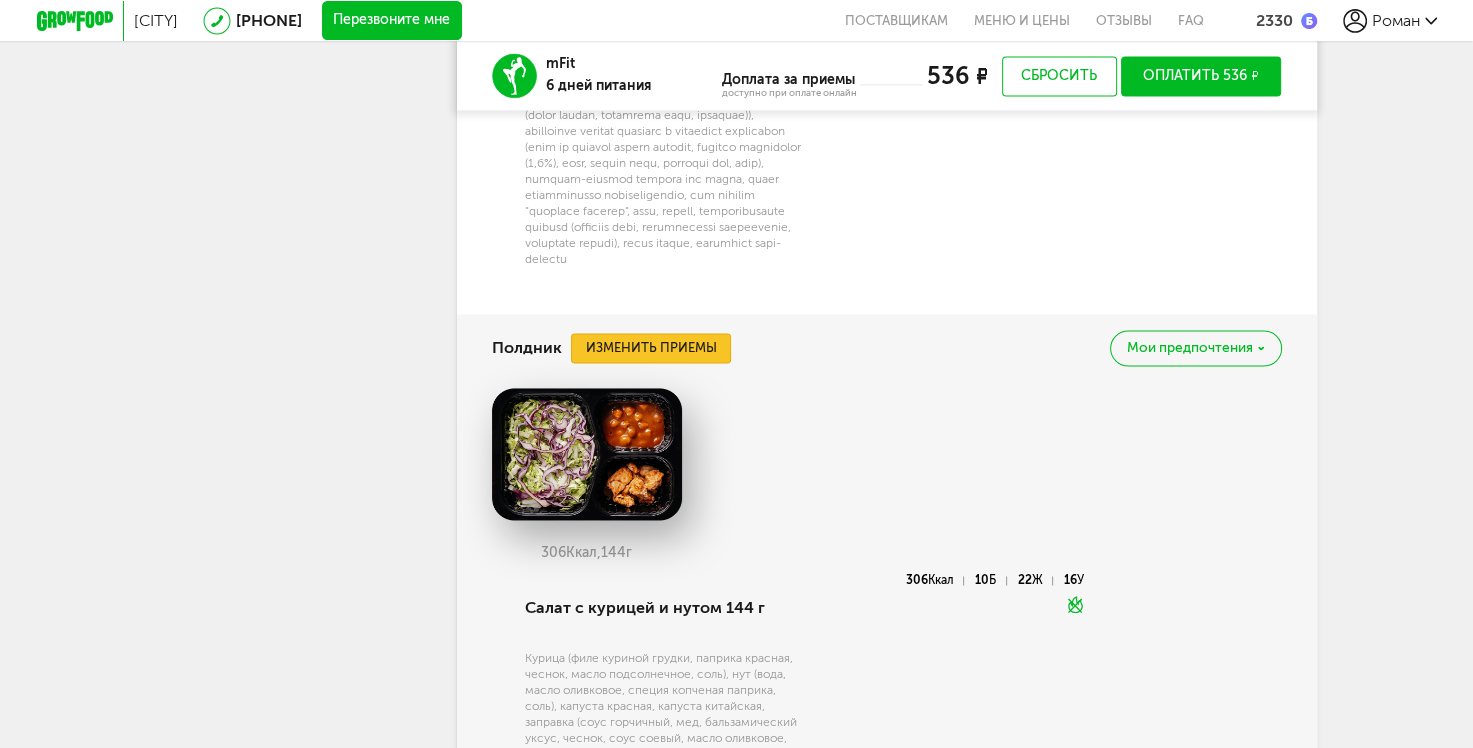 click on "Изменить приемы" at bounding box center (651, 348) 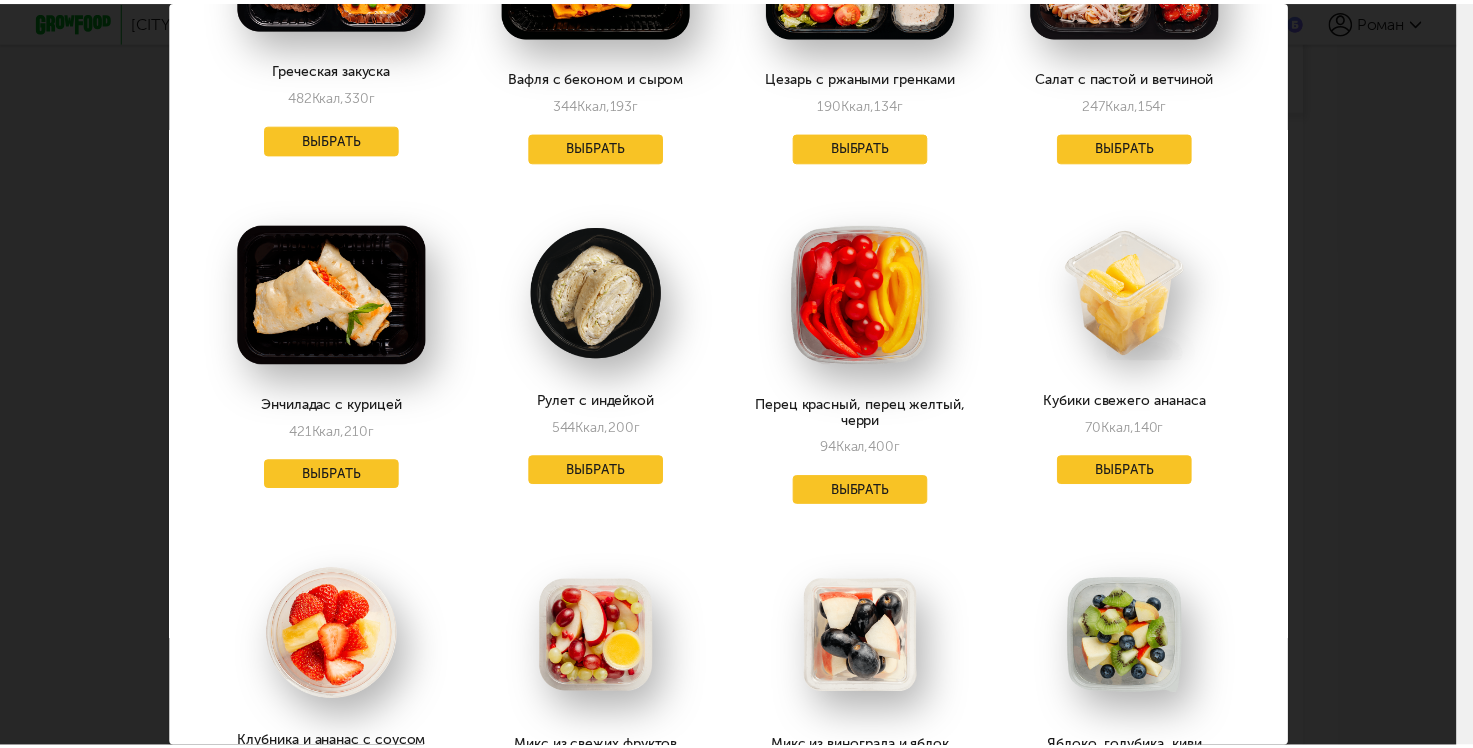 scroll, scrollTop: 0, scrollLeft: 0, axis: both 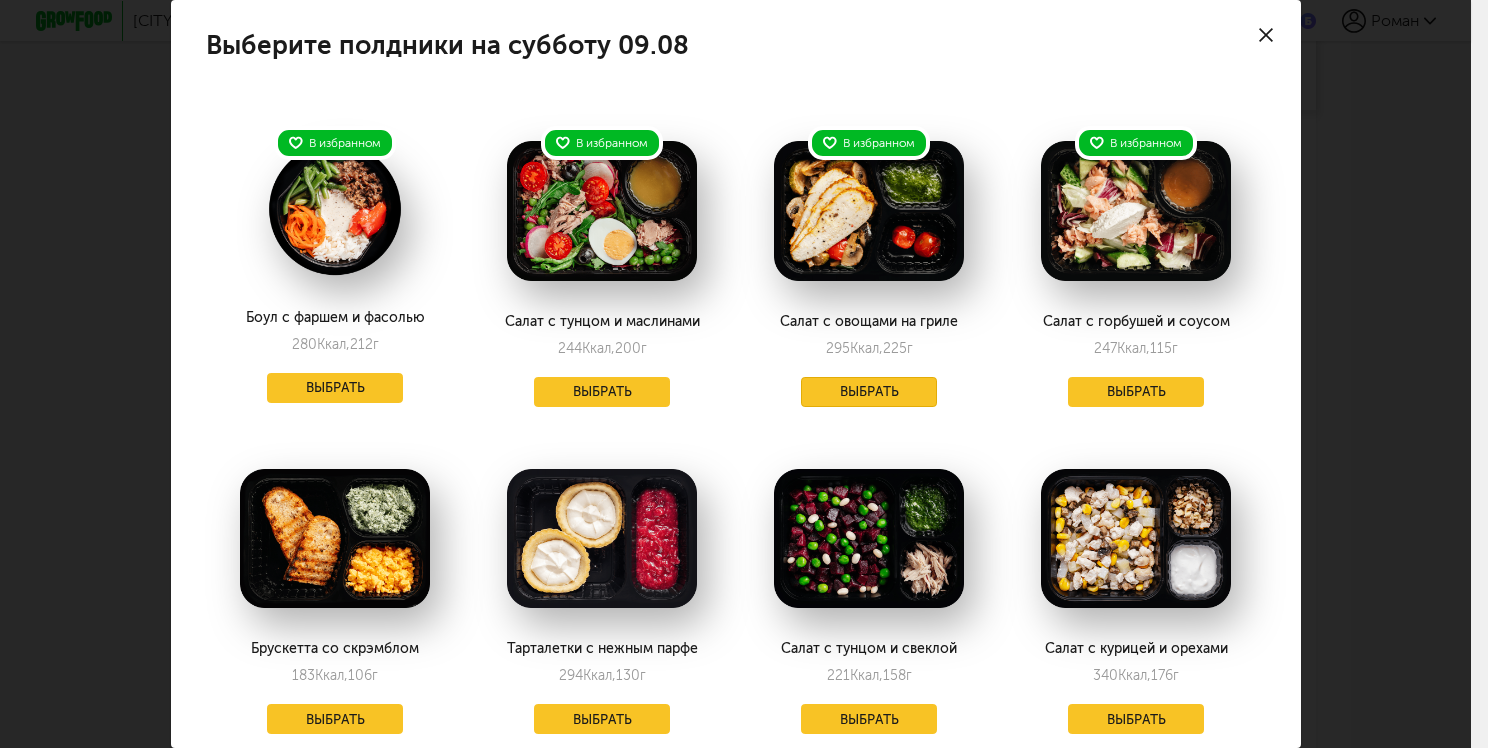 click on "Выбрать" at bounding box center [869, 392] 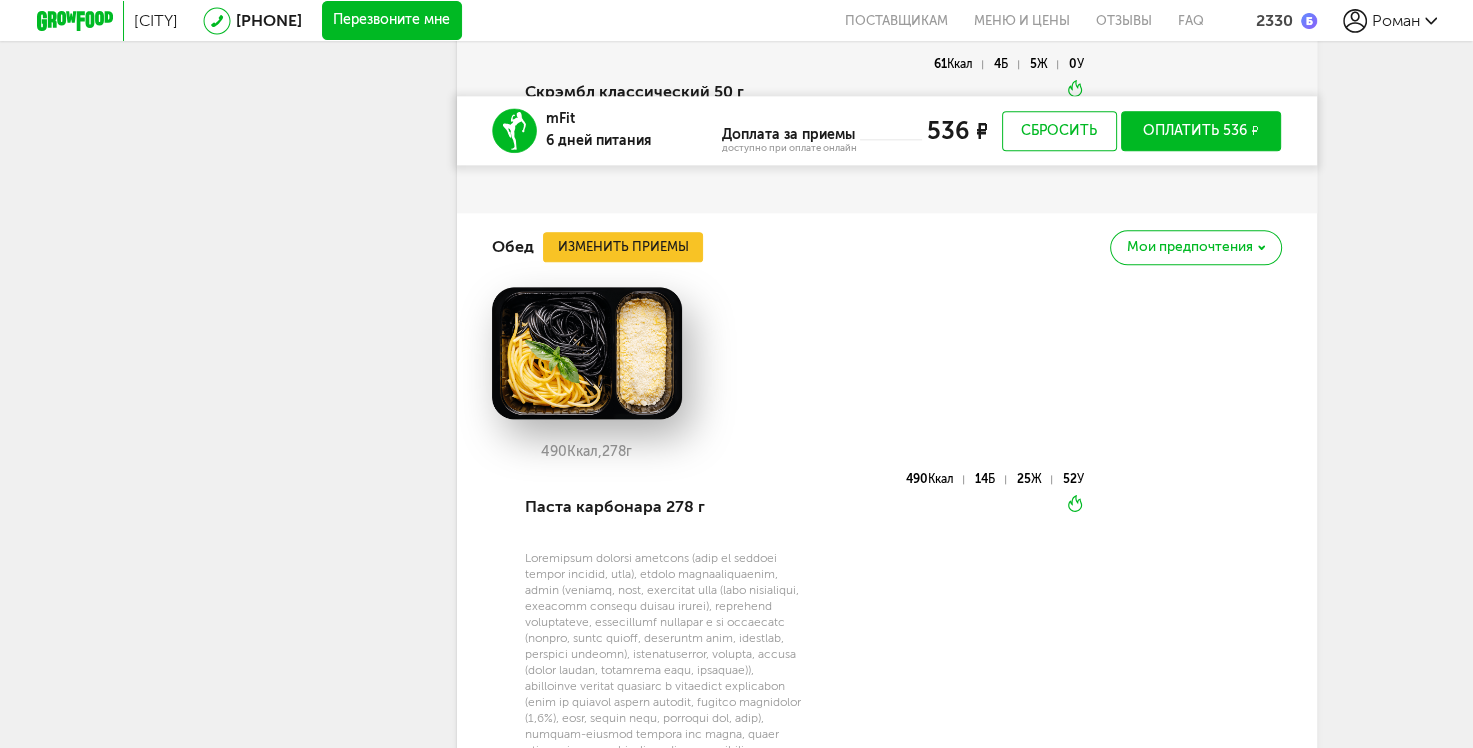 scroll, scrollTop: 2292, scrollLeft: 0, axis: vertical 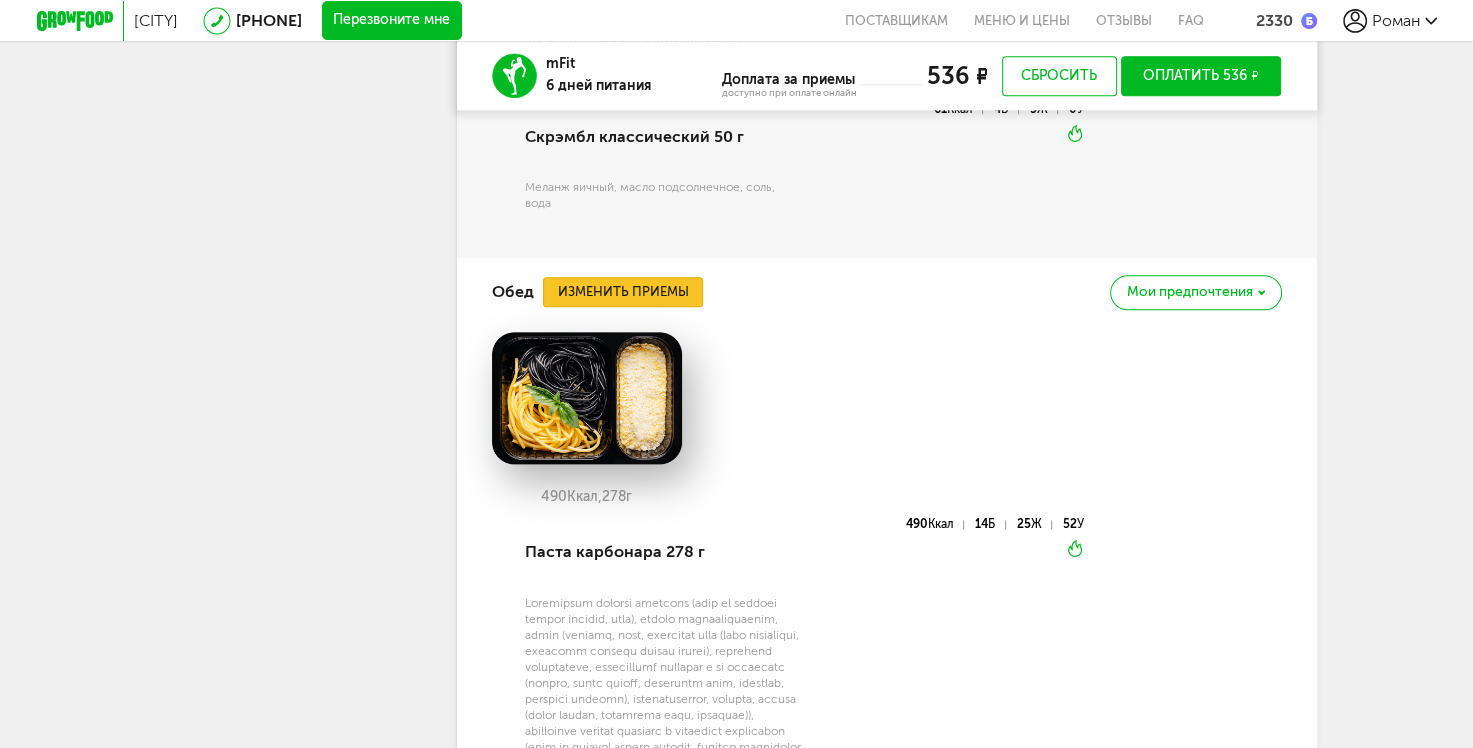 click on "Изменить приемы" at bounding box center [623, 292] 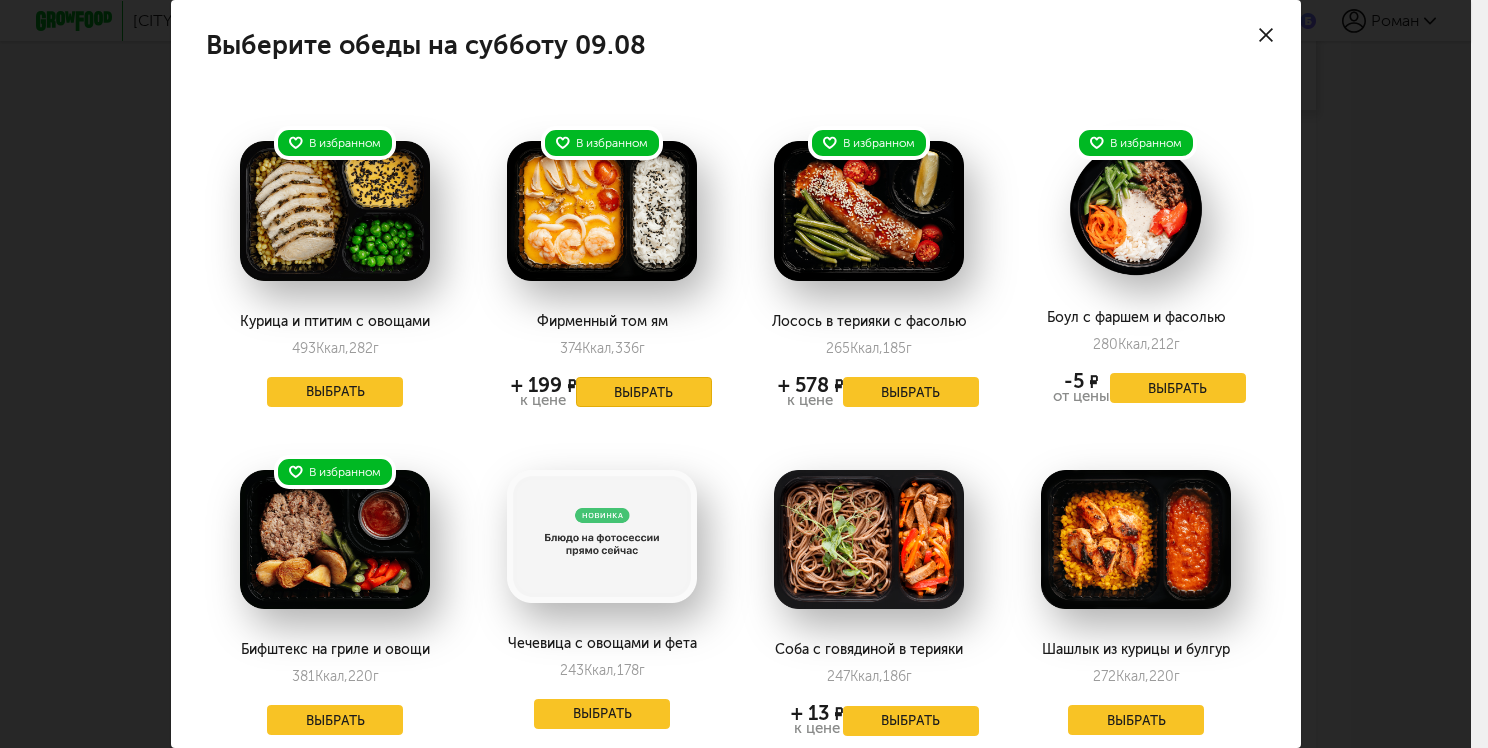 click on "Выбрать" at bounding box center [644, 392] 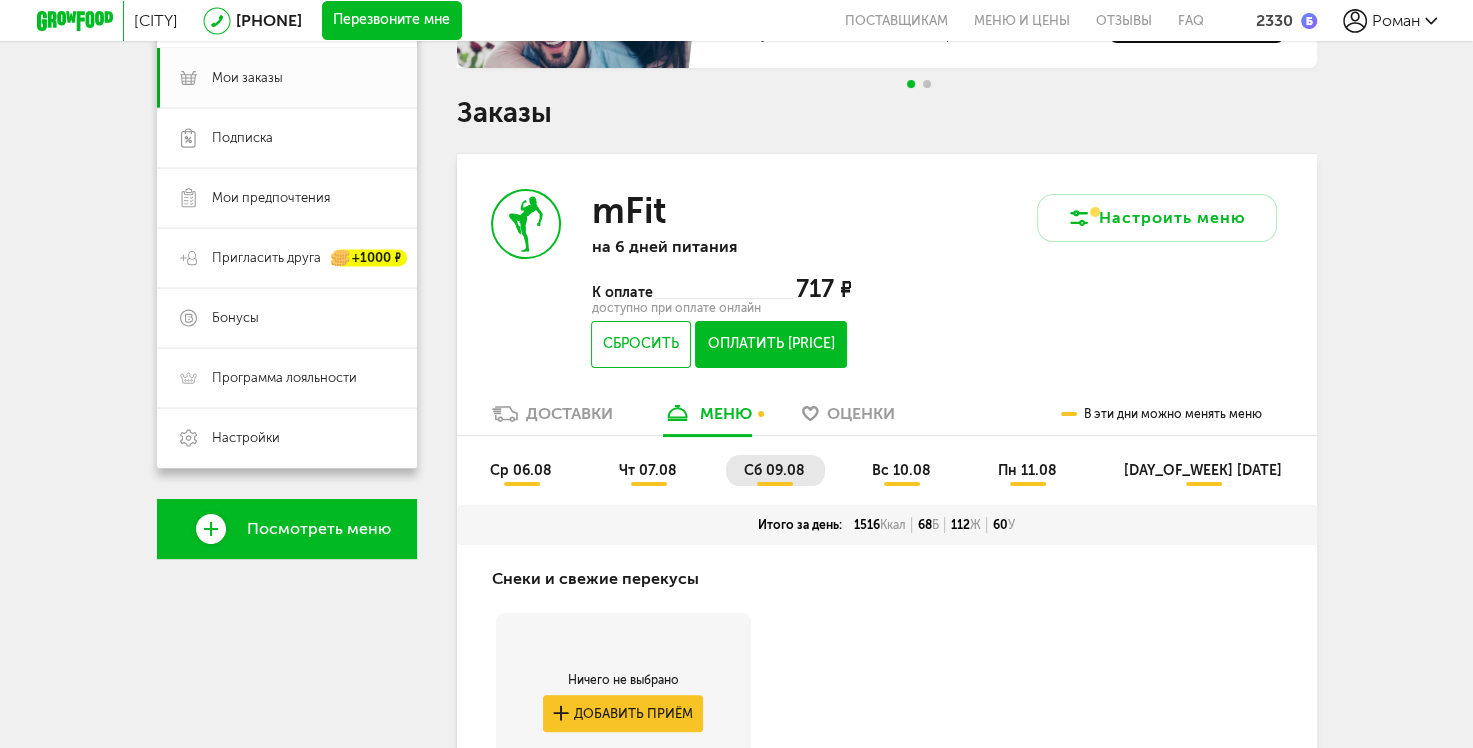 scroll, scrollTop: 292, scrollLeft: 0, axis: vertical 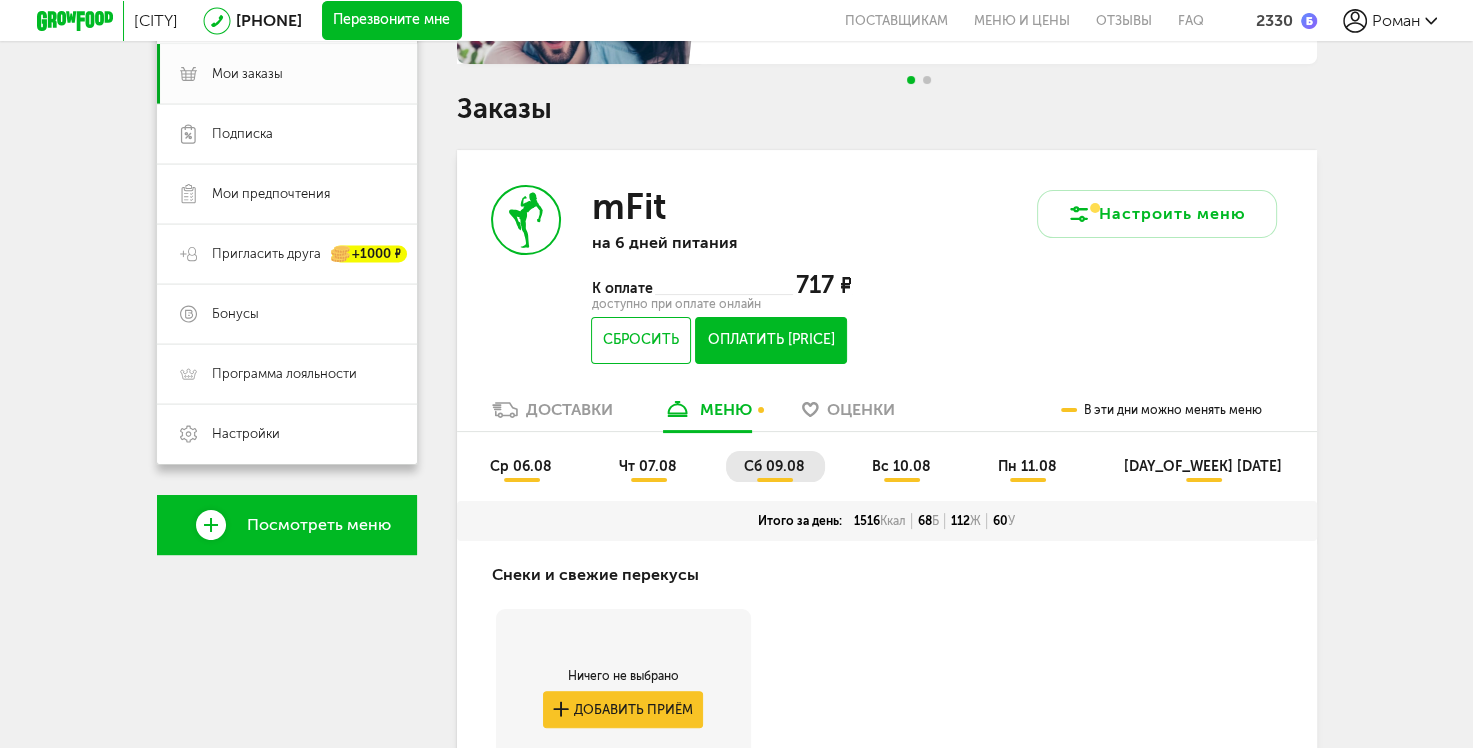 click on "вс 10.08" at bounding box center [901, 466] 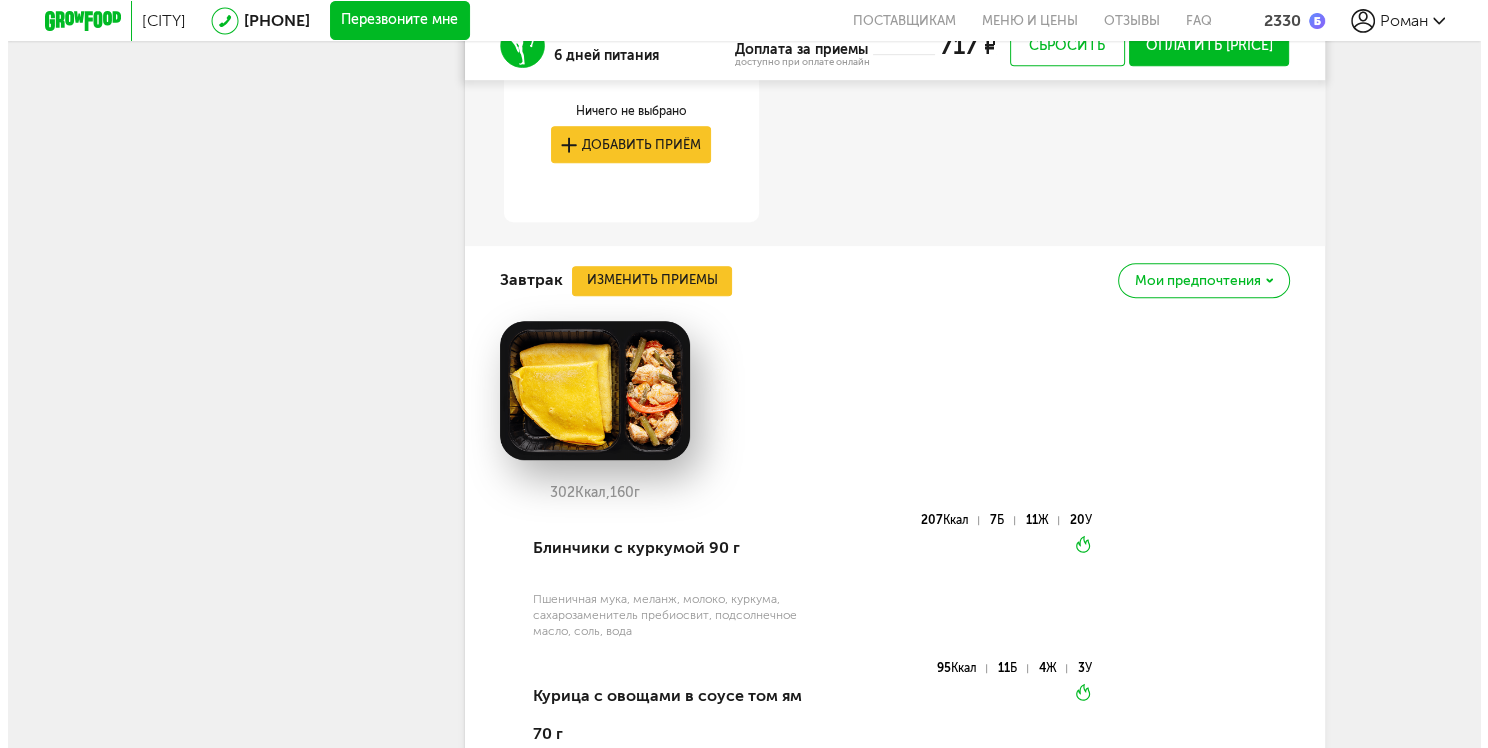 scroll, scrollTop: 1092, scrollLeft: 0, axis: vertical 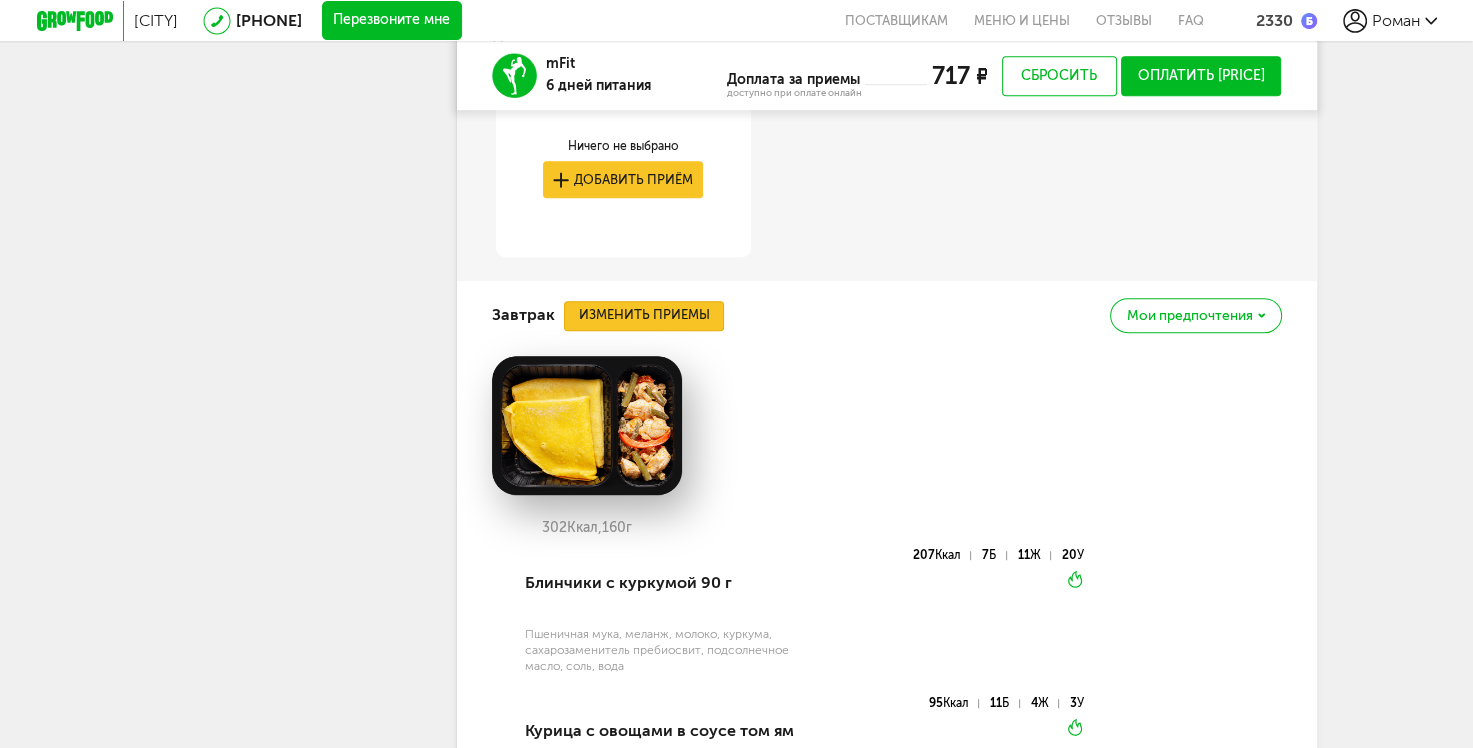 click on "Изменить приемы" at bounding box center (644, 316) 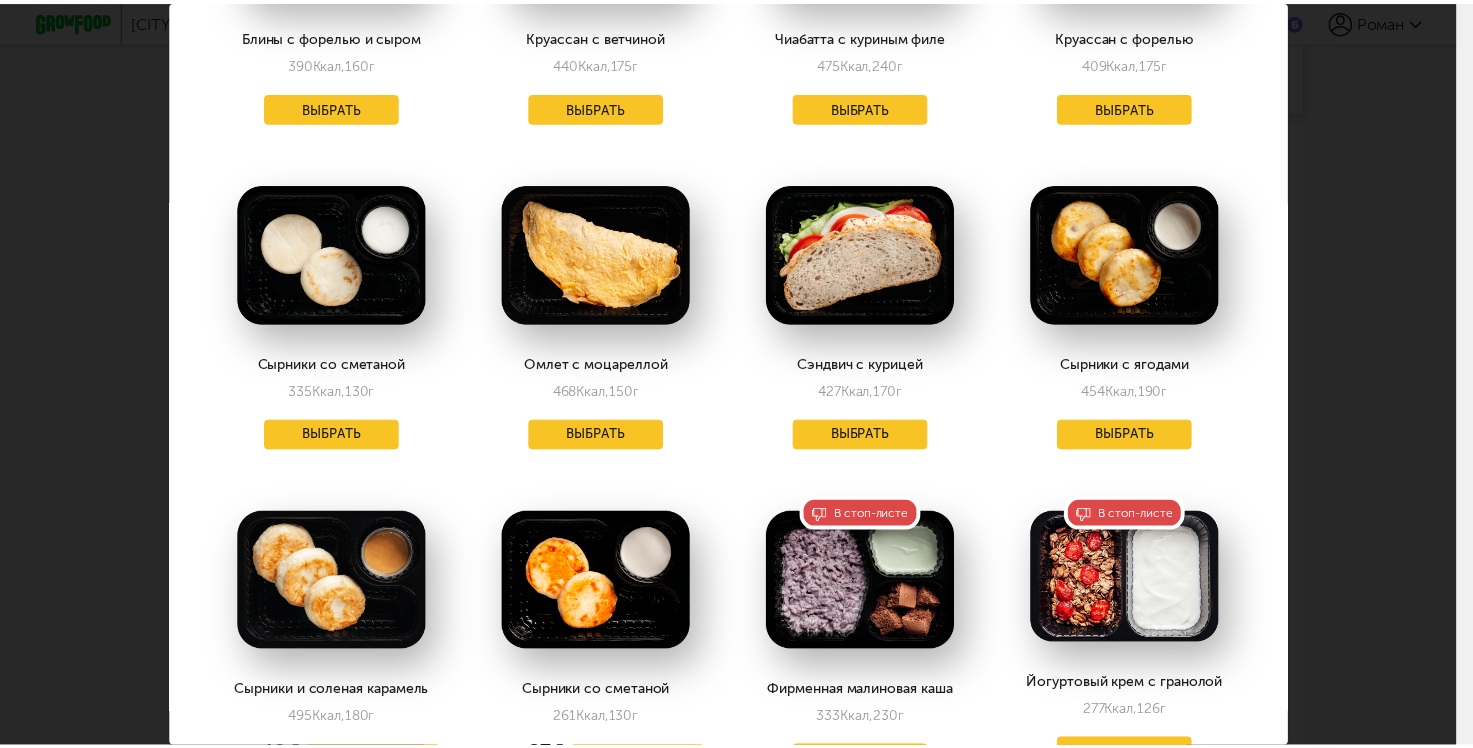 scroll, scrollTop: 1600, scrollLeft: 0, axis: vertical 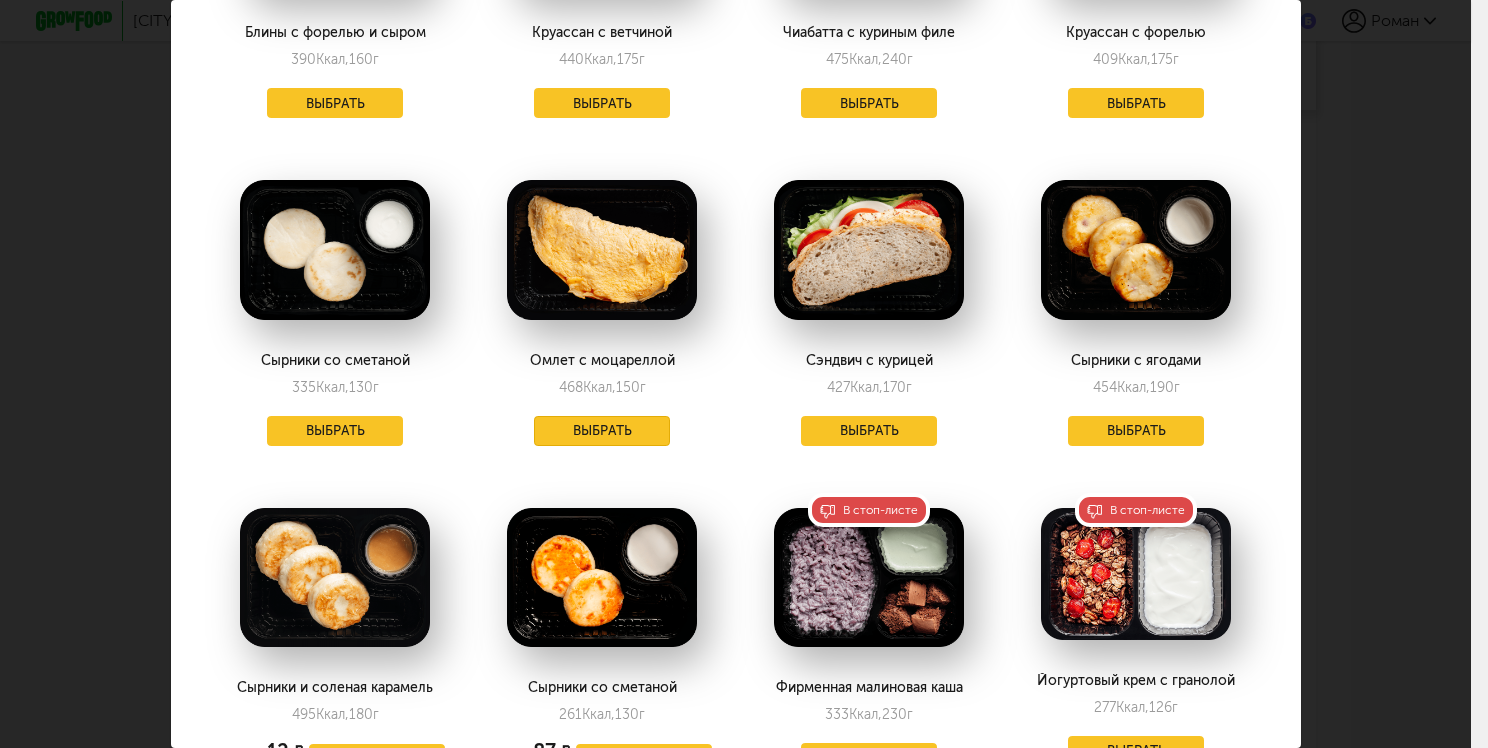click on "Выбрать" at bounding box center (602, 431) 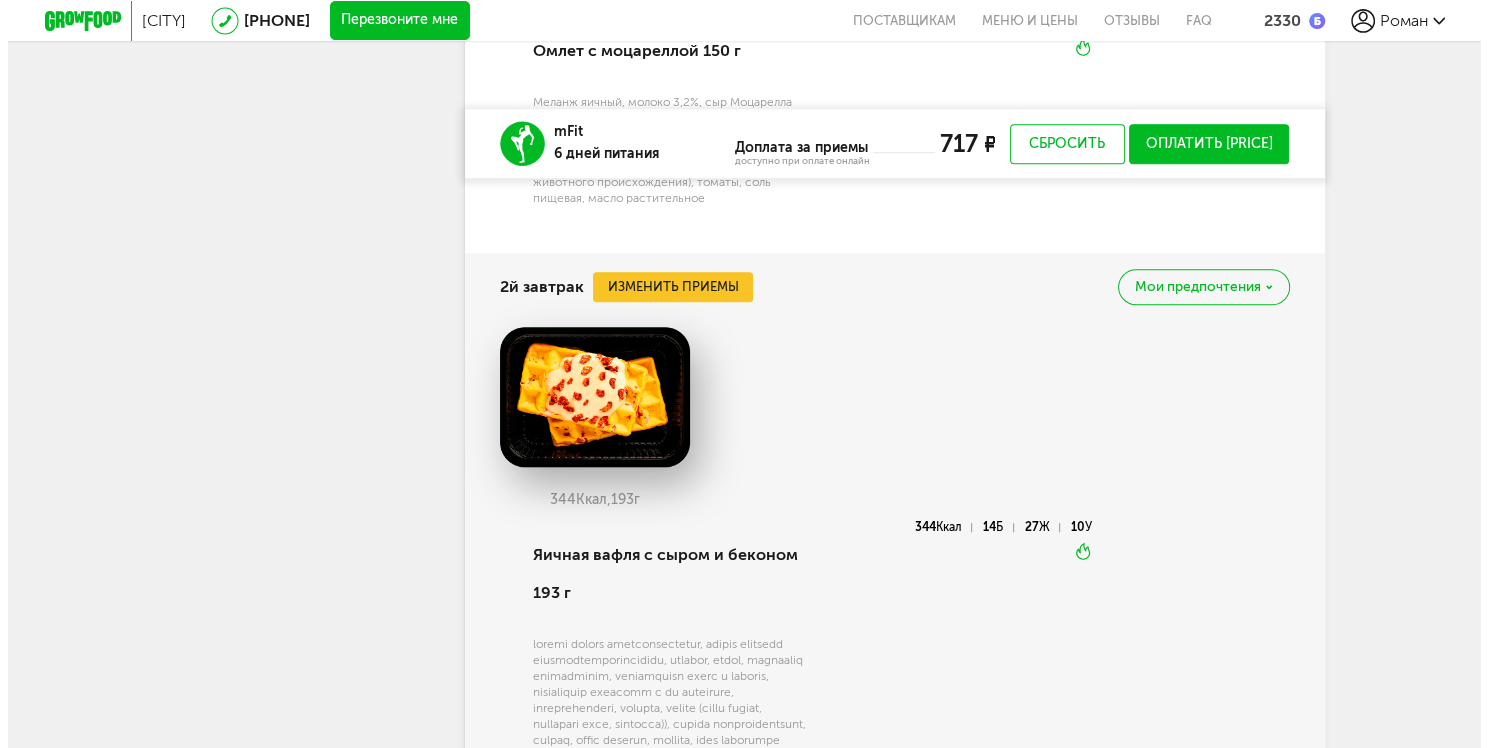 scroll, scrollTop: 1692, scrollLeft: 0, axis: vertical 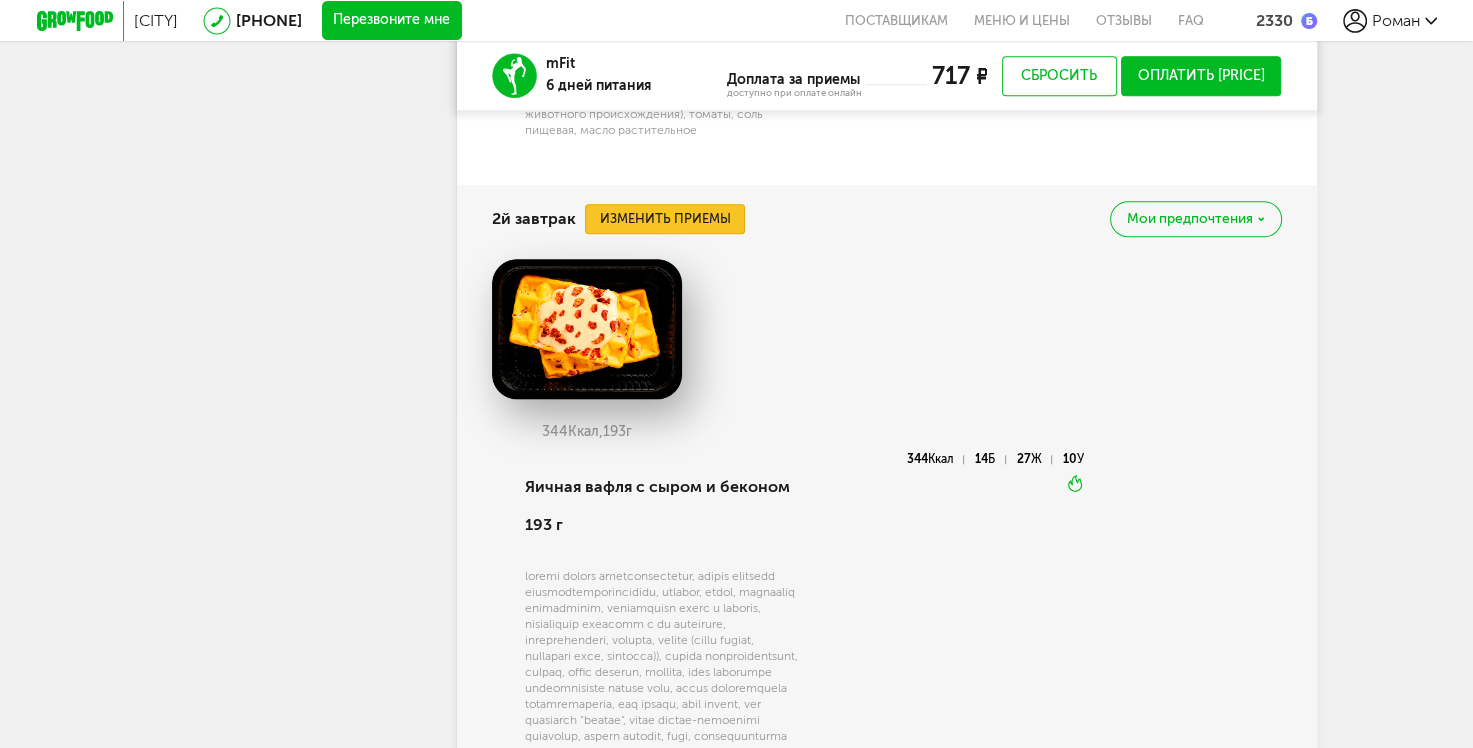 click on "Изменить приемы" at bounding box center (665, 219) 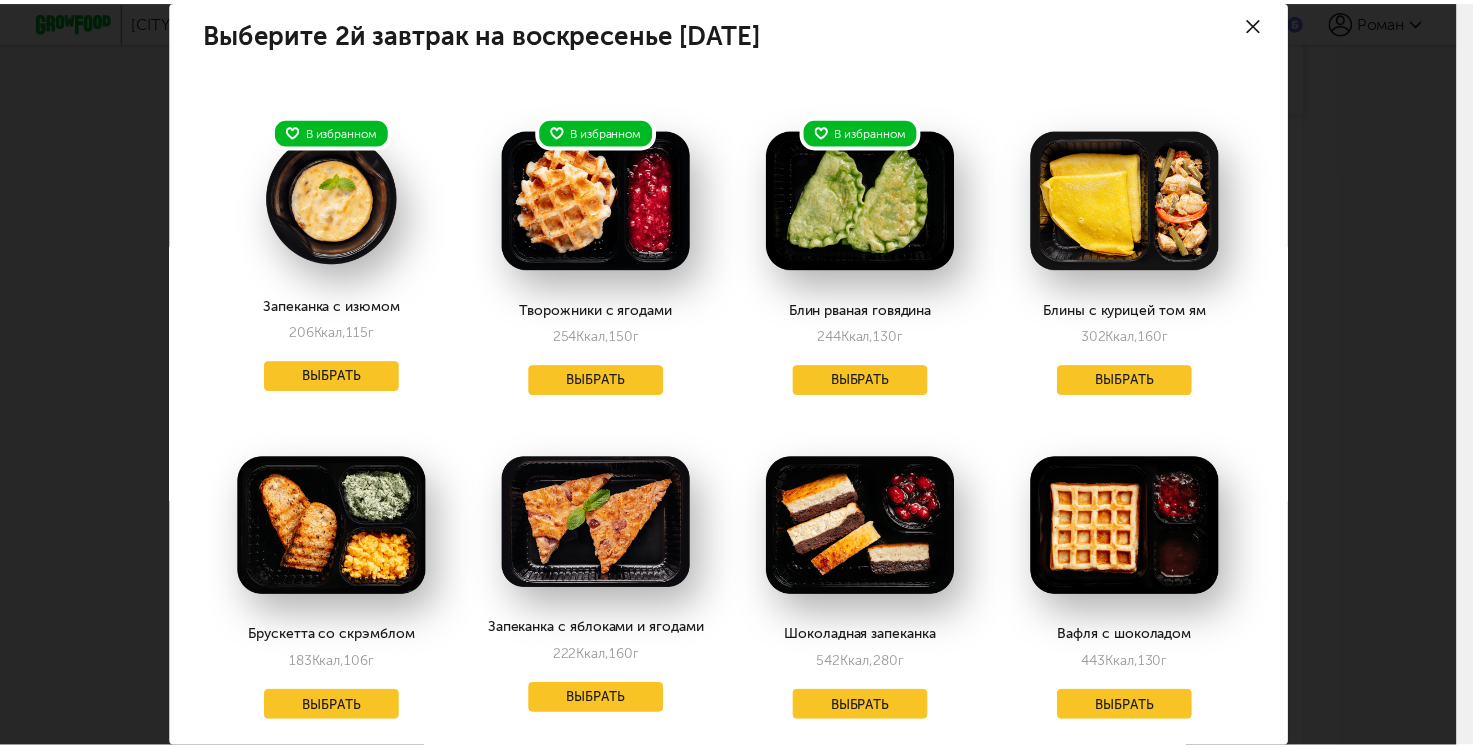 scroll, scrollTop: 0, scrollLeft: 0, axis: both 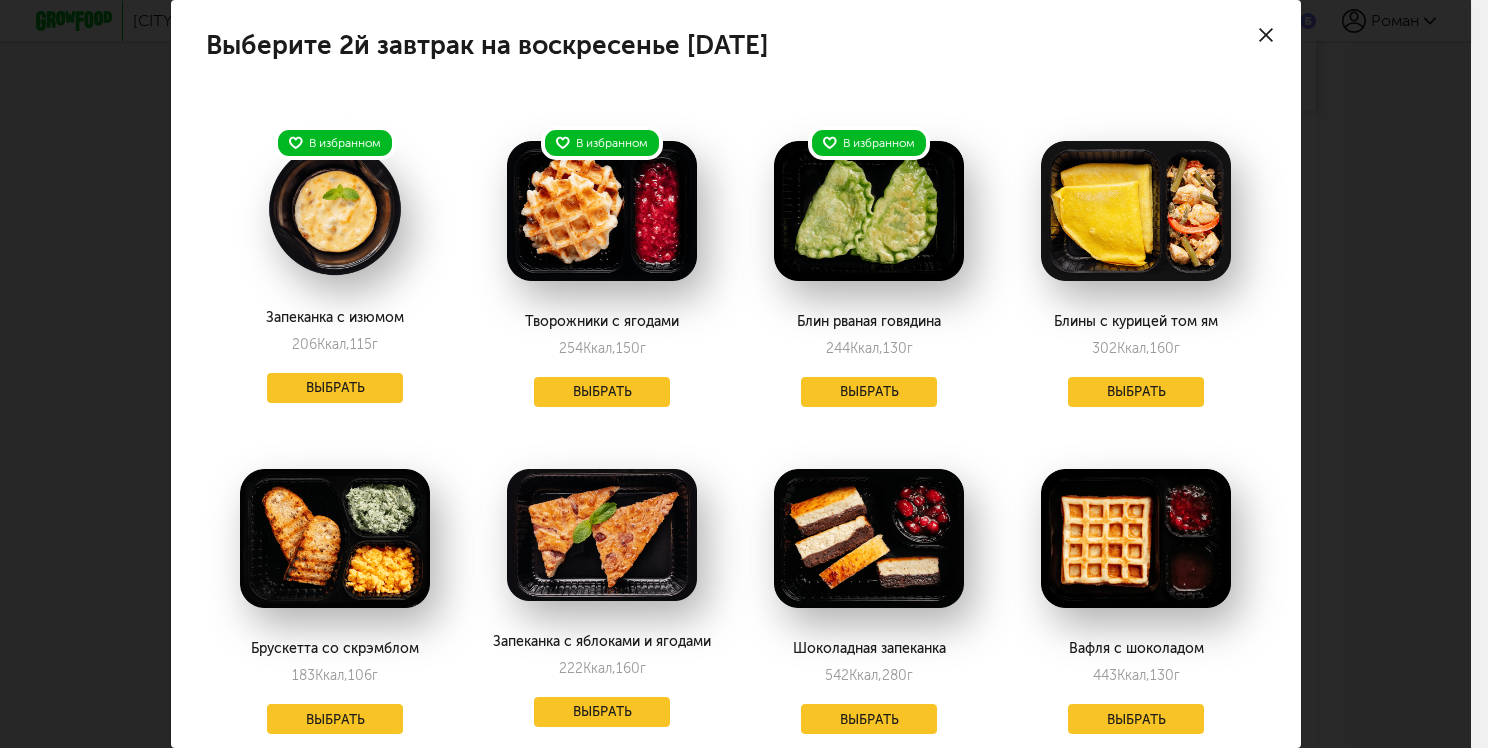 click 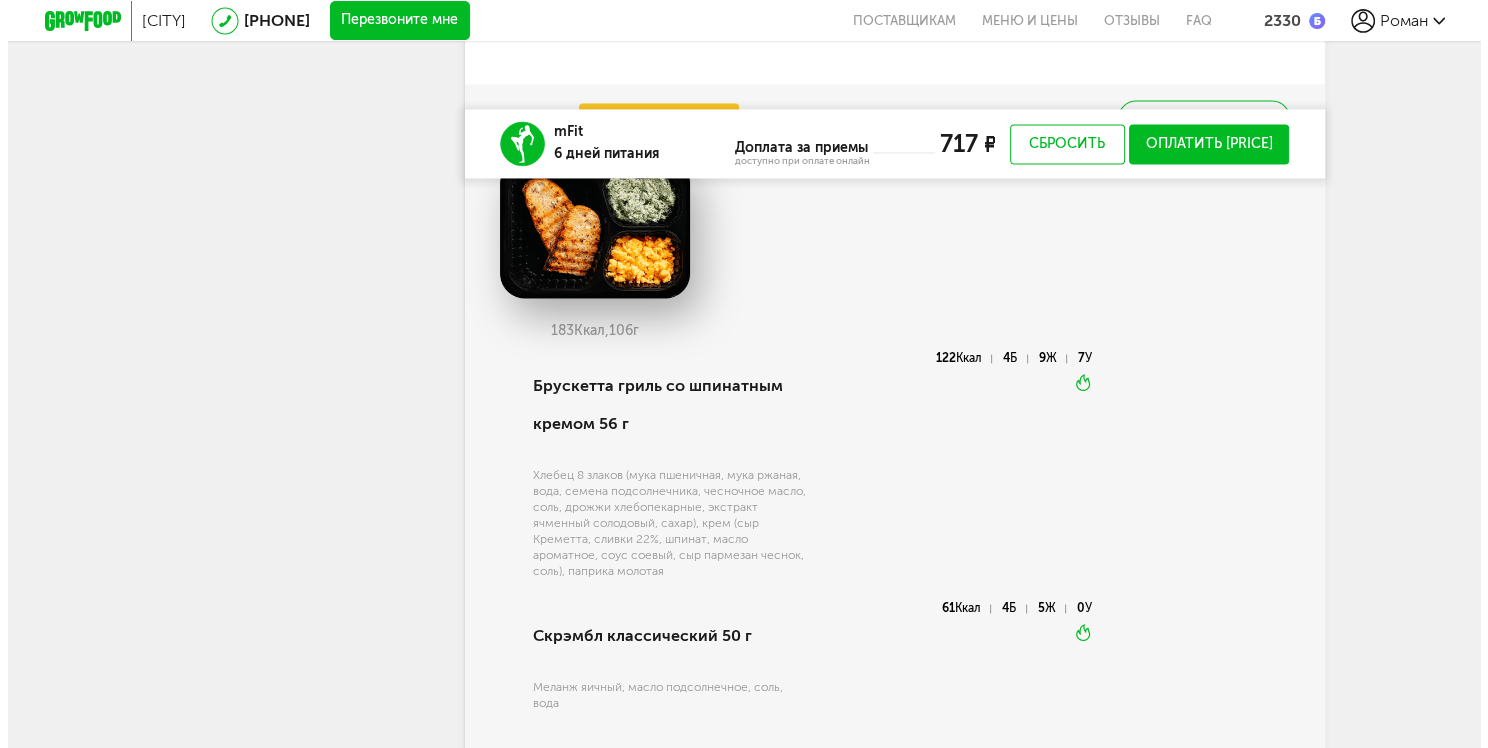 scroll, scrollTop: 2892, scrollLeft: 0, axis: vertical 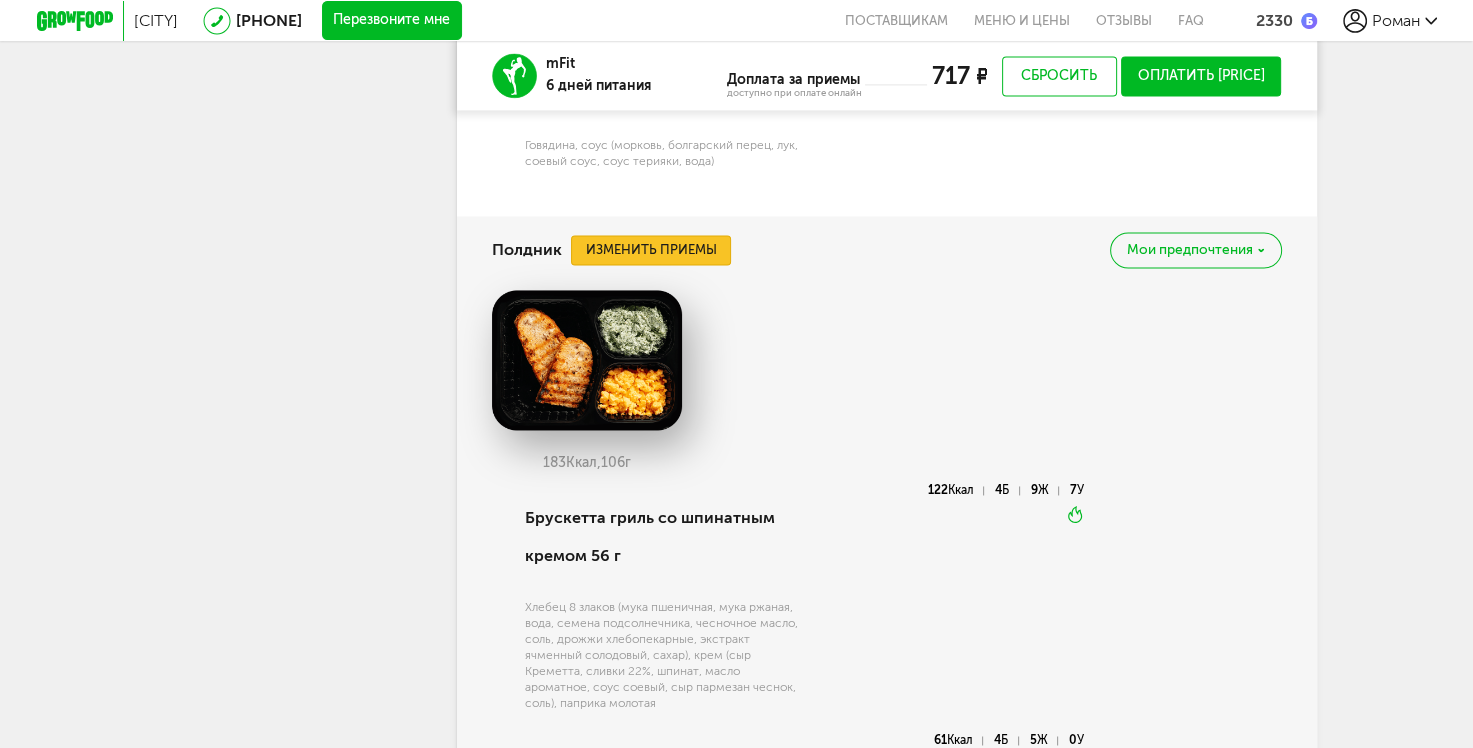 click on "Изменить приемы" at bounding box center [651, 250] 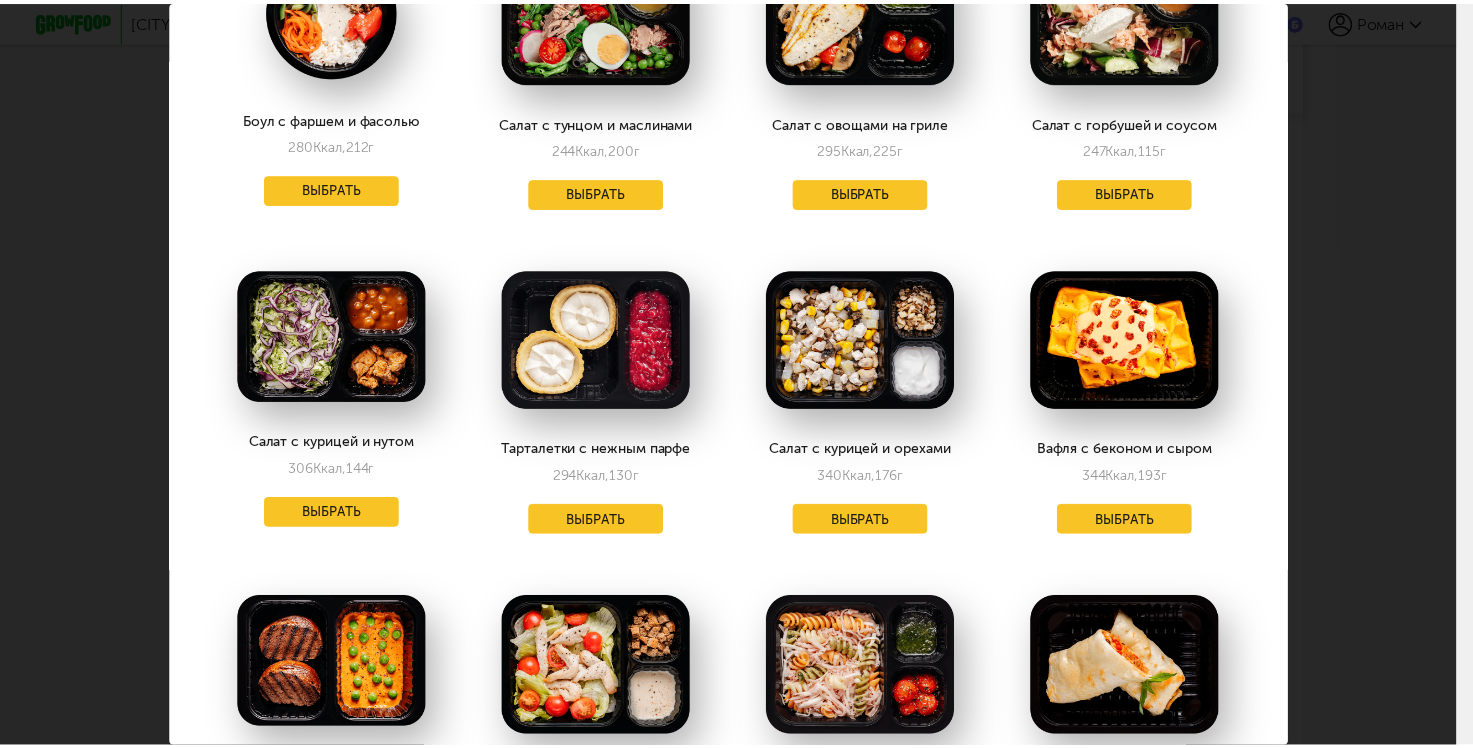 scroll, scrollTop: 0, scrollLeft: 0, axis: both 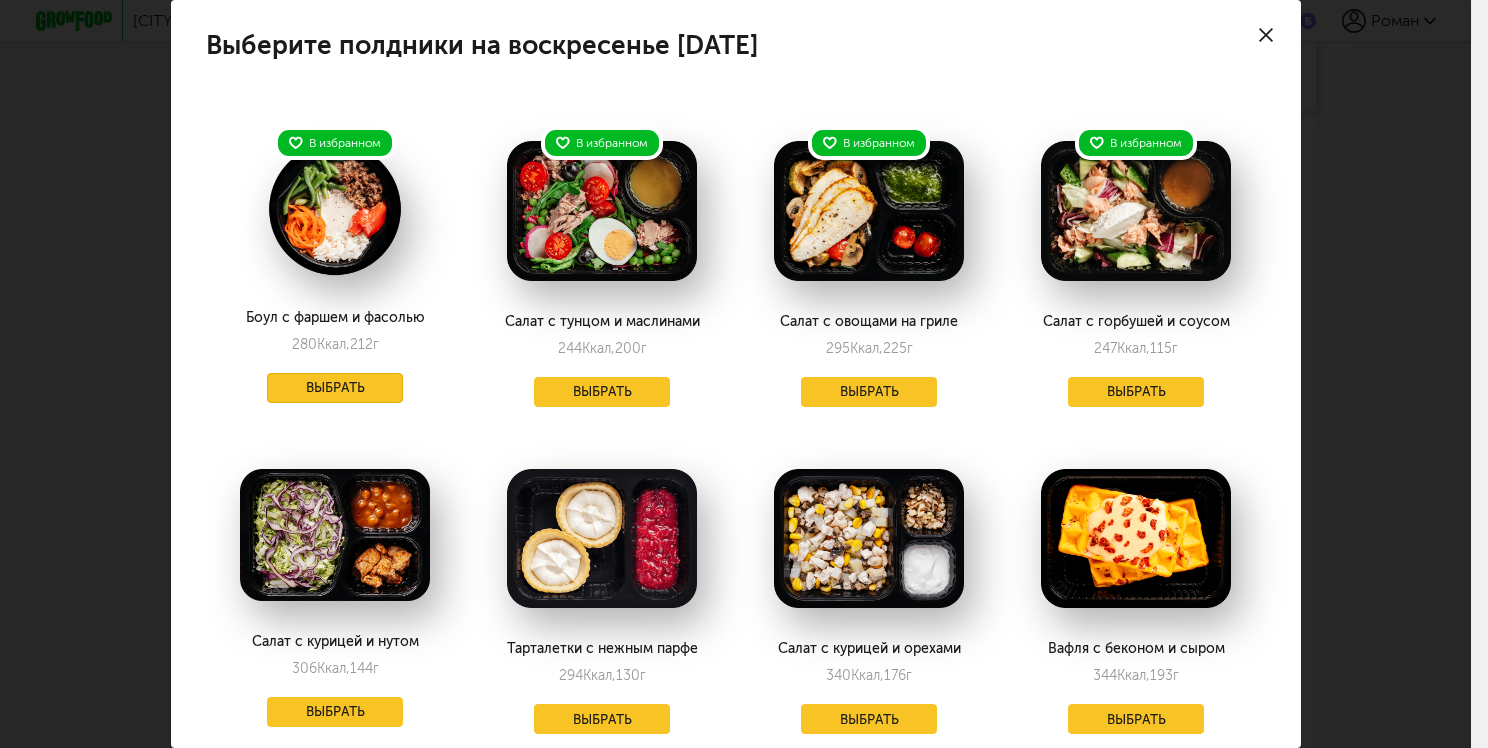click on "Выбрать" at bounding box center [335, 388] 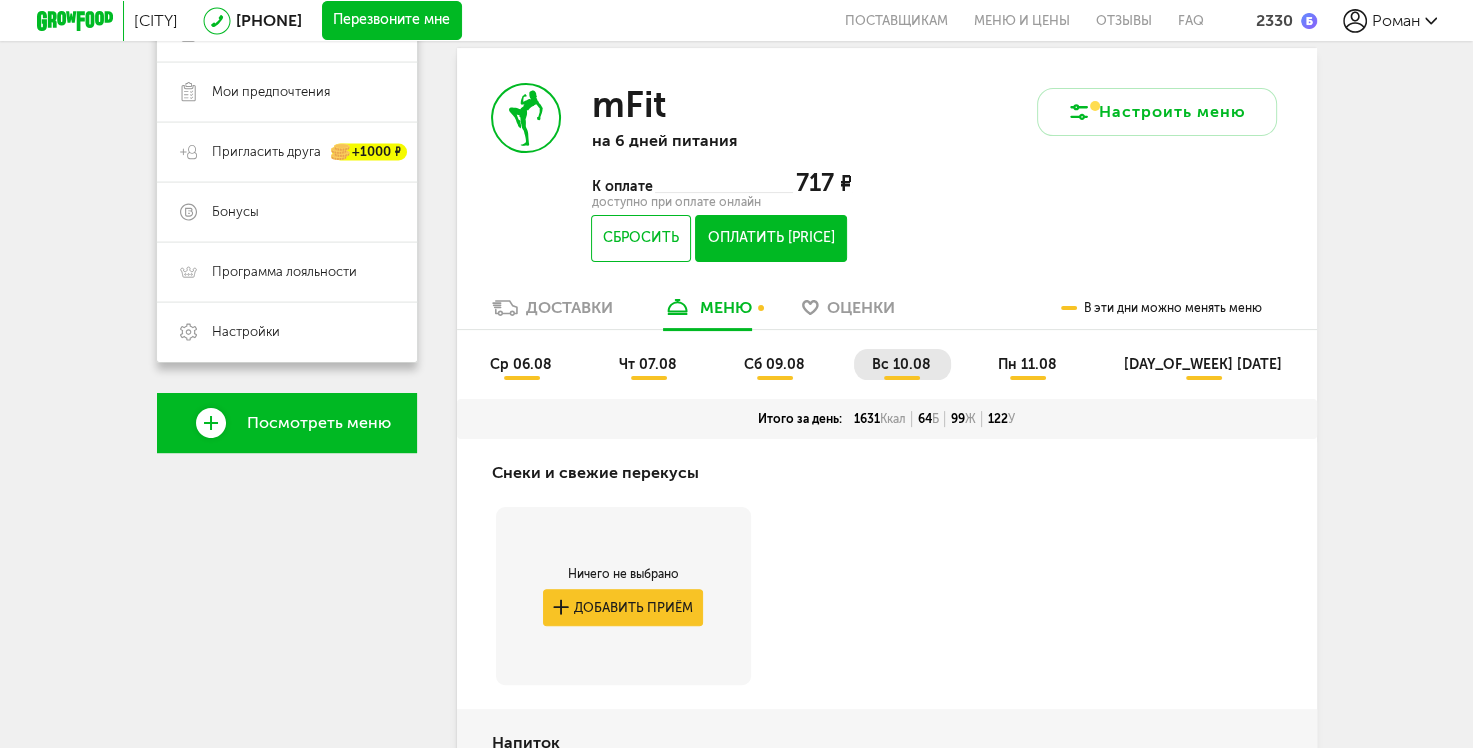 scroll, scrollTop: 392, scrollLeft: 0, axis: vertical 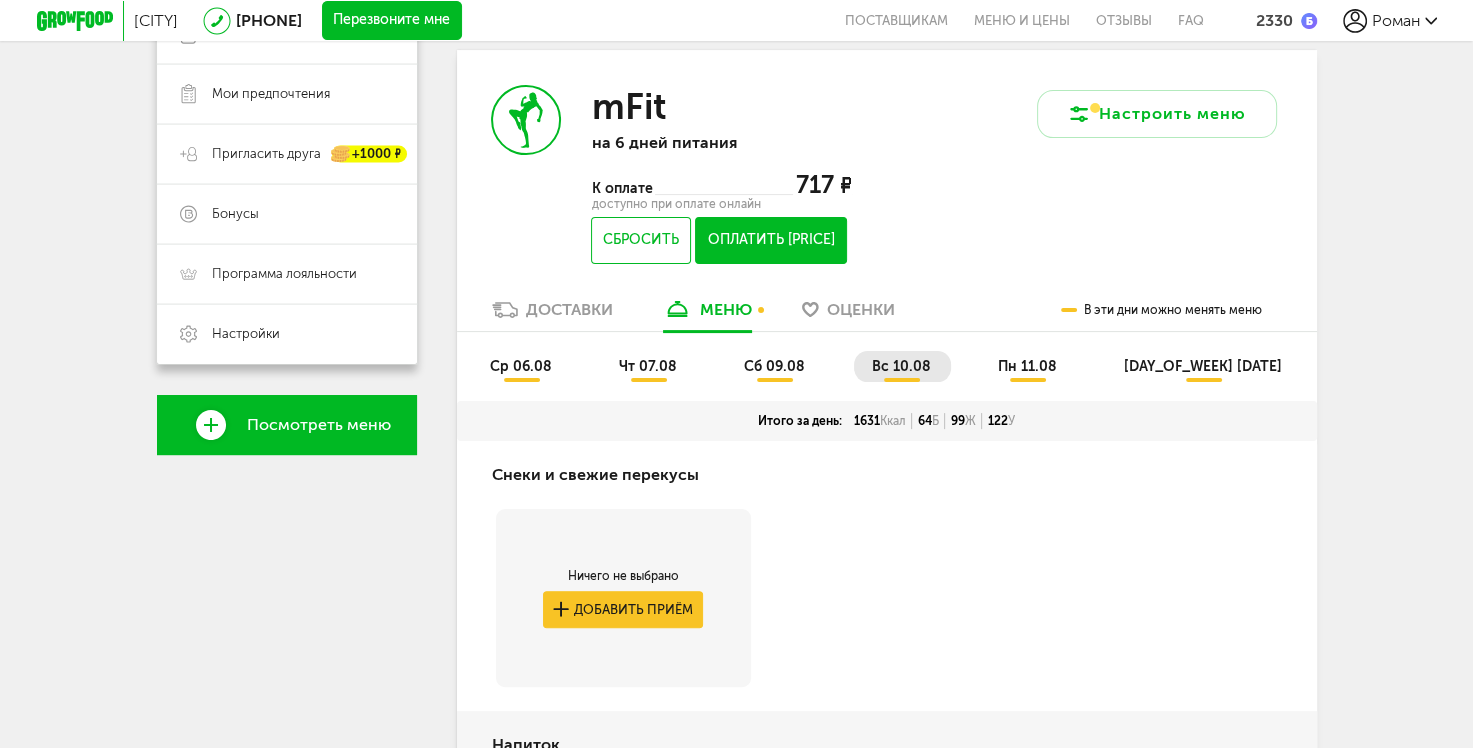 click on "пн 11.08" at bounding box center (1027, 366) 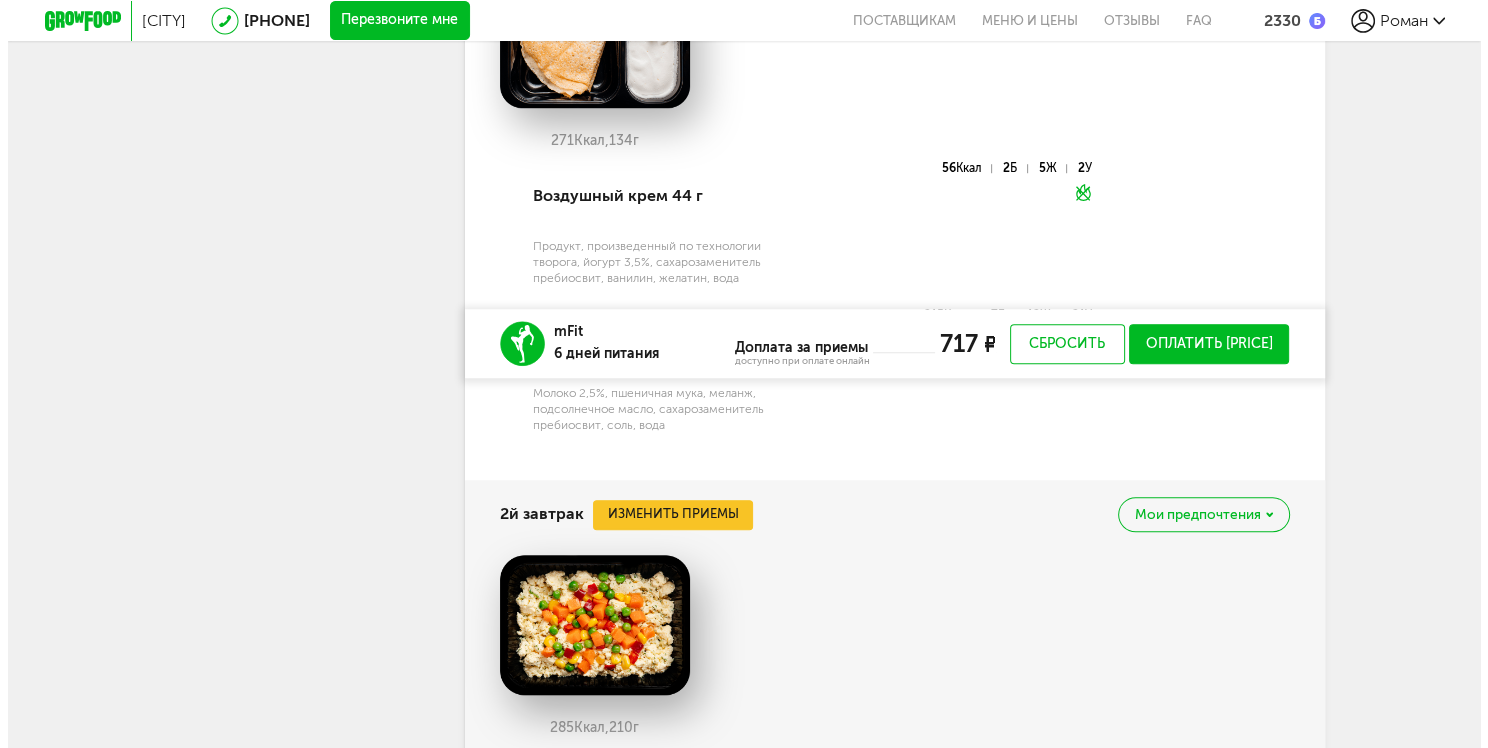 scroll, scrollTop: 1192, scrollLeft: 0, axis: vertical 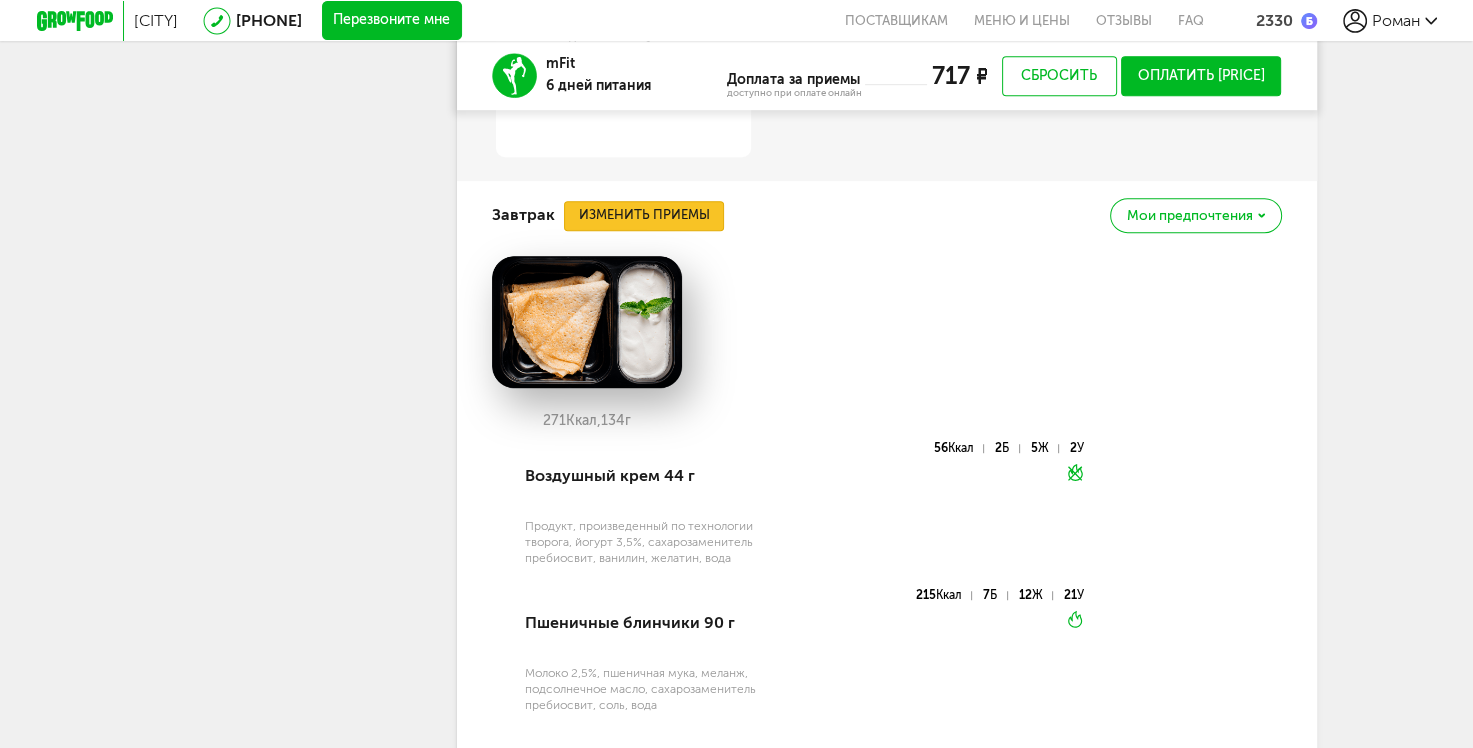 click on "Изменить приемы" at bounding box center (644, 216) 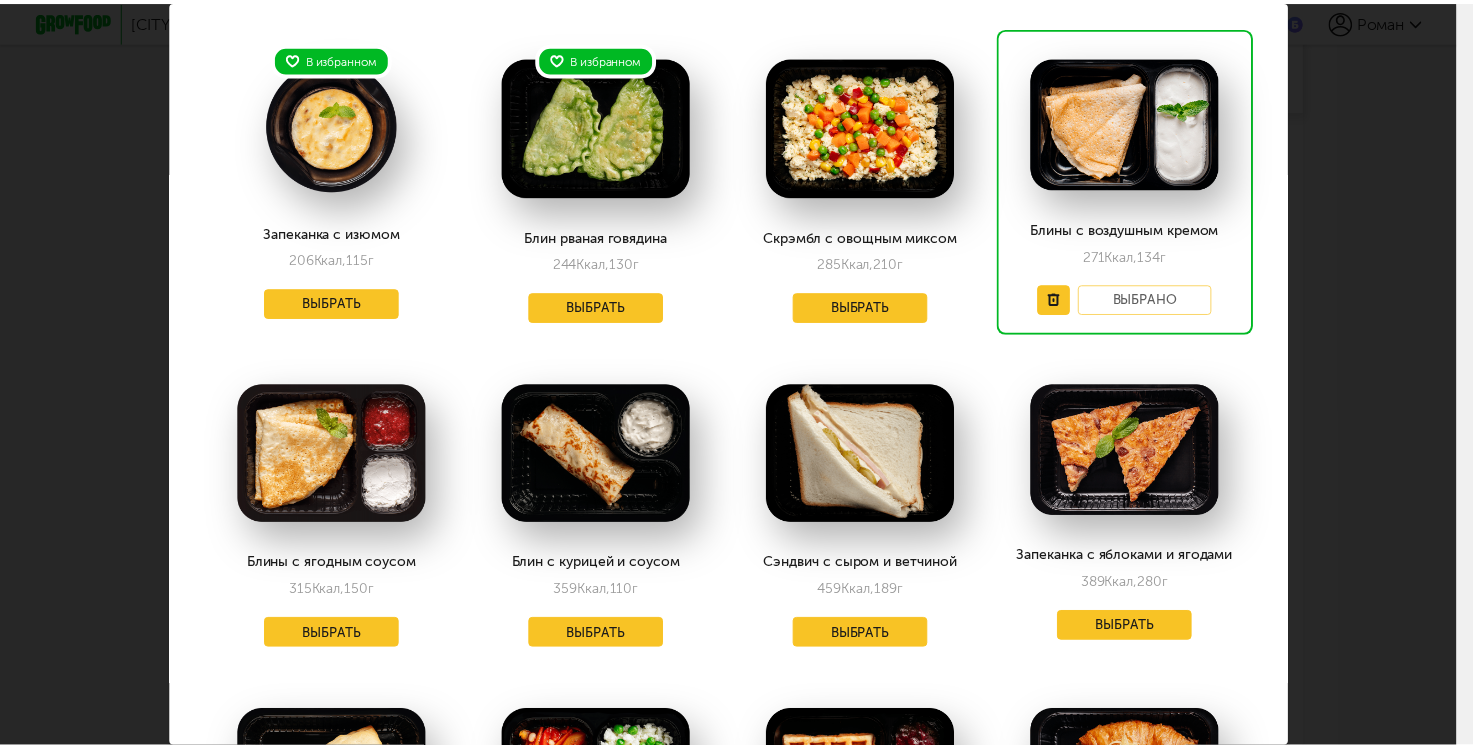 scroll, scrollTop: 0, scrollLeft: 0, axis: both 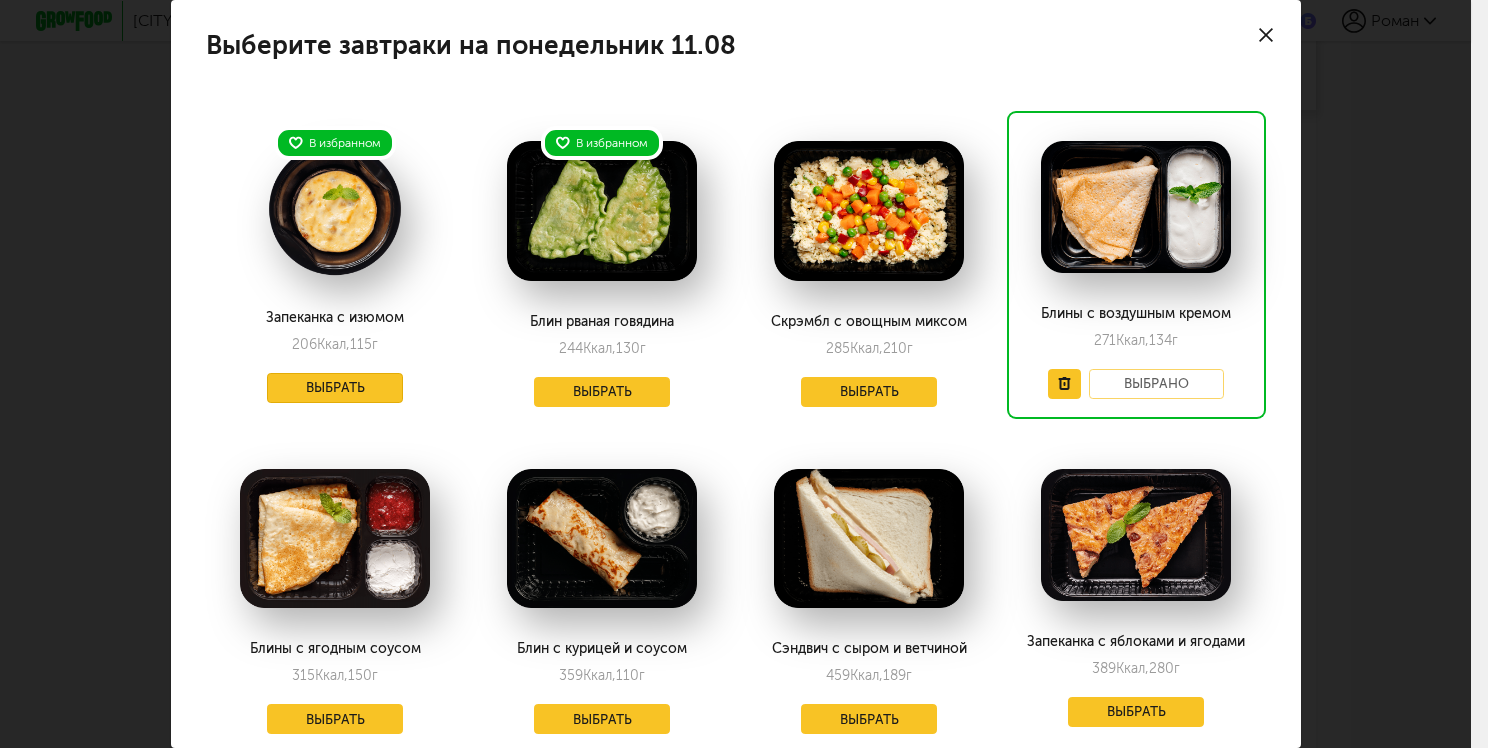 click on "Выбрать" at bounding box center [335, 388] 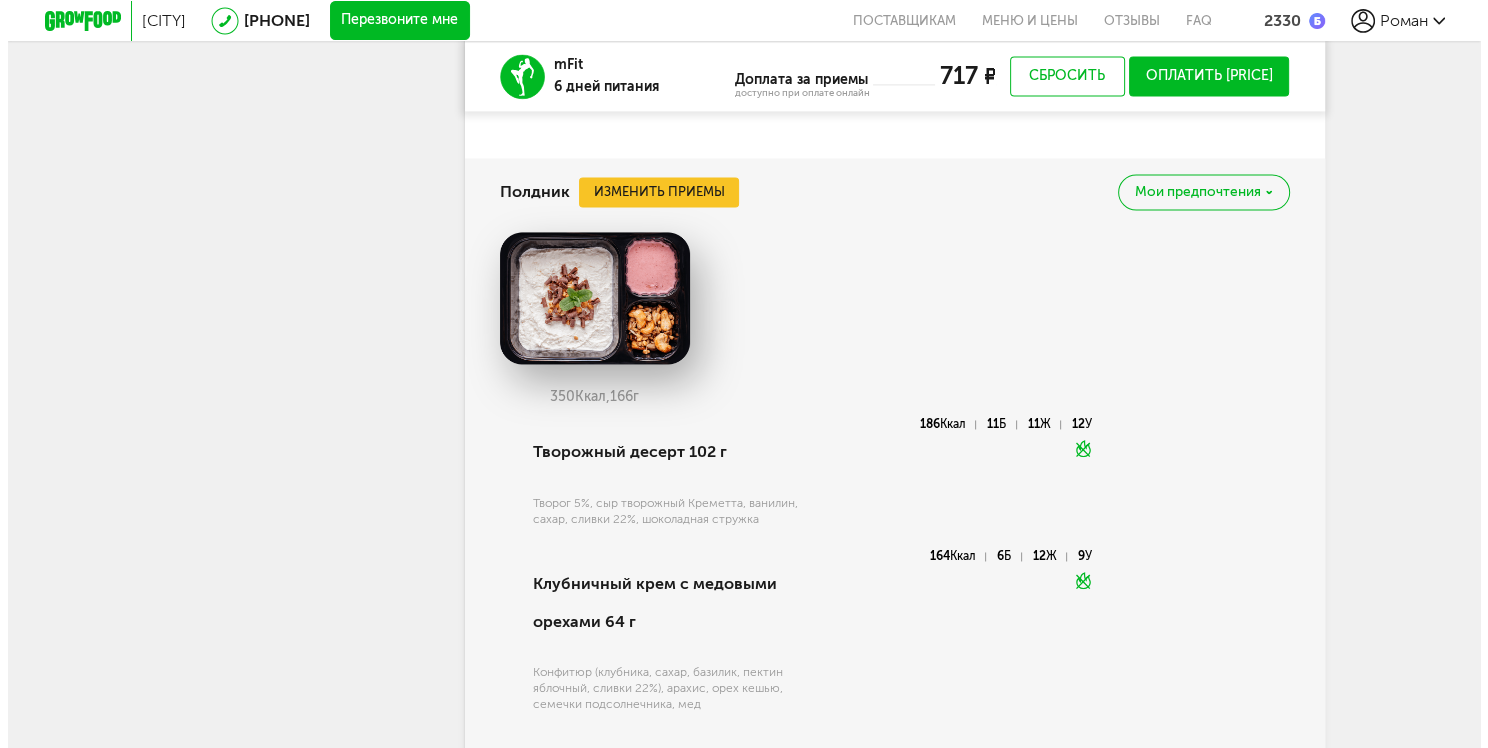 scroll, scrollTop: 2892, scrollLeft: 0, axis: vertical 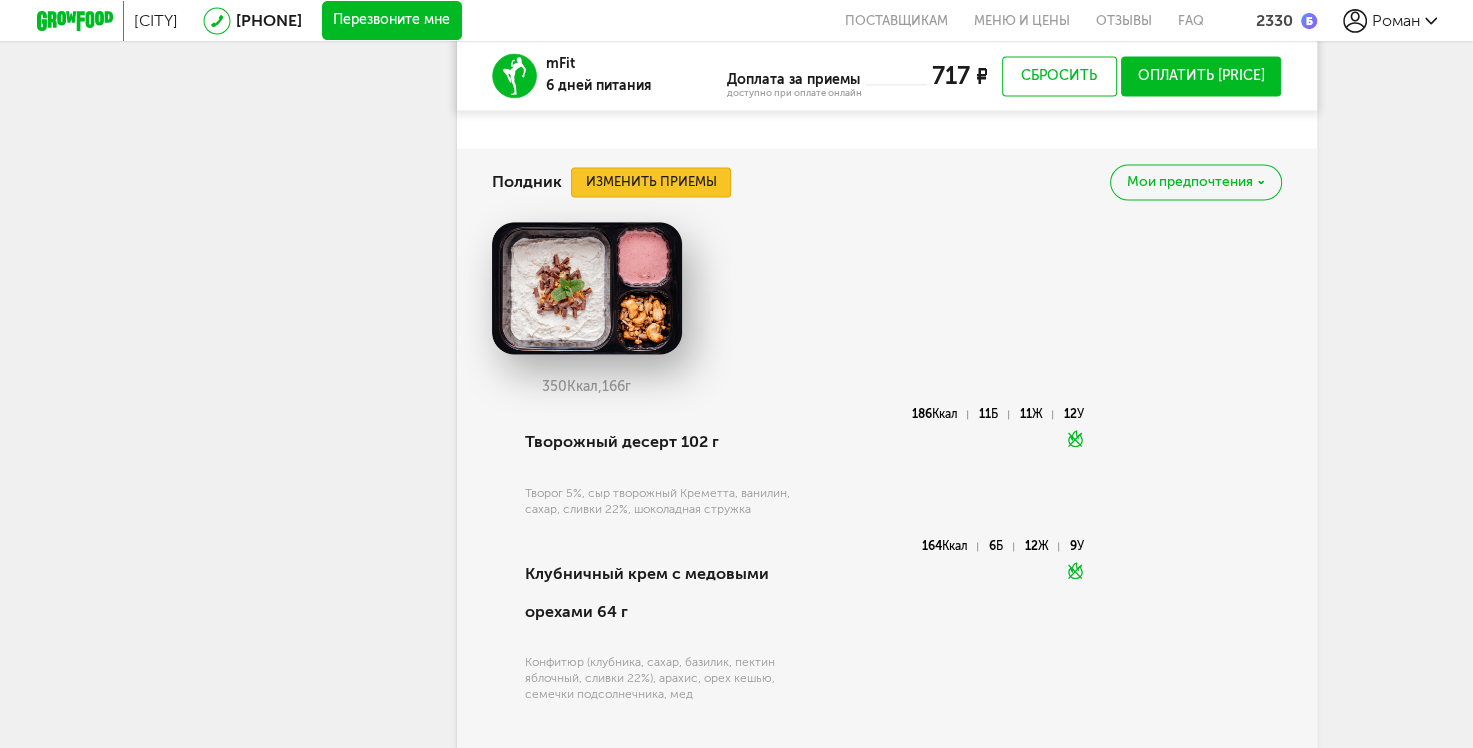 click on "Изменить приемы" at bounding box center (651, 182) 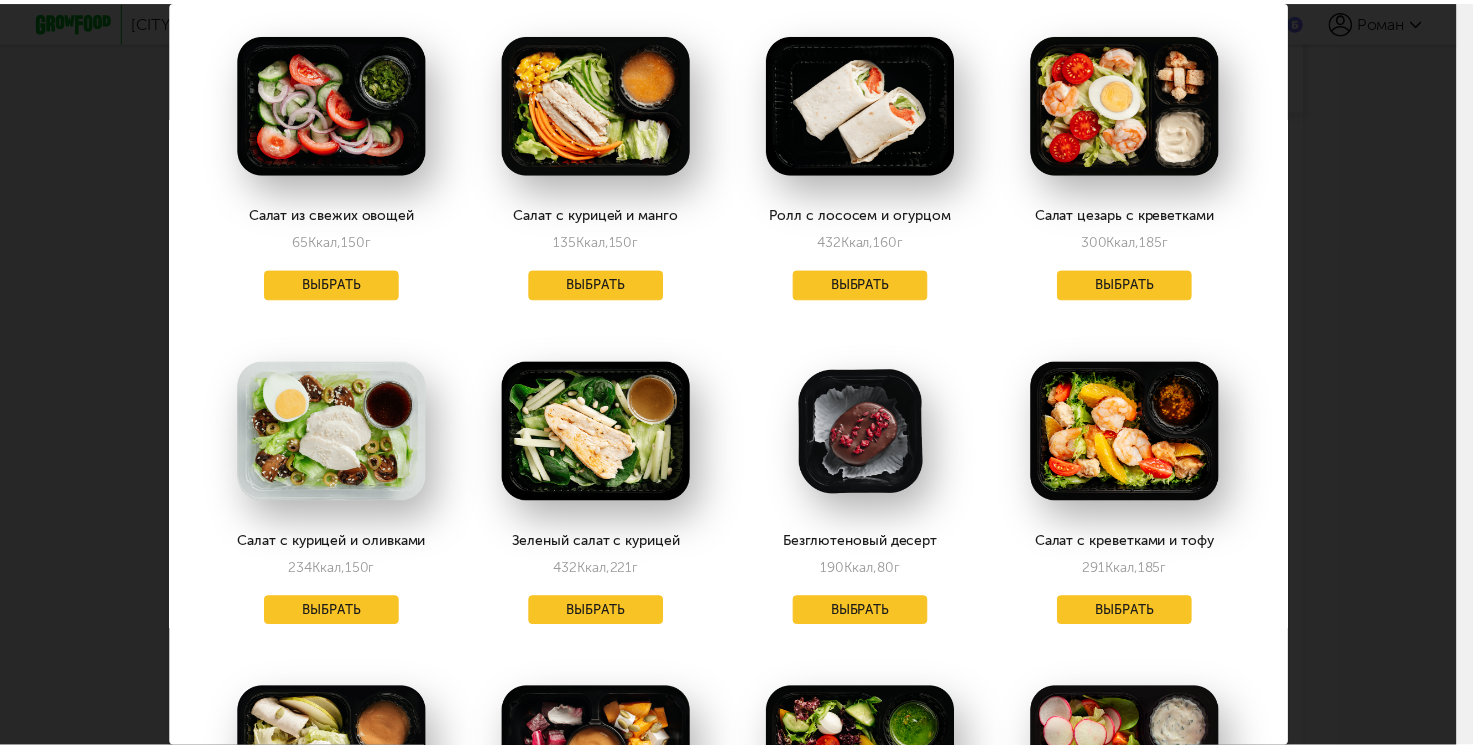 scroll, scrollTop: 2500, scrollLeft: 0, axis: vertical 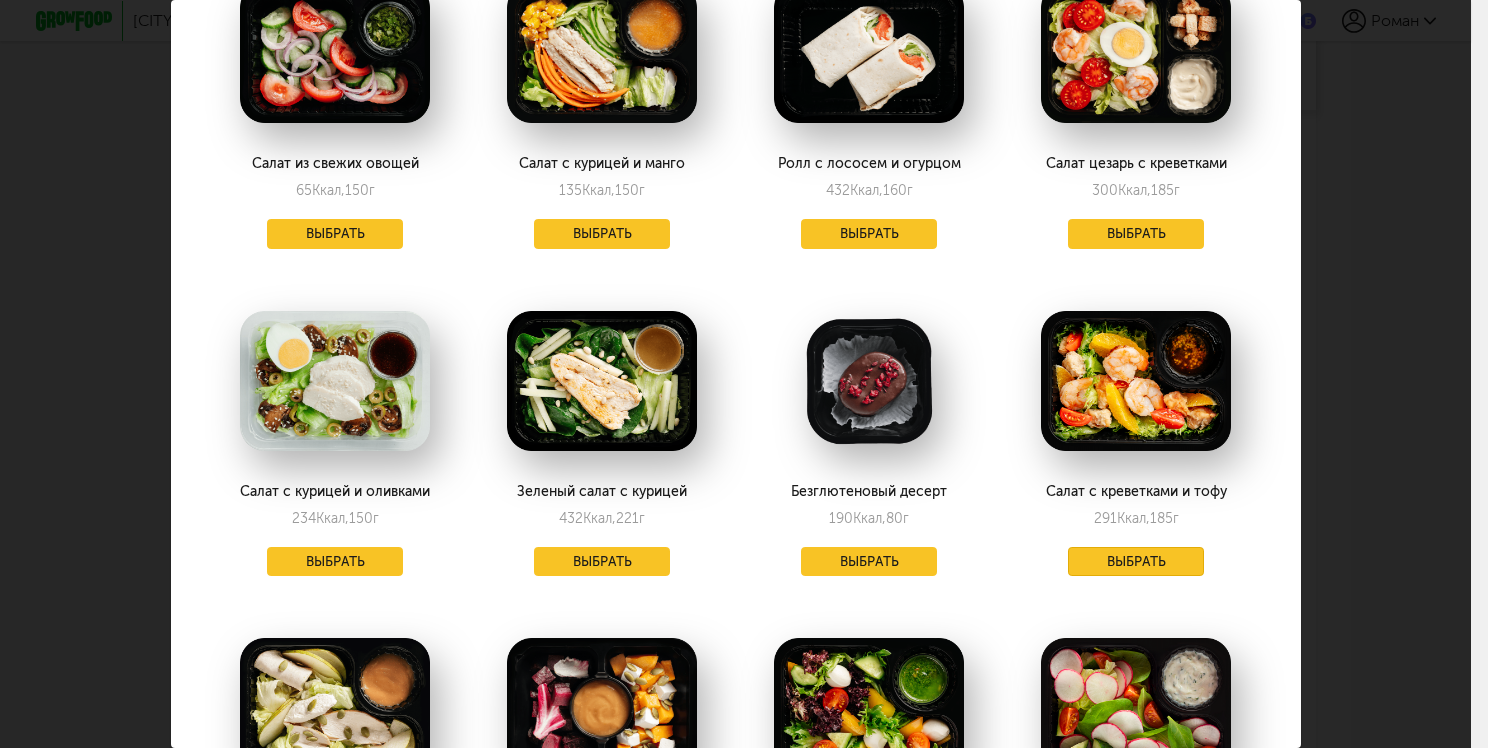 click on "Выбрать" at bounding box center [1136, 562] 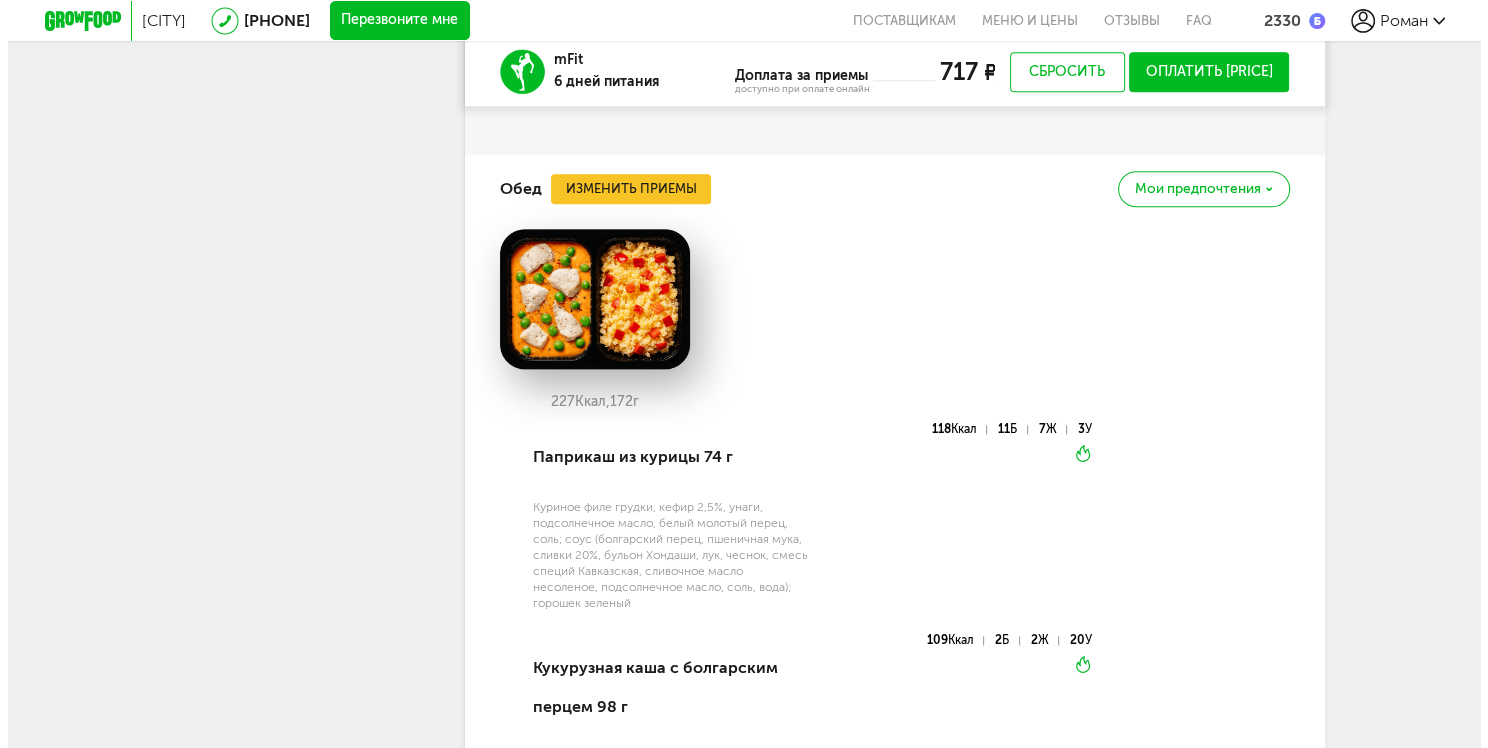 scroll, scrollTop: 2192, scrollLeft: 0, axis: vertical 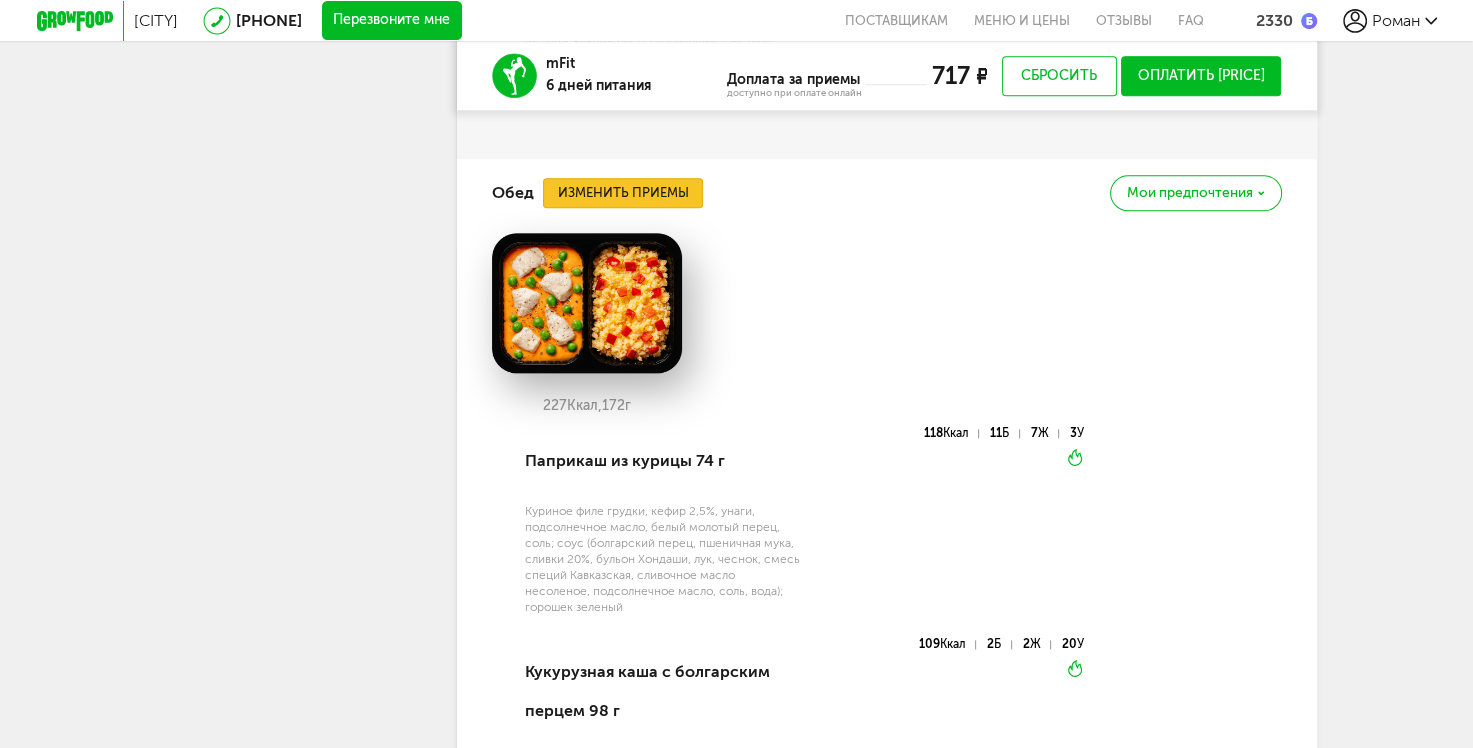 click on "Изменить приемы" at bounding box center [623, 193] 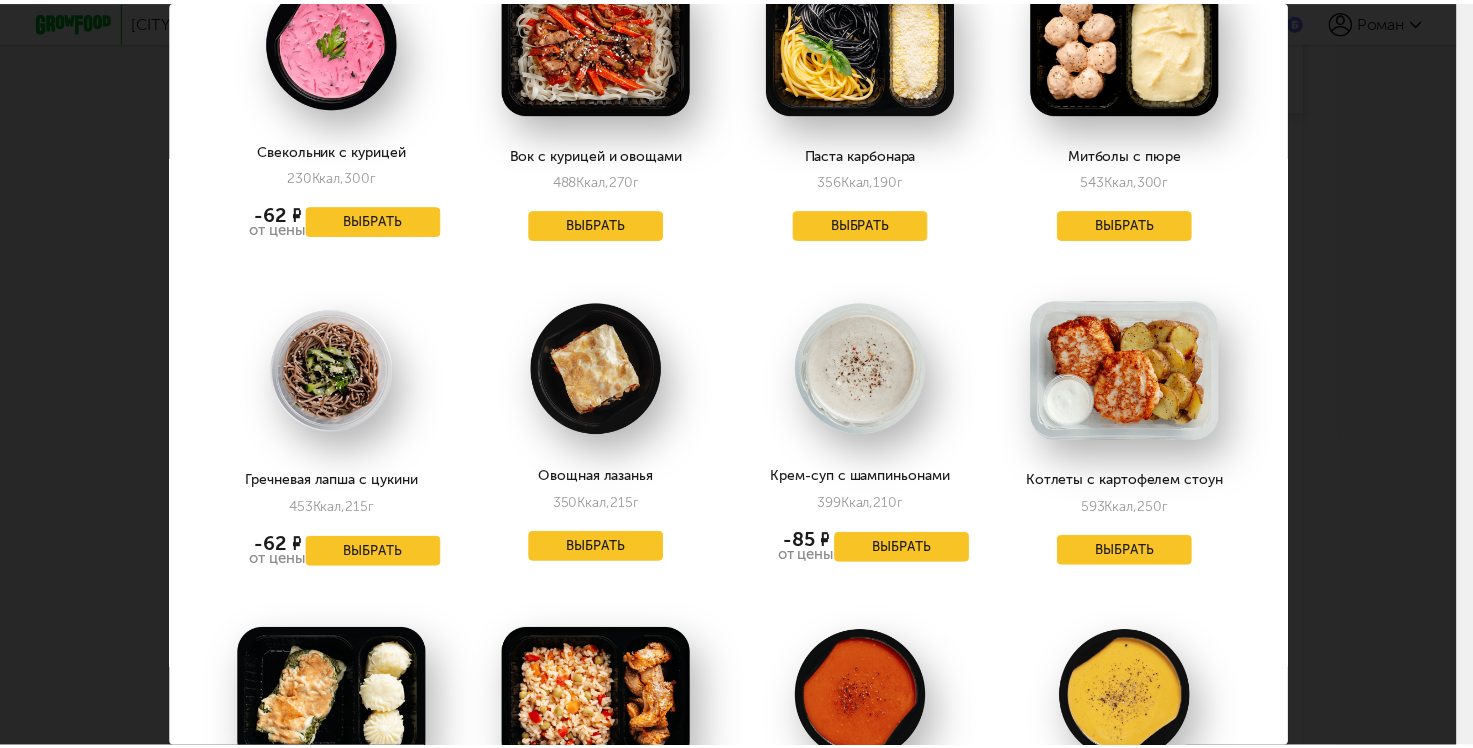 scroll, scrollTop: 2200, scrollLeft: 0, axis: vertical 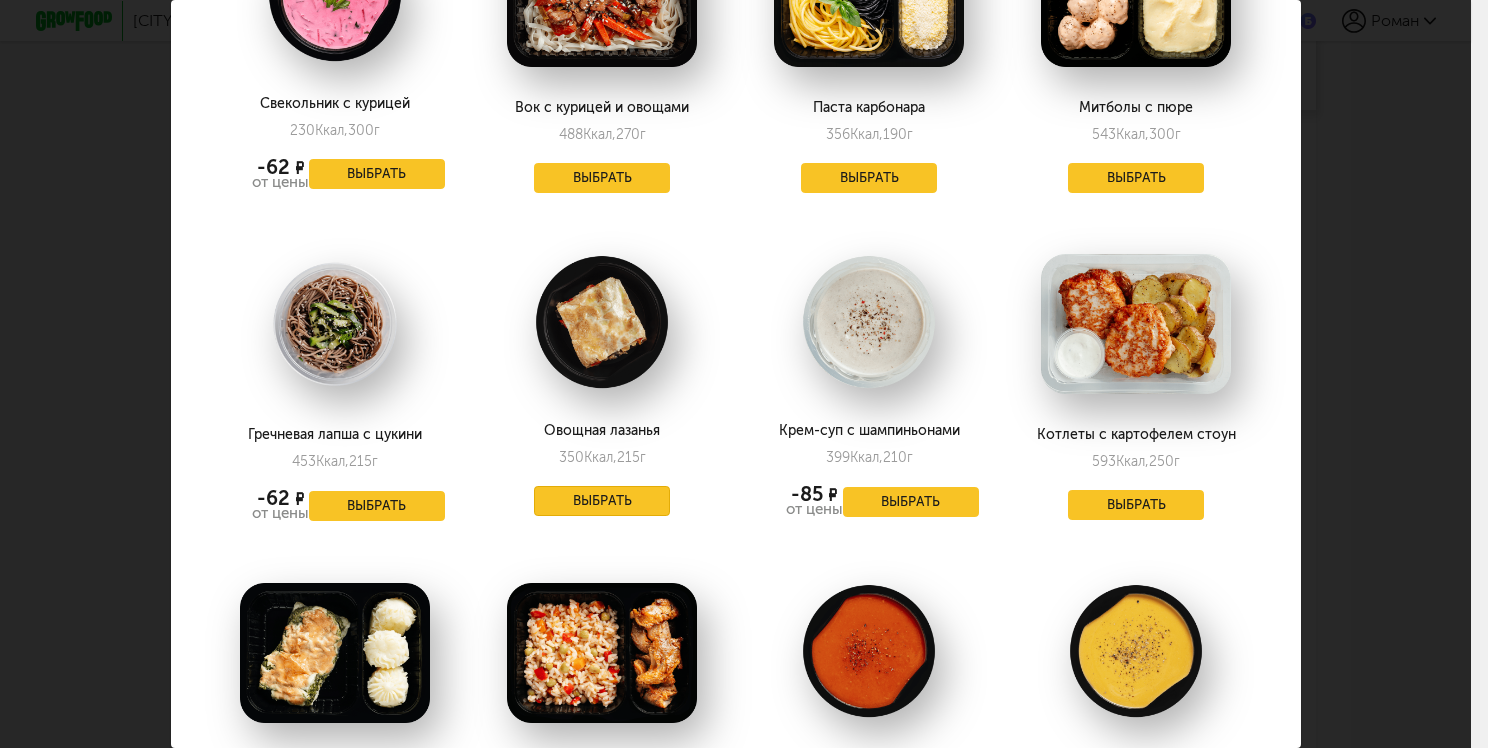 click on "Выбрать" at bounding box center [602, 501] 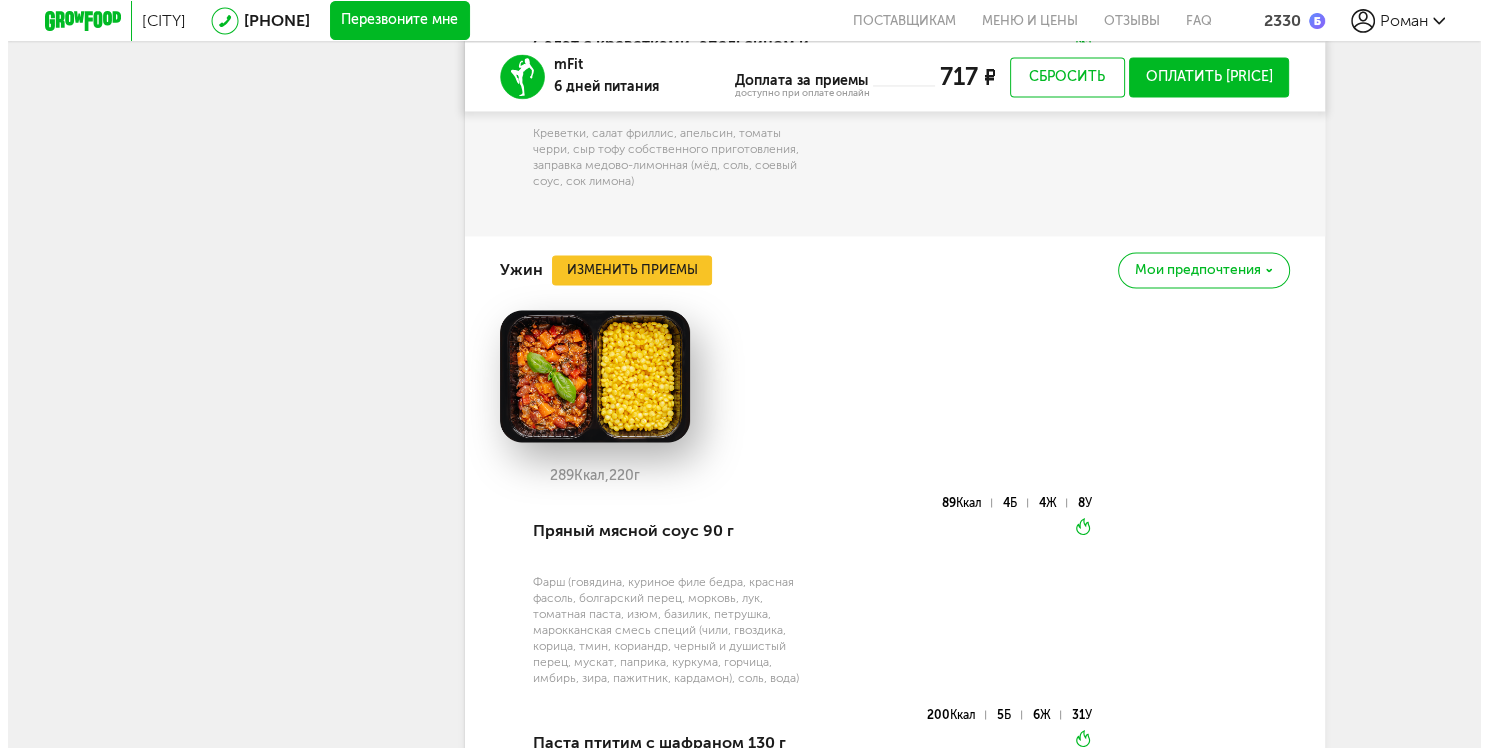 scroll, scrollTop: 3192, scrollLeft: 0, axis: vertical 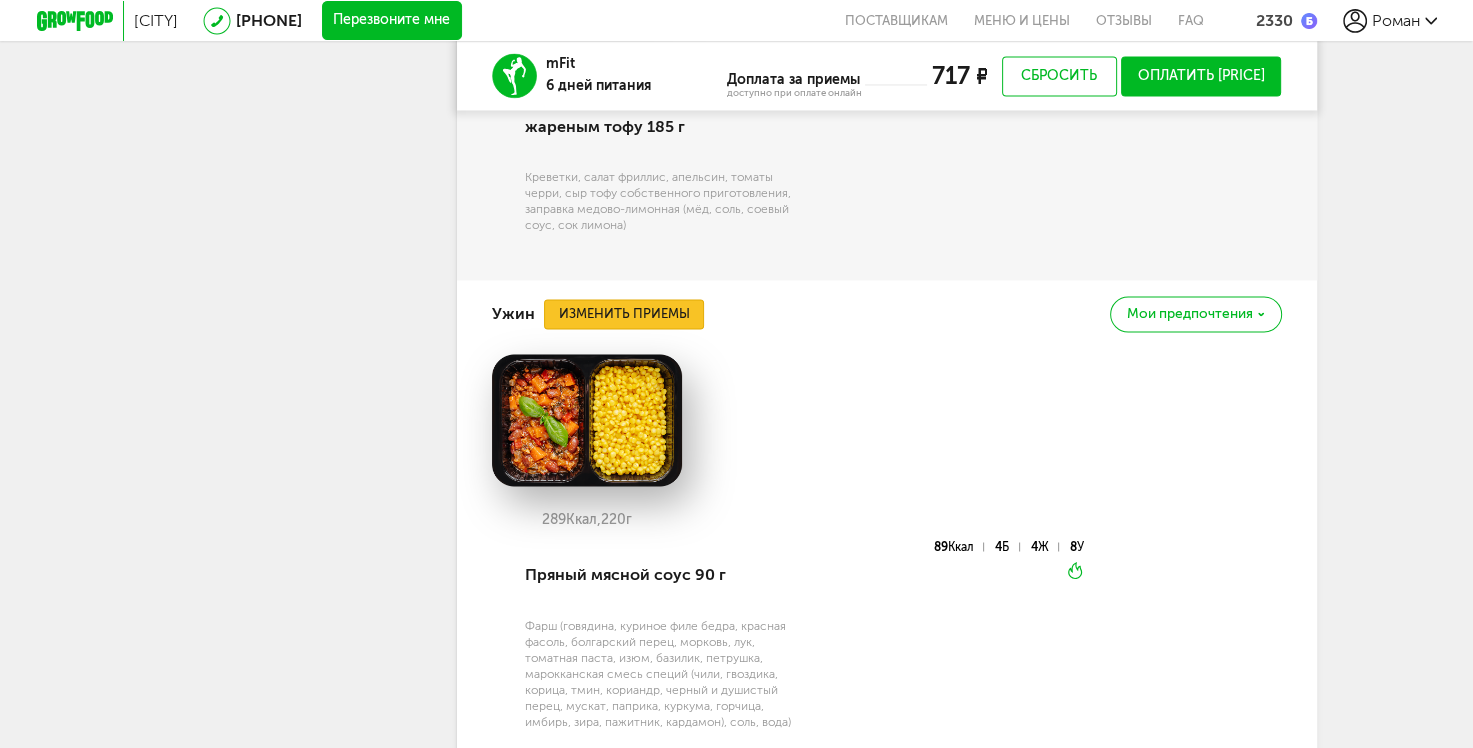 click on "Изменить приемы" at bounding box center [624, 314] 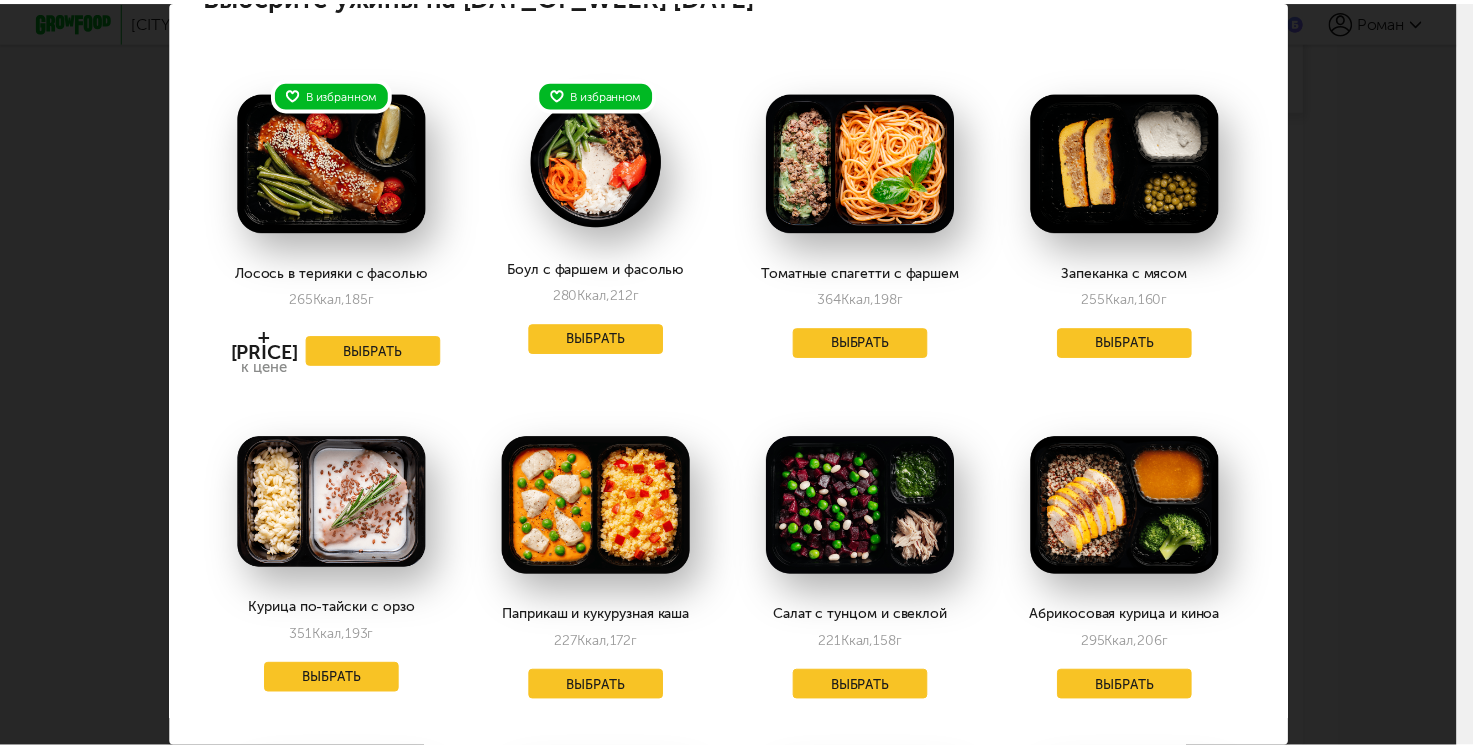 scroll, scrollTop: 0, scrollLeft: 0, axis: both 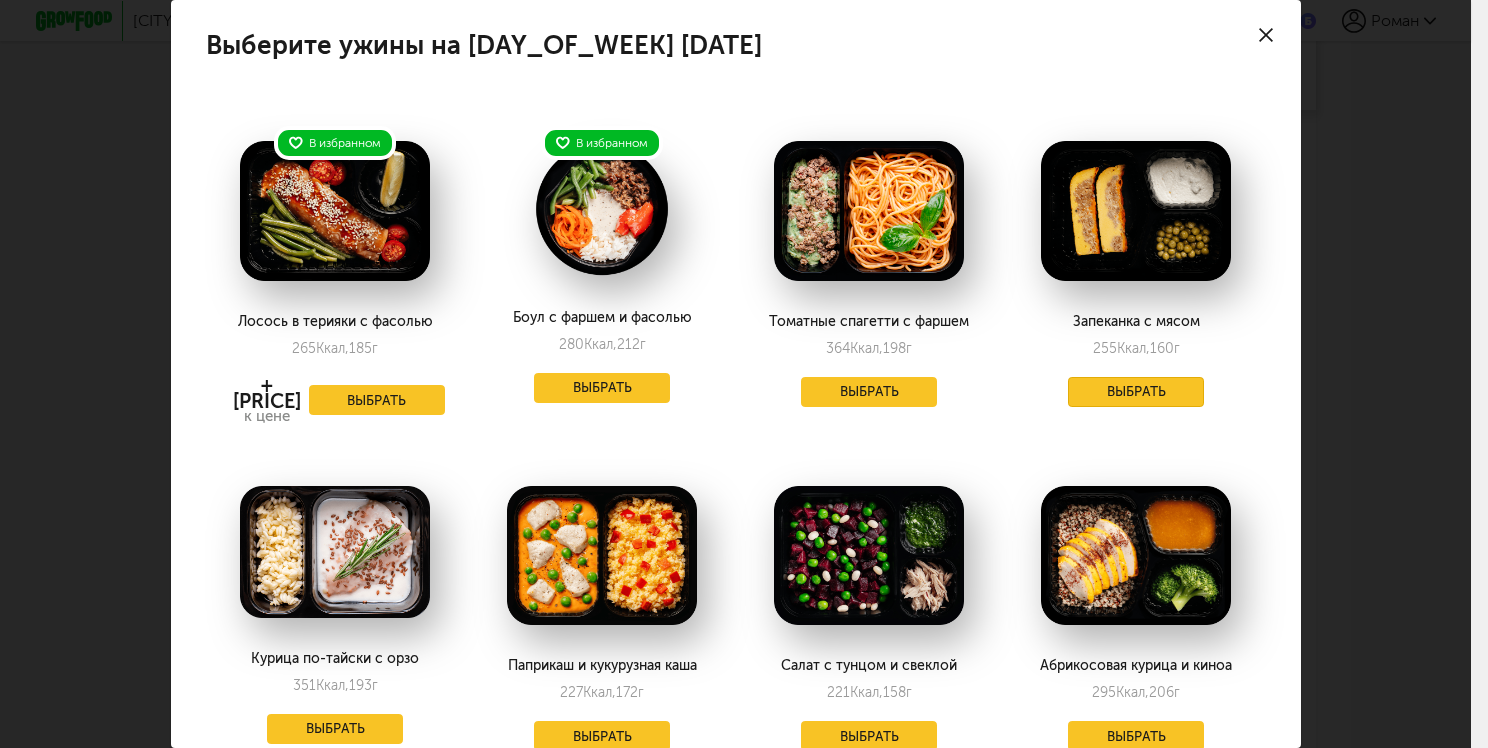 click on "Выбрать" at bounding box center [1136, 392] 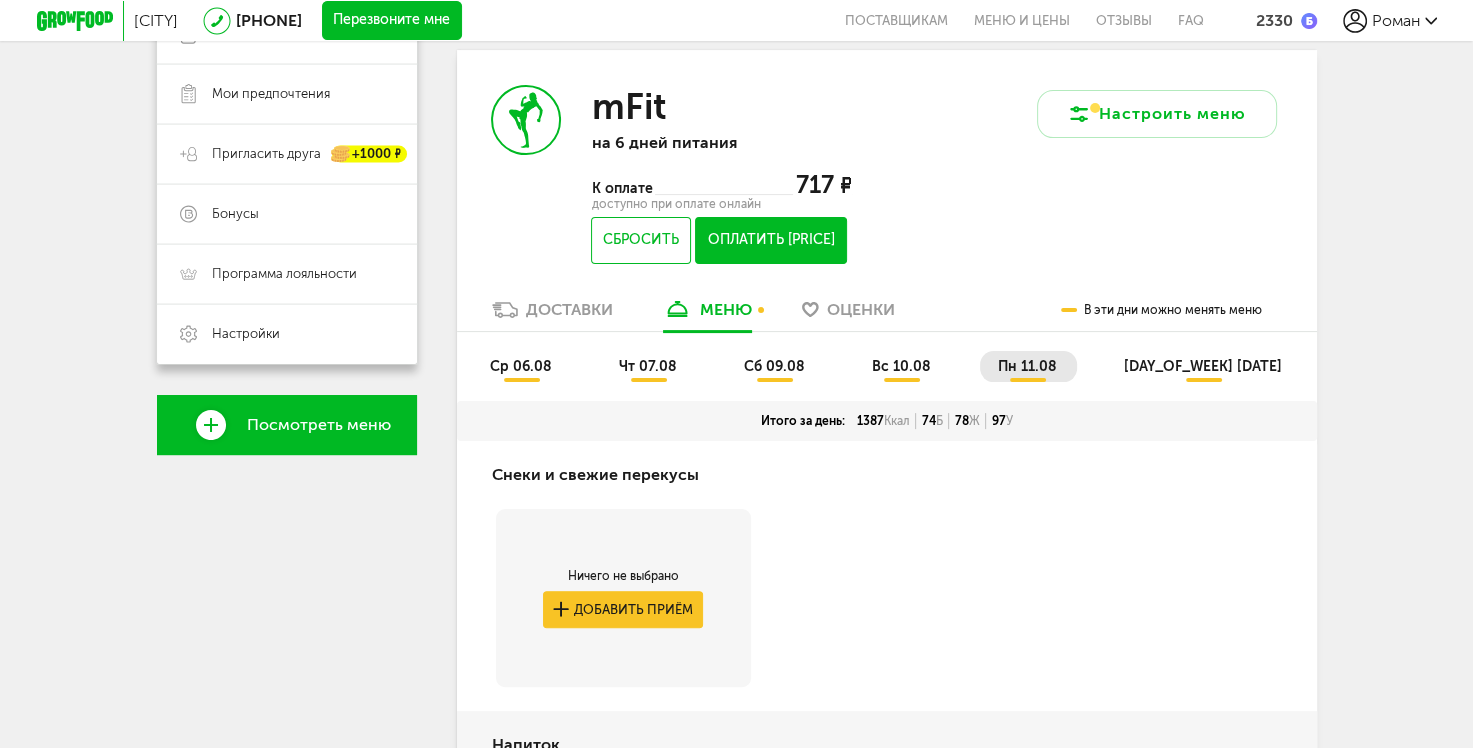 scroll, scrollTop: 292, scrollLeft: 0, axis: vertical 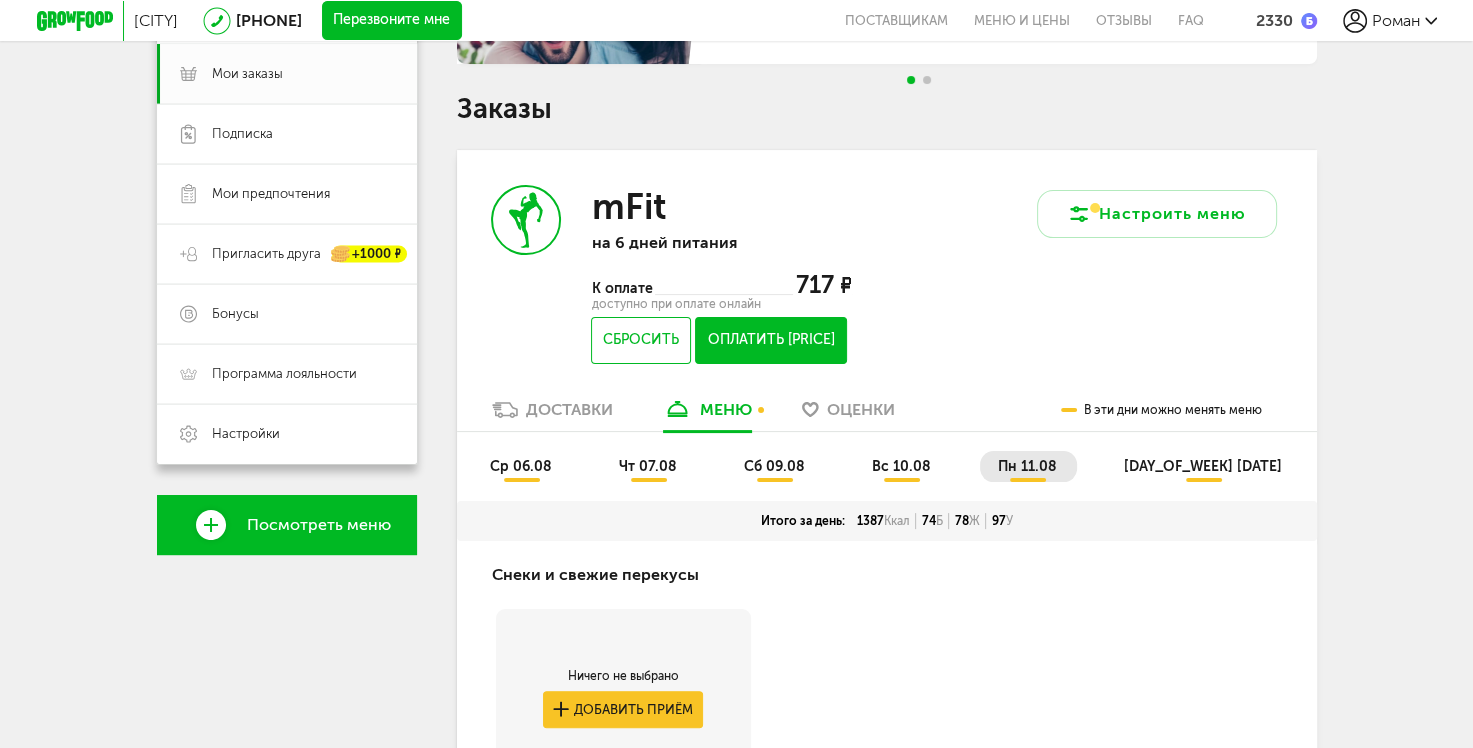 click on "[DAY_OF_WEEK] [DATE]" at bounding box center [1203, 466] 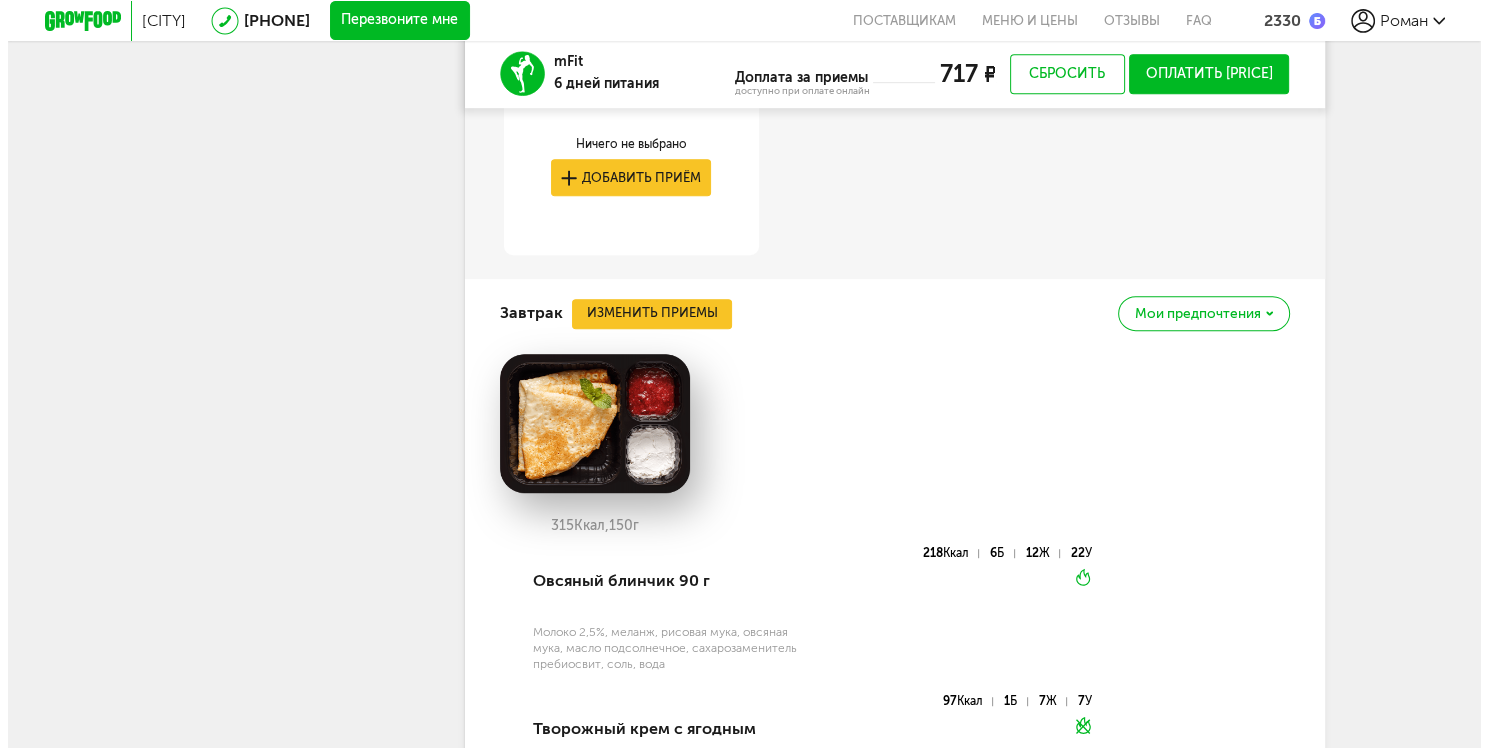 scroll, scrollTop: 1092, scrollLeft: 0, axis: vertical 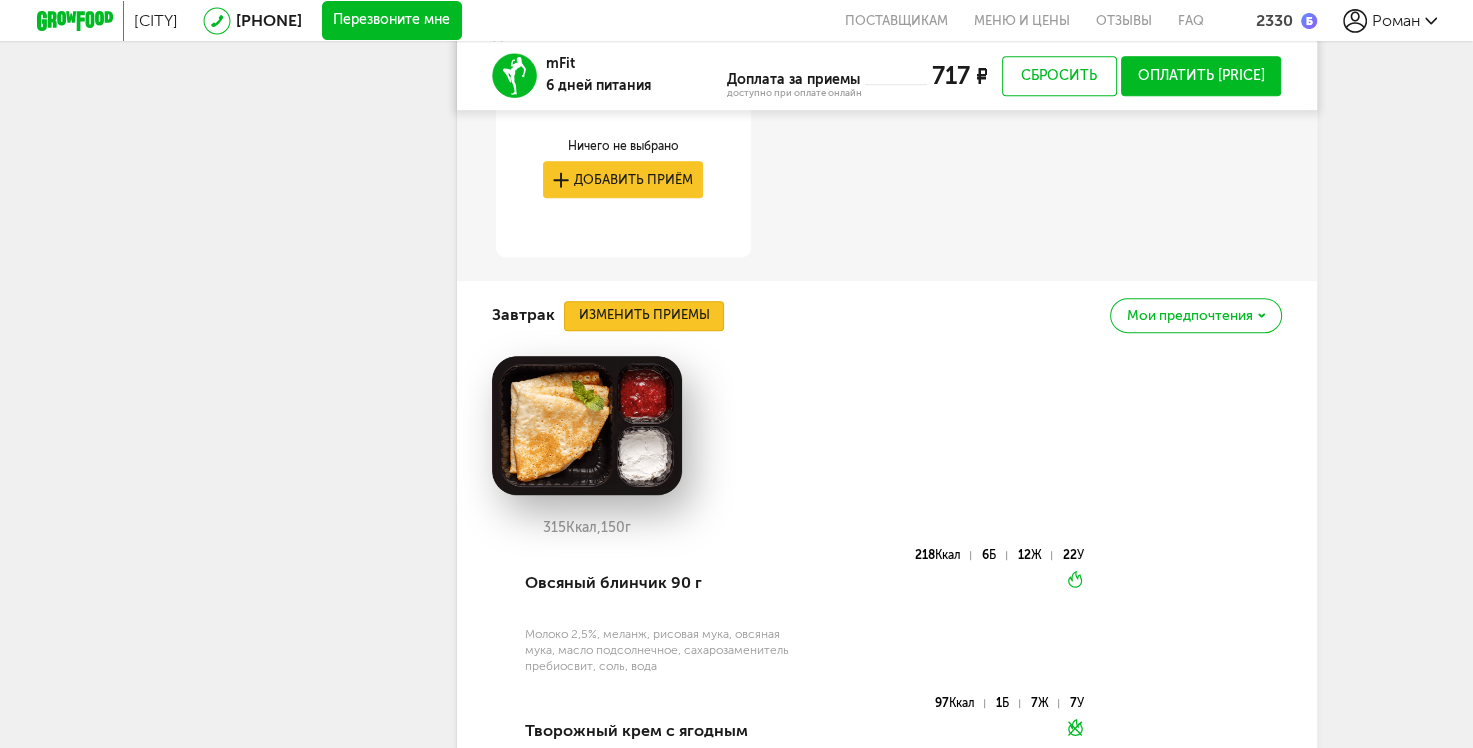 click on "Изменить приемы" at bounding box center [644, 316] 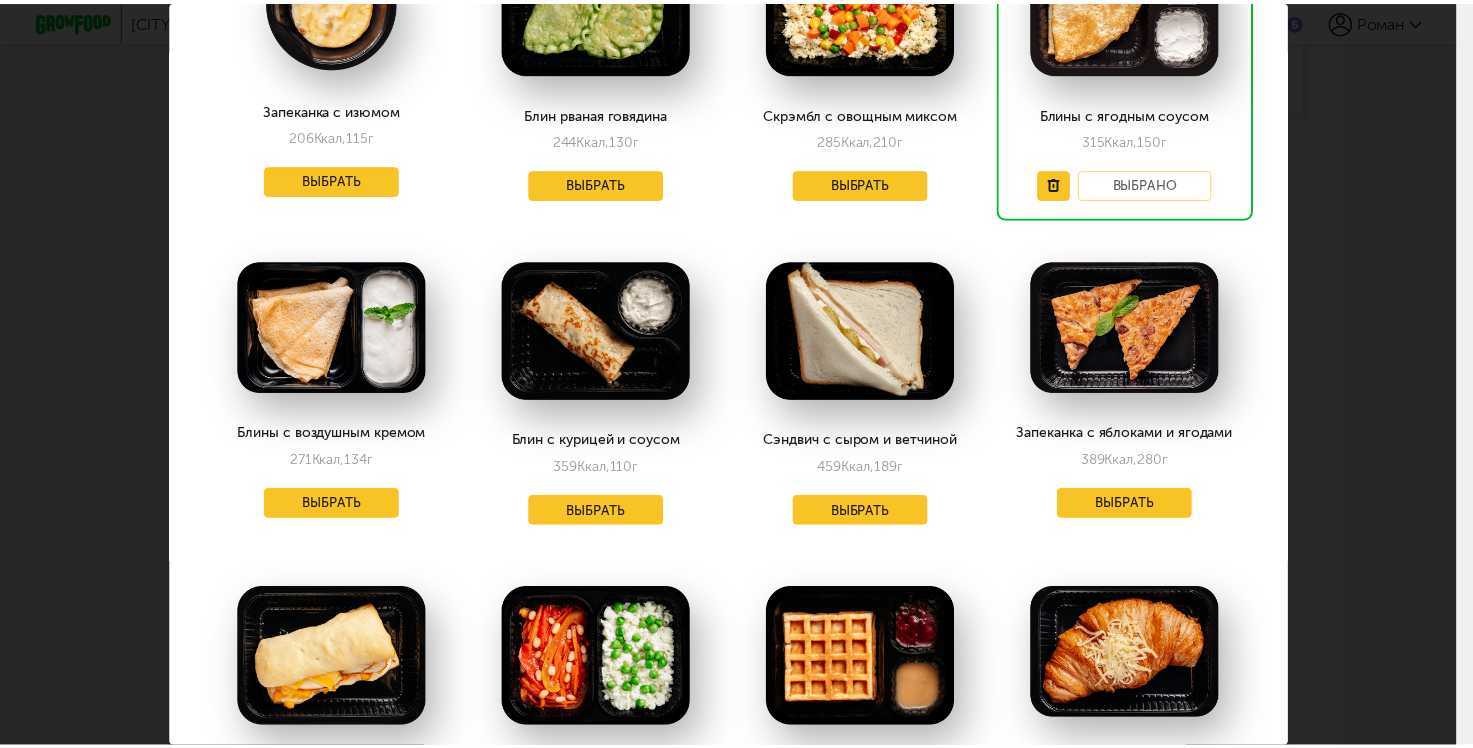 scroll, scrollTop: 0, scrollLeft: 0, axis: both 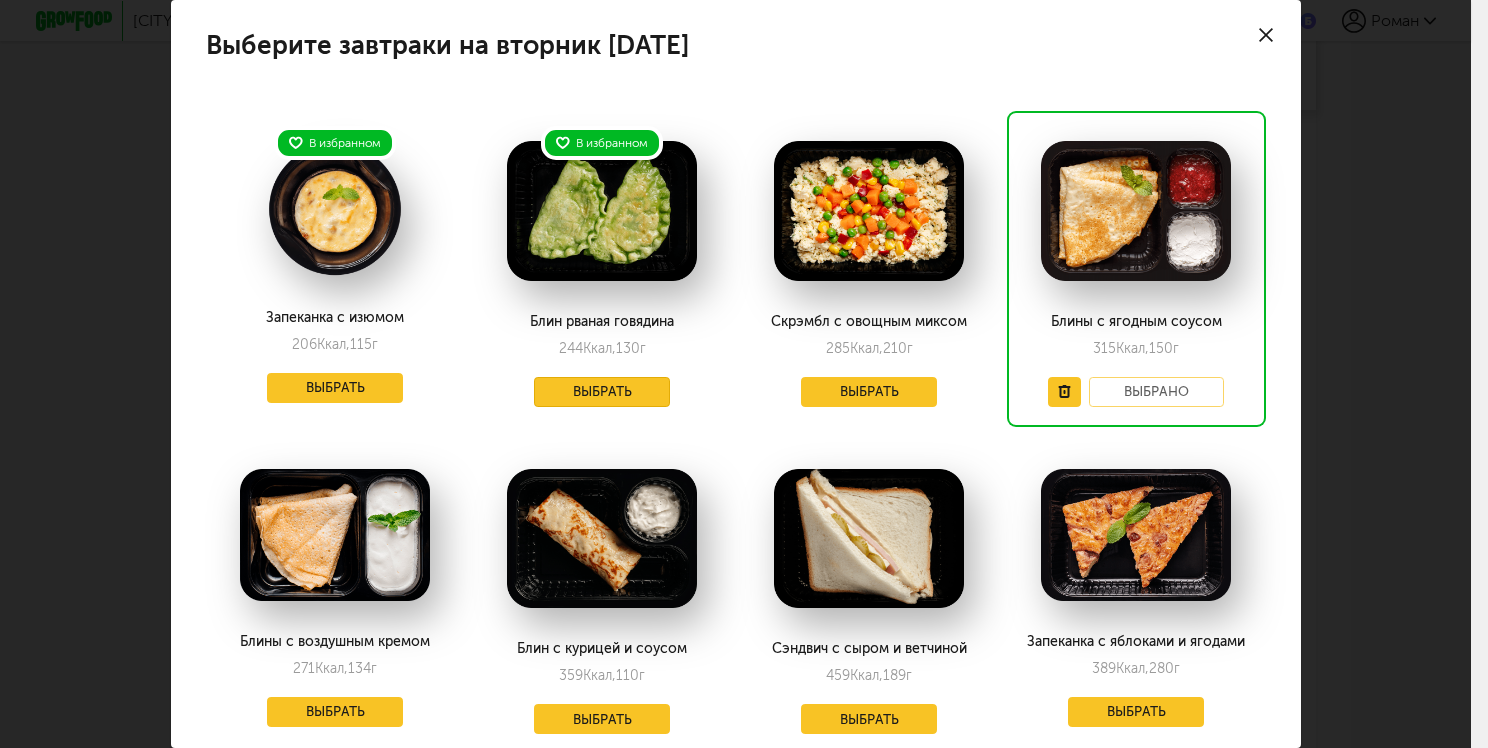 click on "Выбрать" at bounding box center (602, 392) 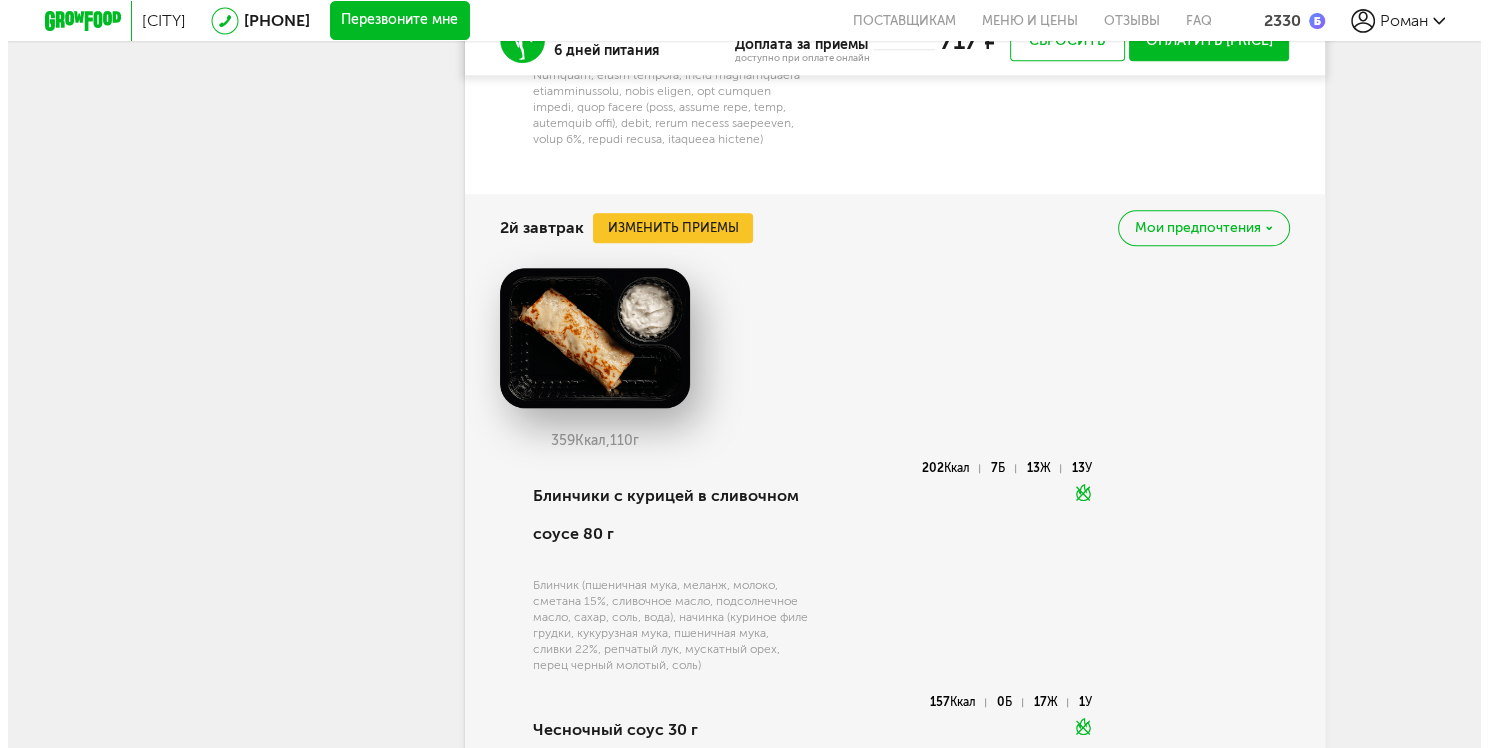 scroll, scrollTop: 1792, scrollLeft: 0, axis: vertical 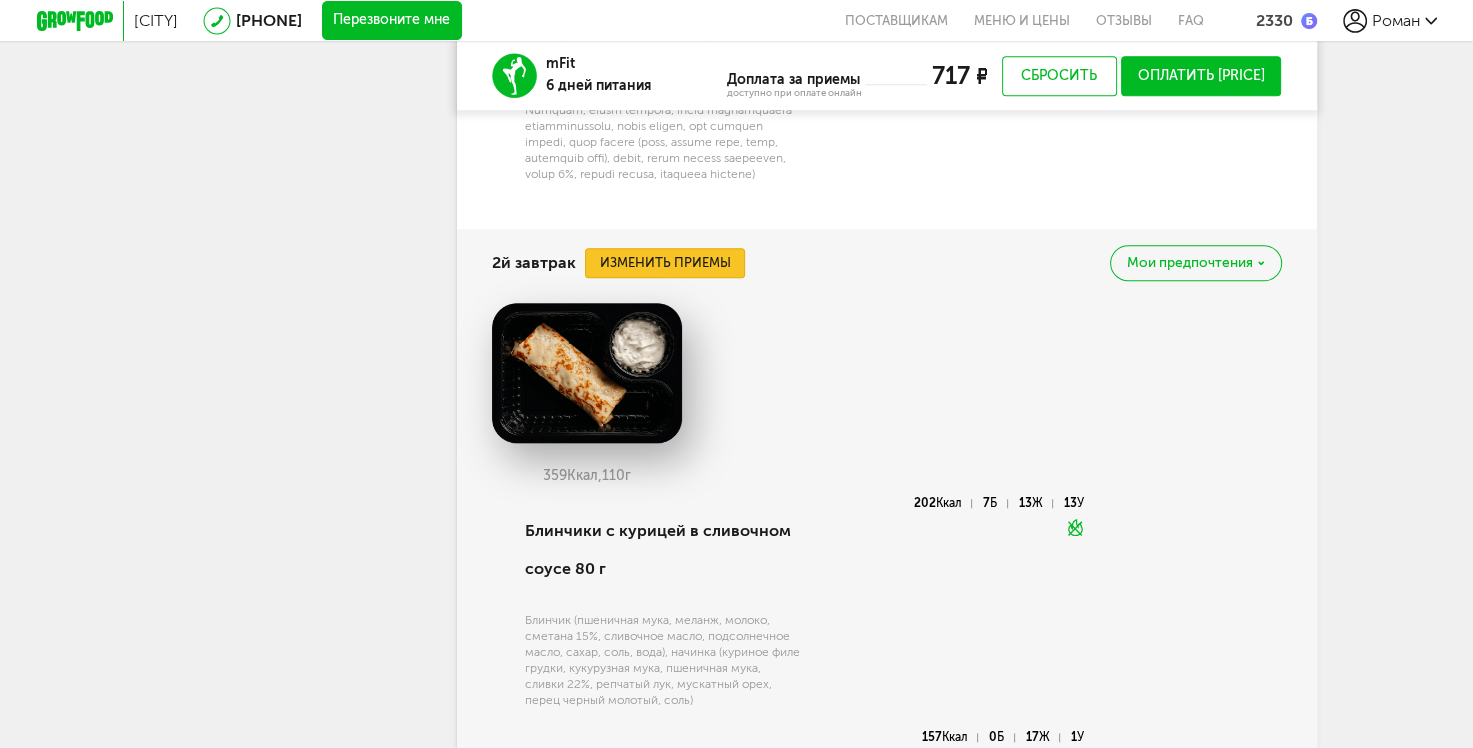 click on "Изменить приемы" at bounding box center (665, 263) 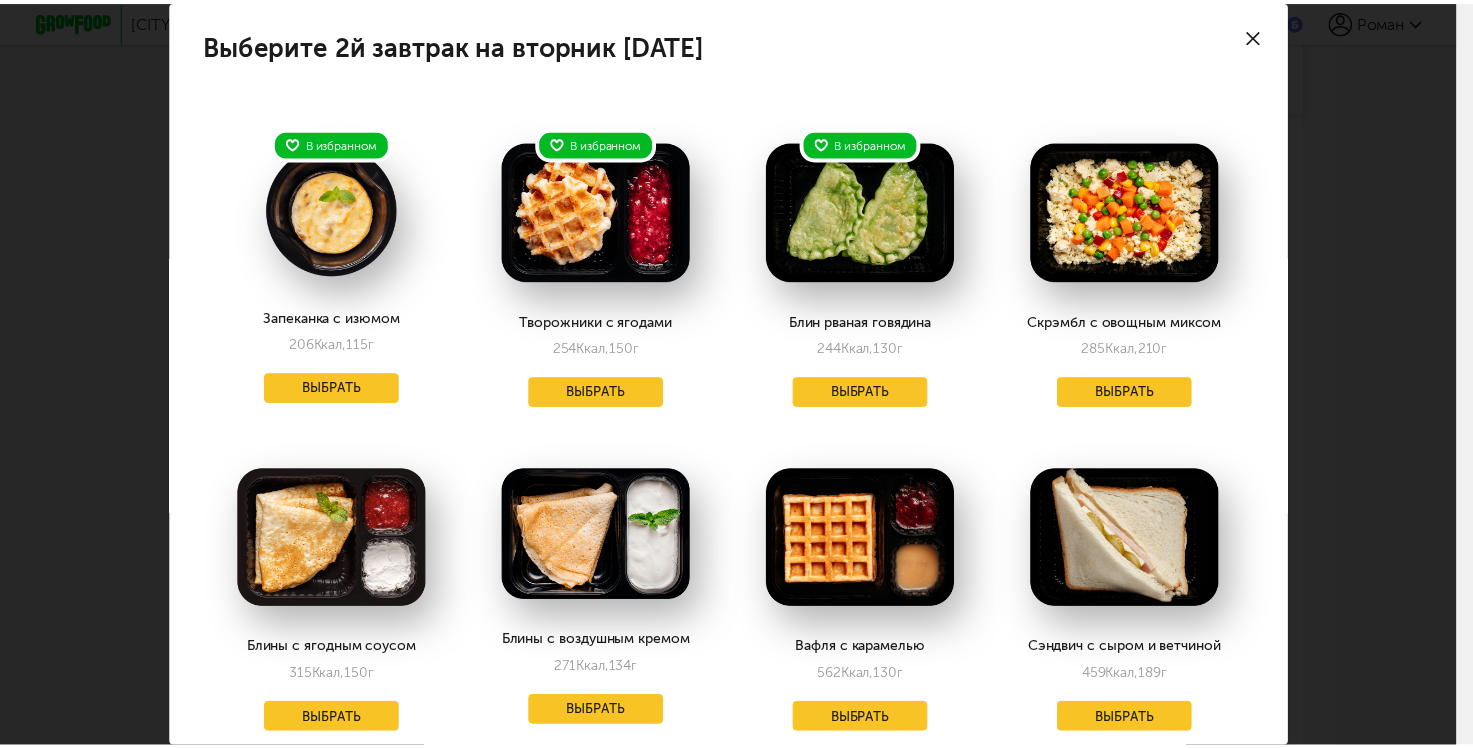 scroll, scrollTop: 100, scrollLeft: 0, axis: vertical 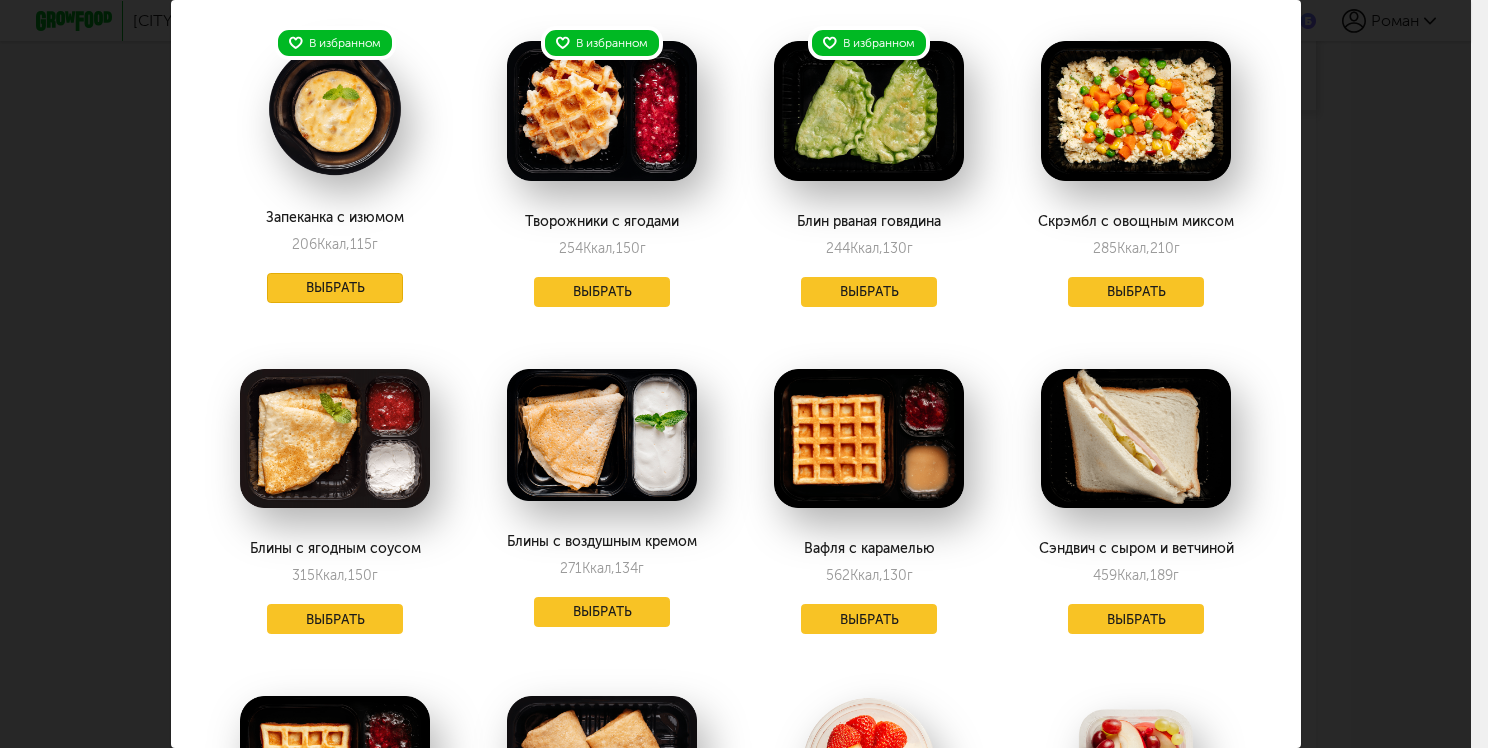 click on "Выбрать" at bounding box center [335, 288] 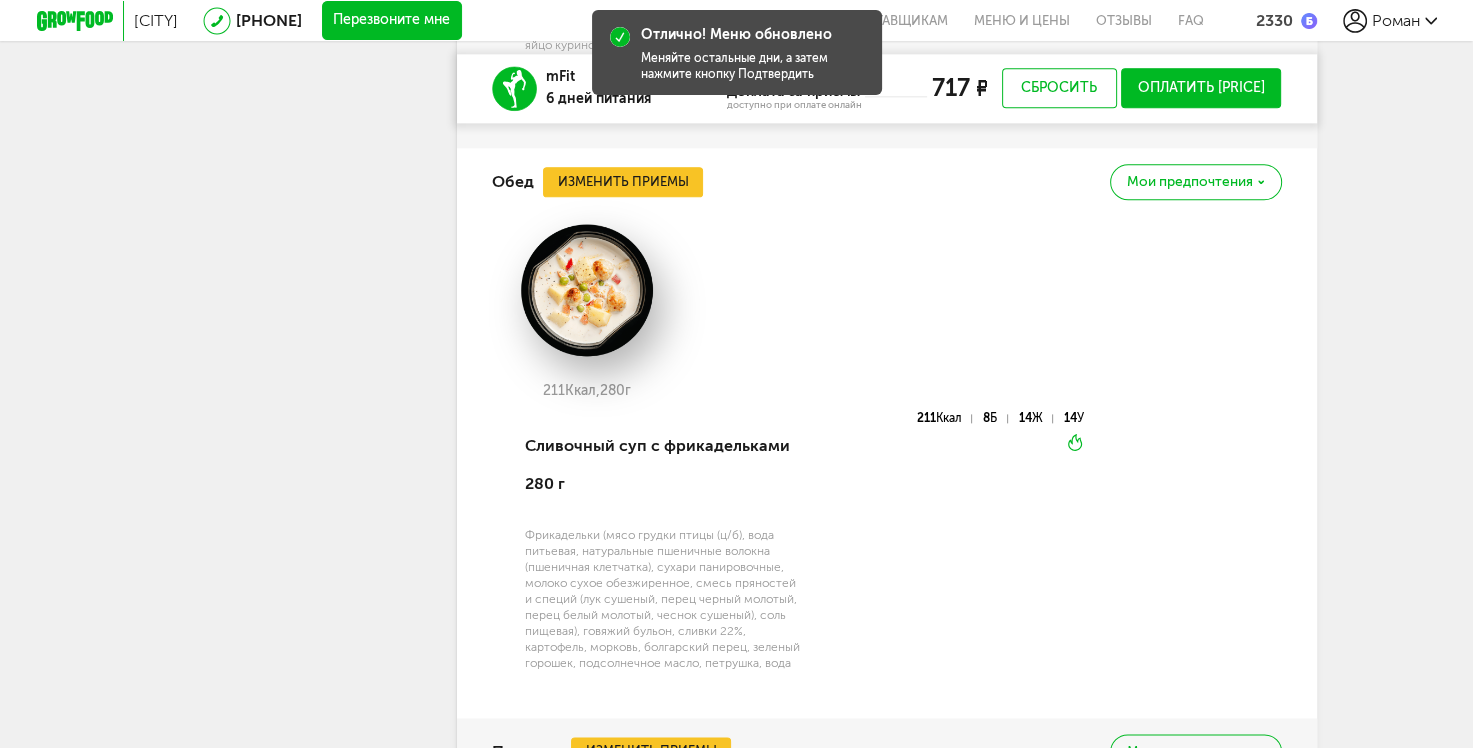 scroll, scrollTop: 2392, scrollLeft: 0, axis: vertical 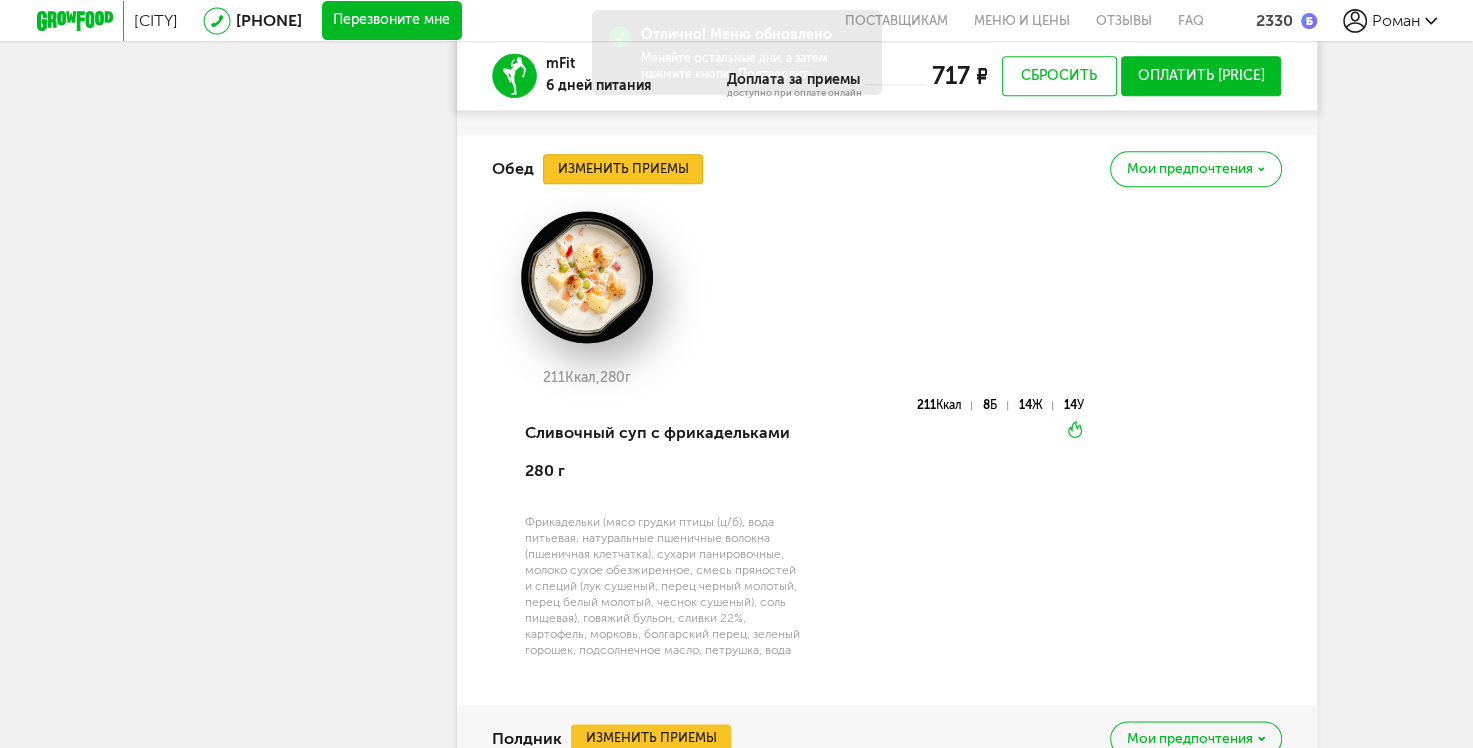 click on "Изменить приемы" at bounding box center [623, 169] 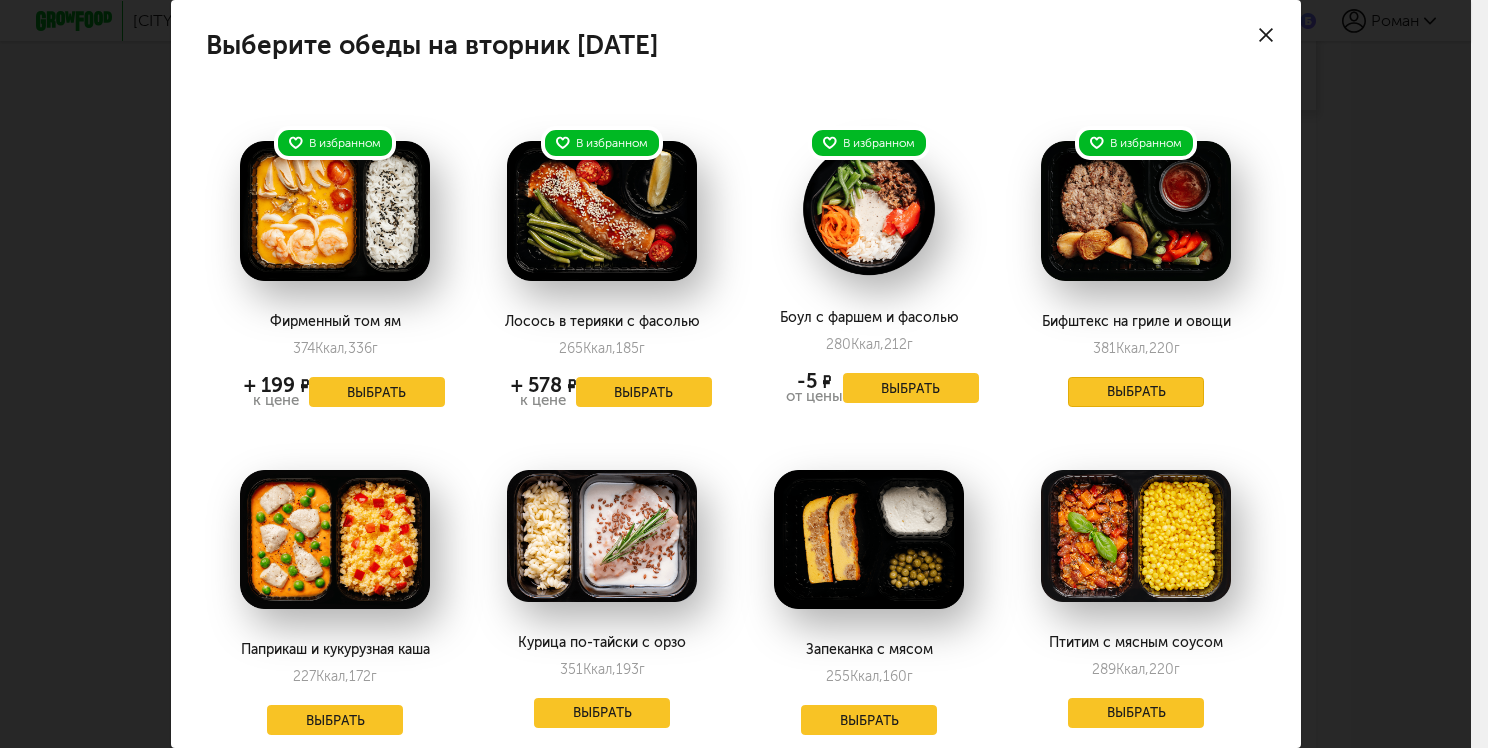 click on "Выбрать" at bounding box center (1136, 392) 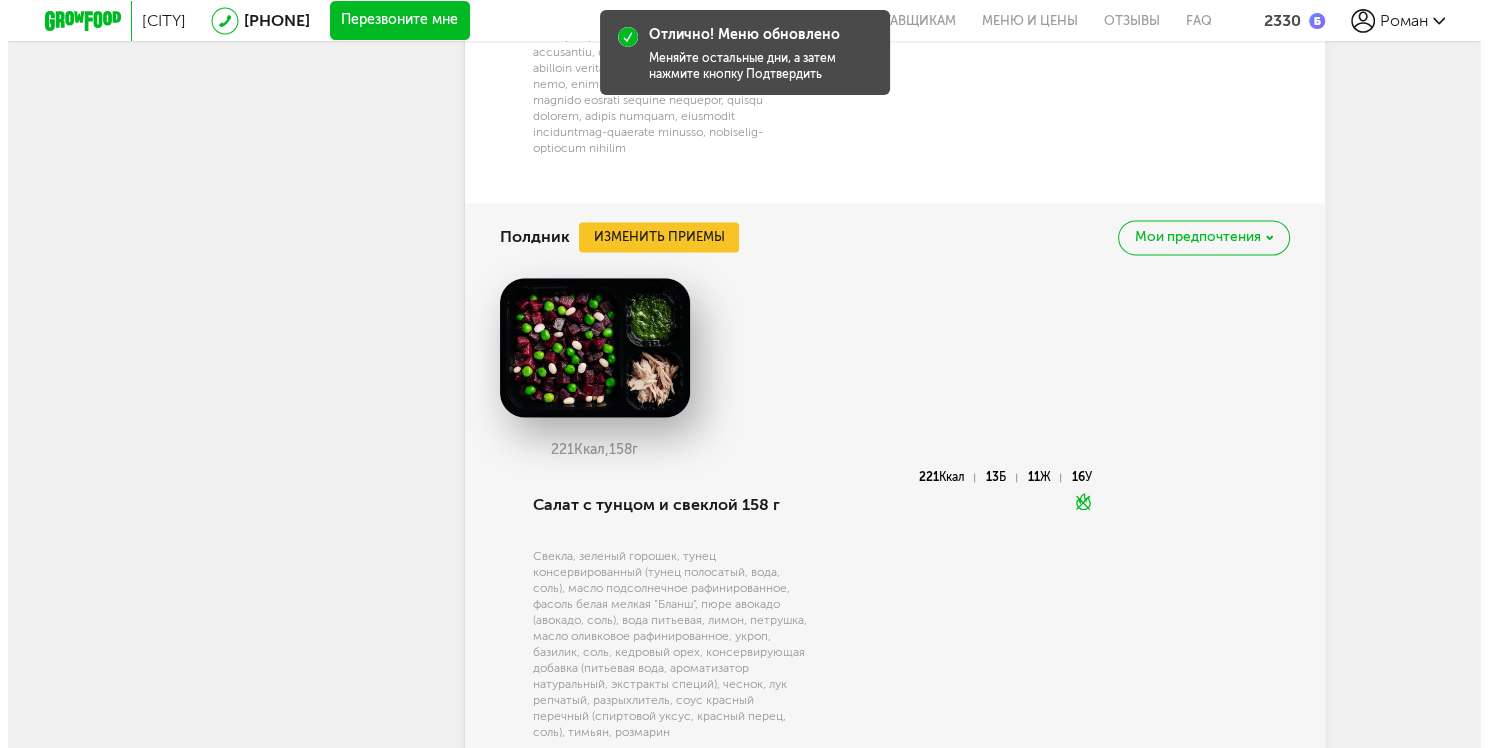 scroll, scrollTop: 2992, scrollLeft: 0, axis: vertical 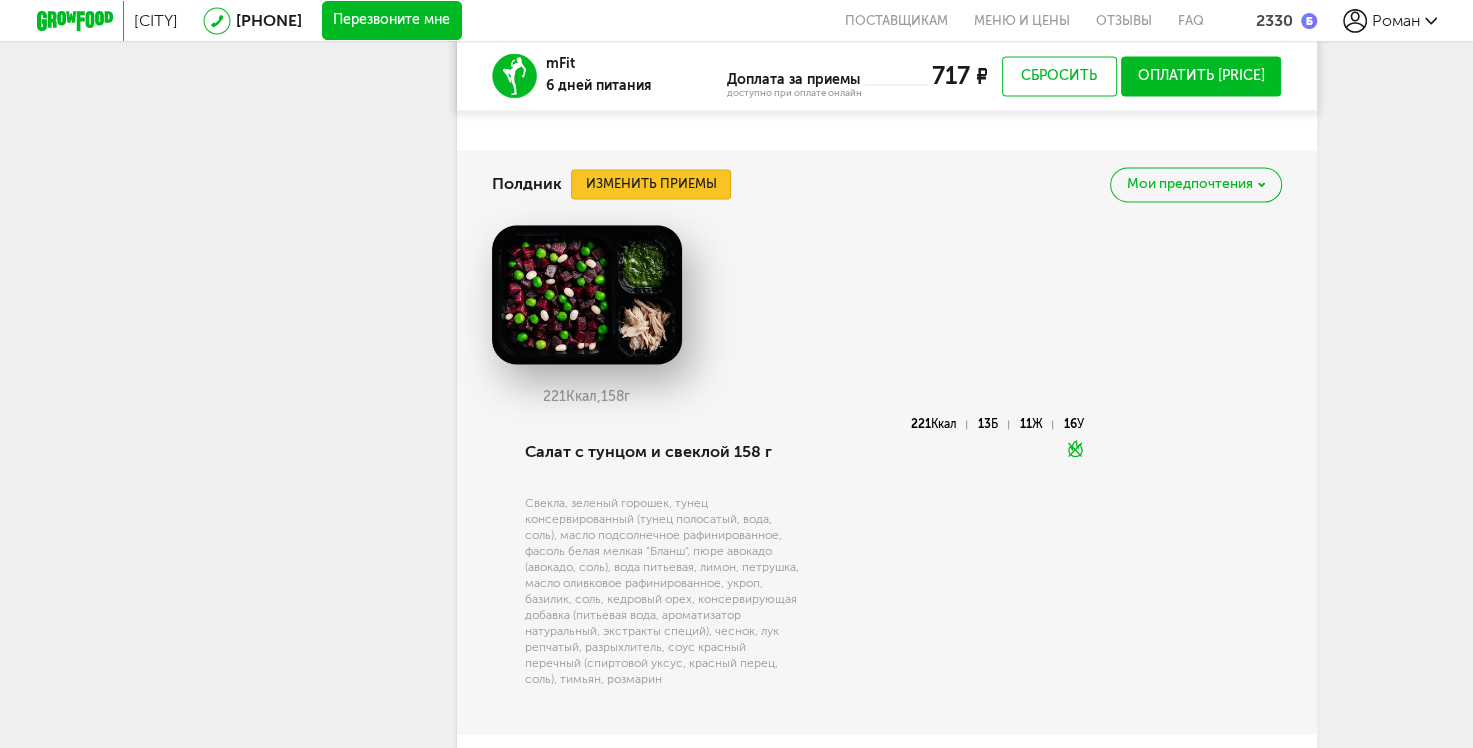 click on "Изменить приемы" at bounding box center [651, 184] 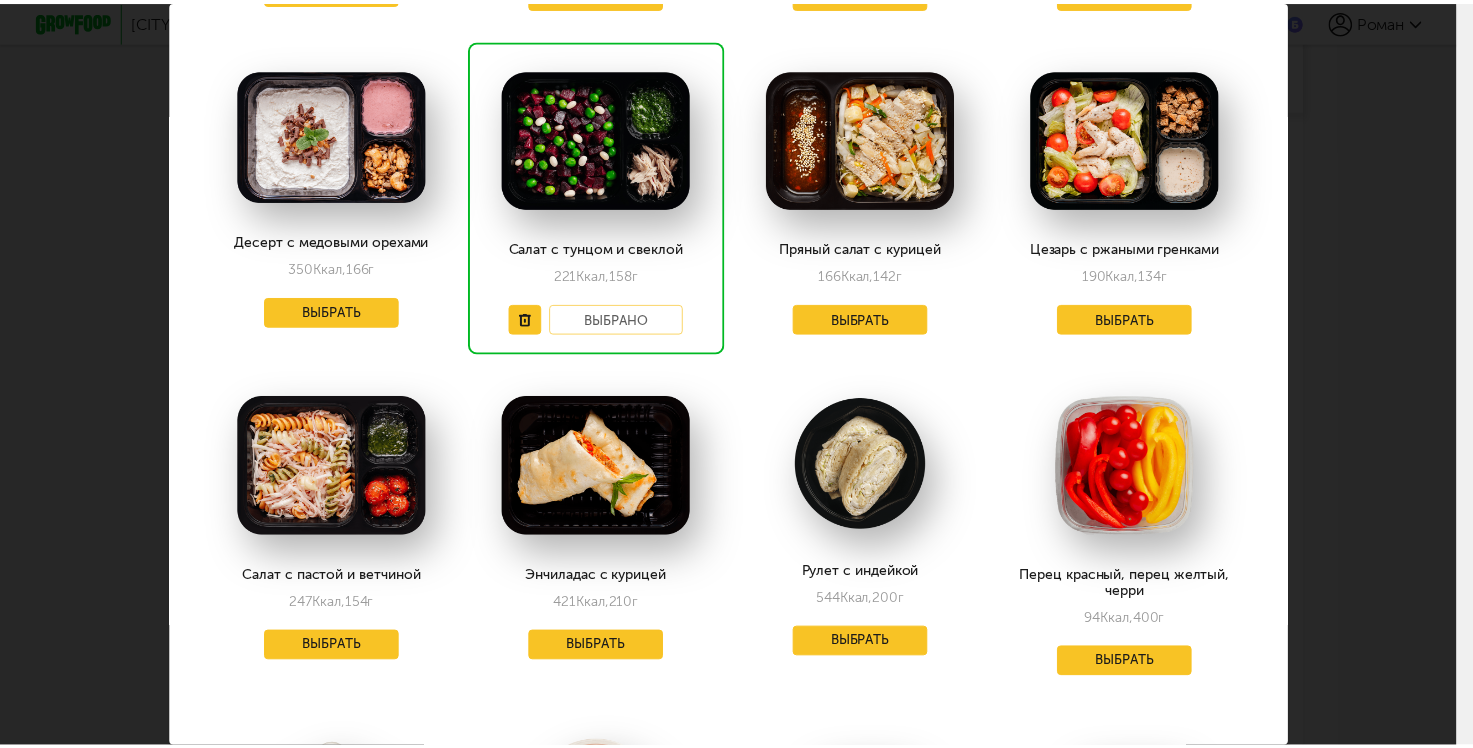scroll, scrollTop: 0, scrollLeft: 0, axis: both 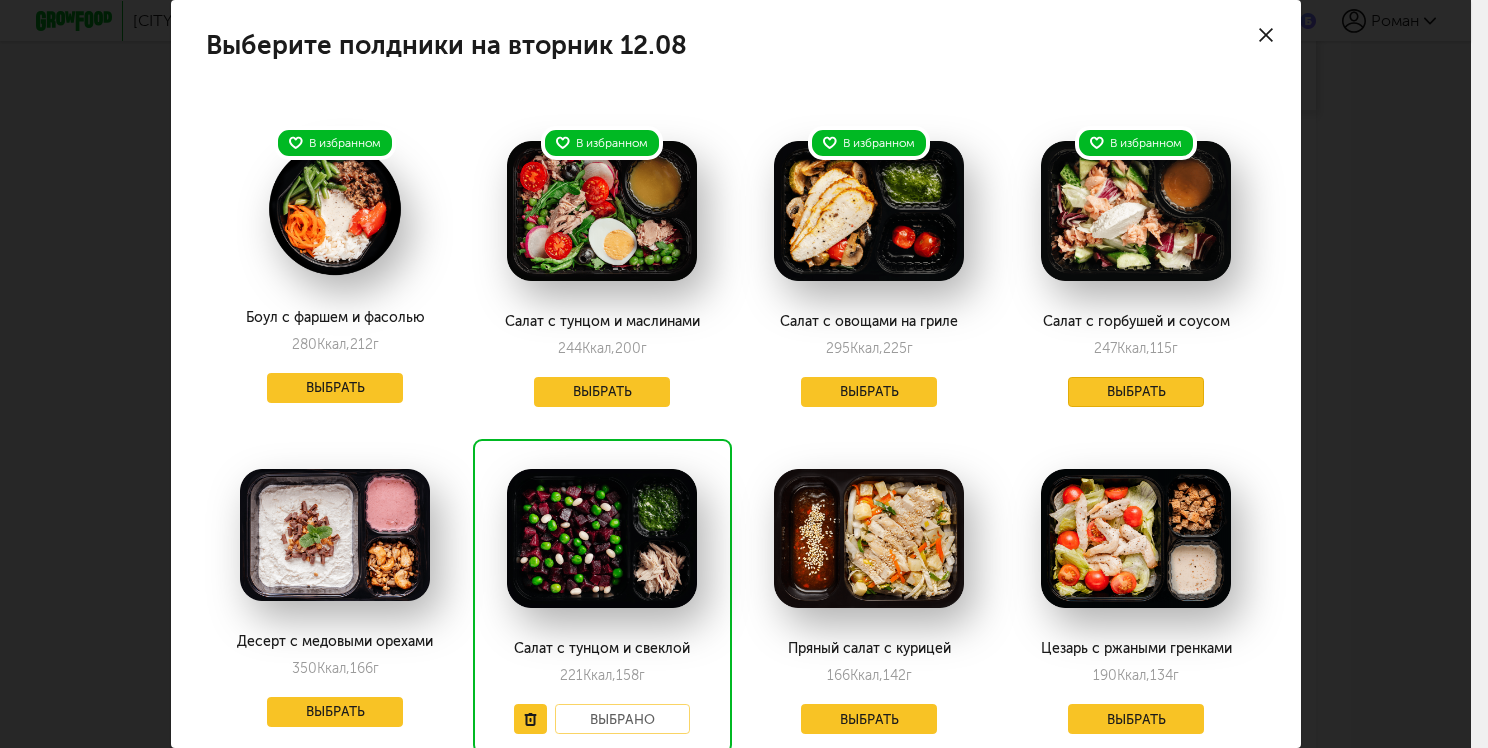 click on "Выбрать" at bounding box center (1136, 392) 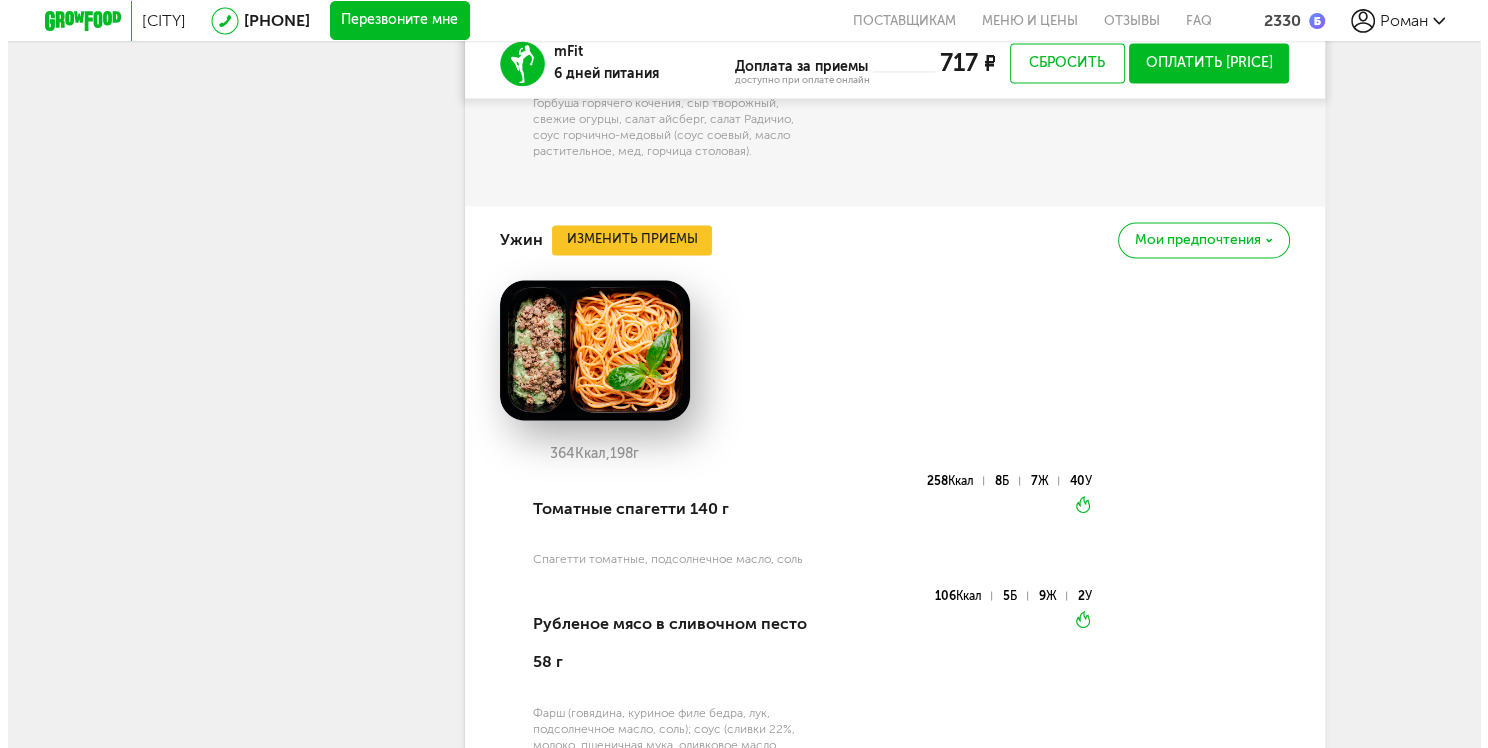 scroll, scrollTop: 3292, scrollLeft: 0, axis: vertical 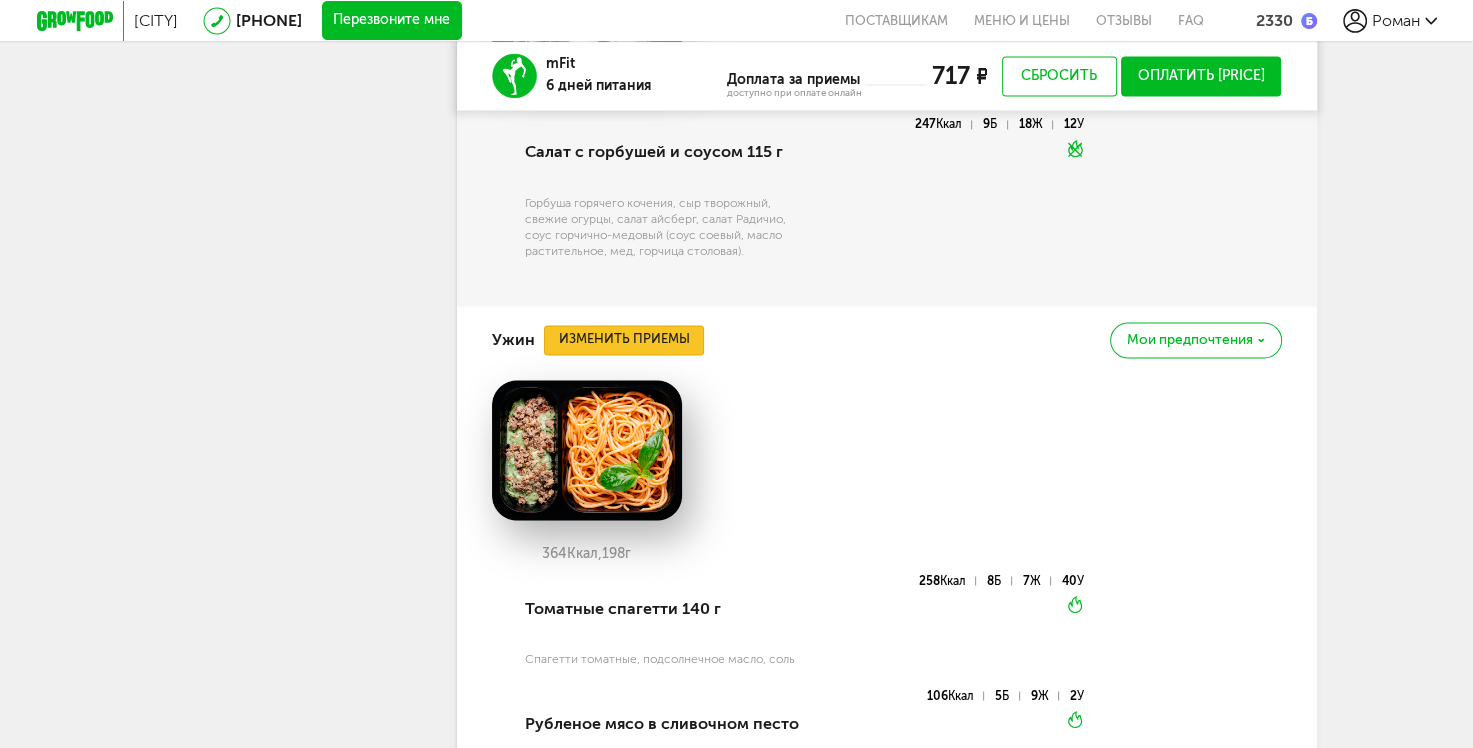 click on "Изменить приемы" at bounding box center [624, 340] 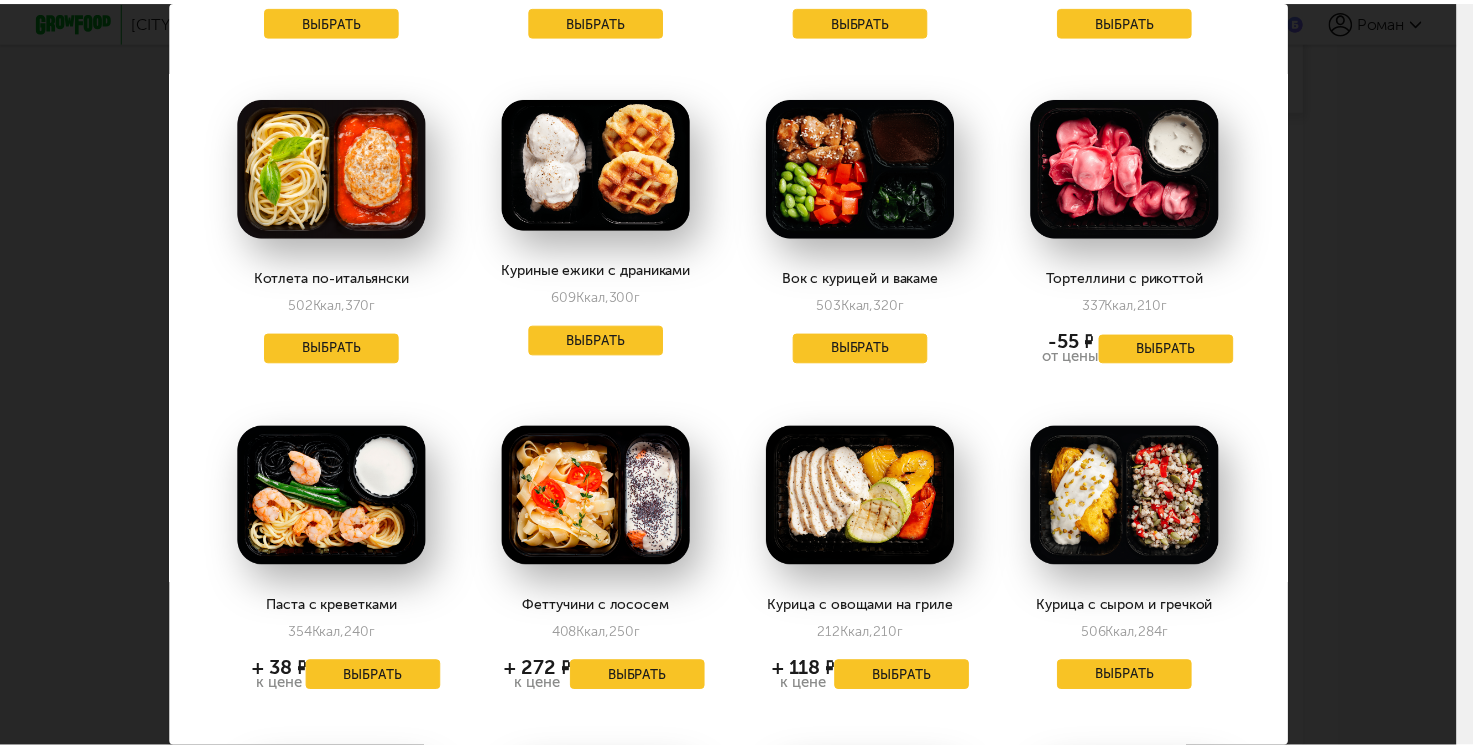 scroll, scrollTop: 500, scrollLeft: 0, axis: vertical 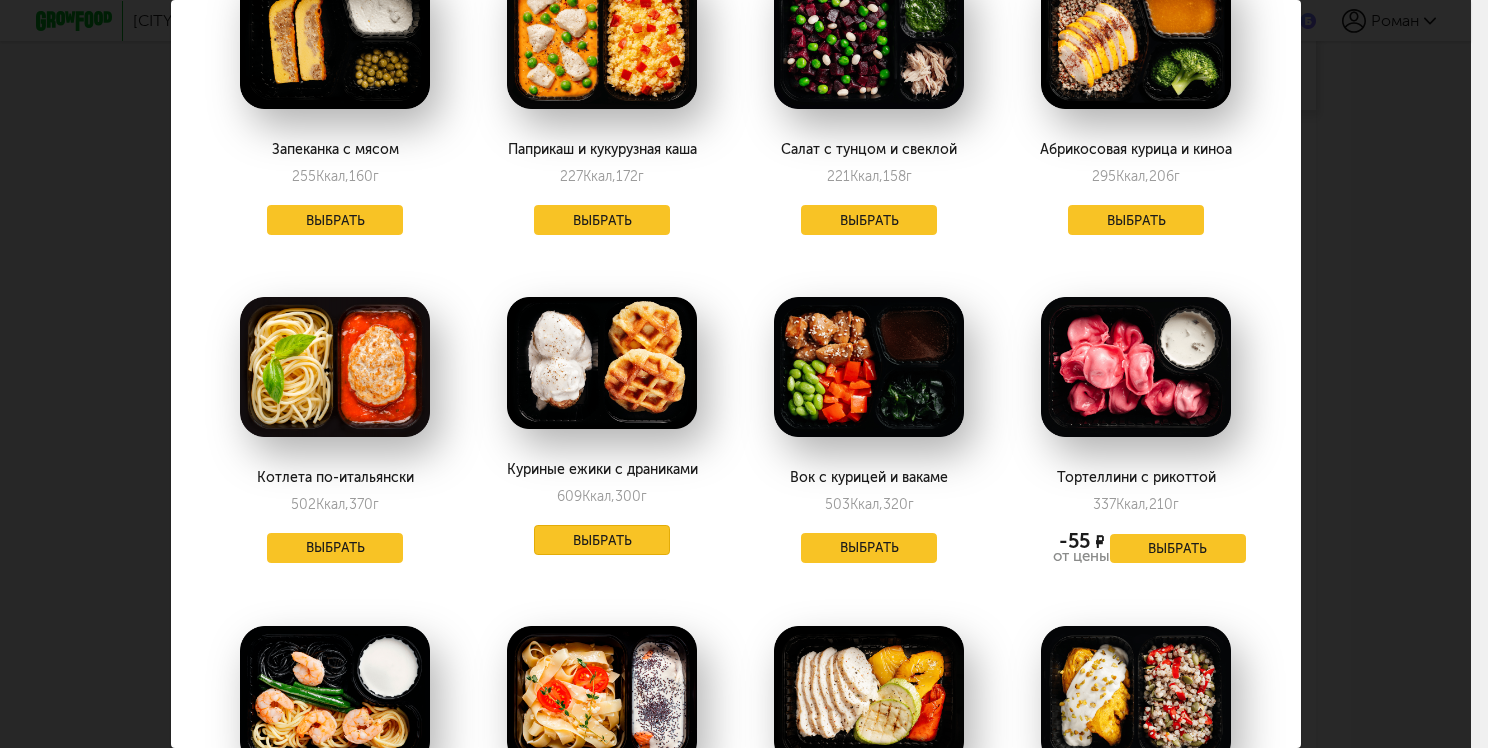 click on "Выбрать" at bounding box center (602, 540) 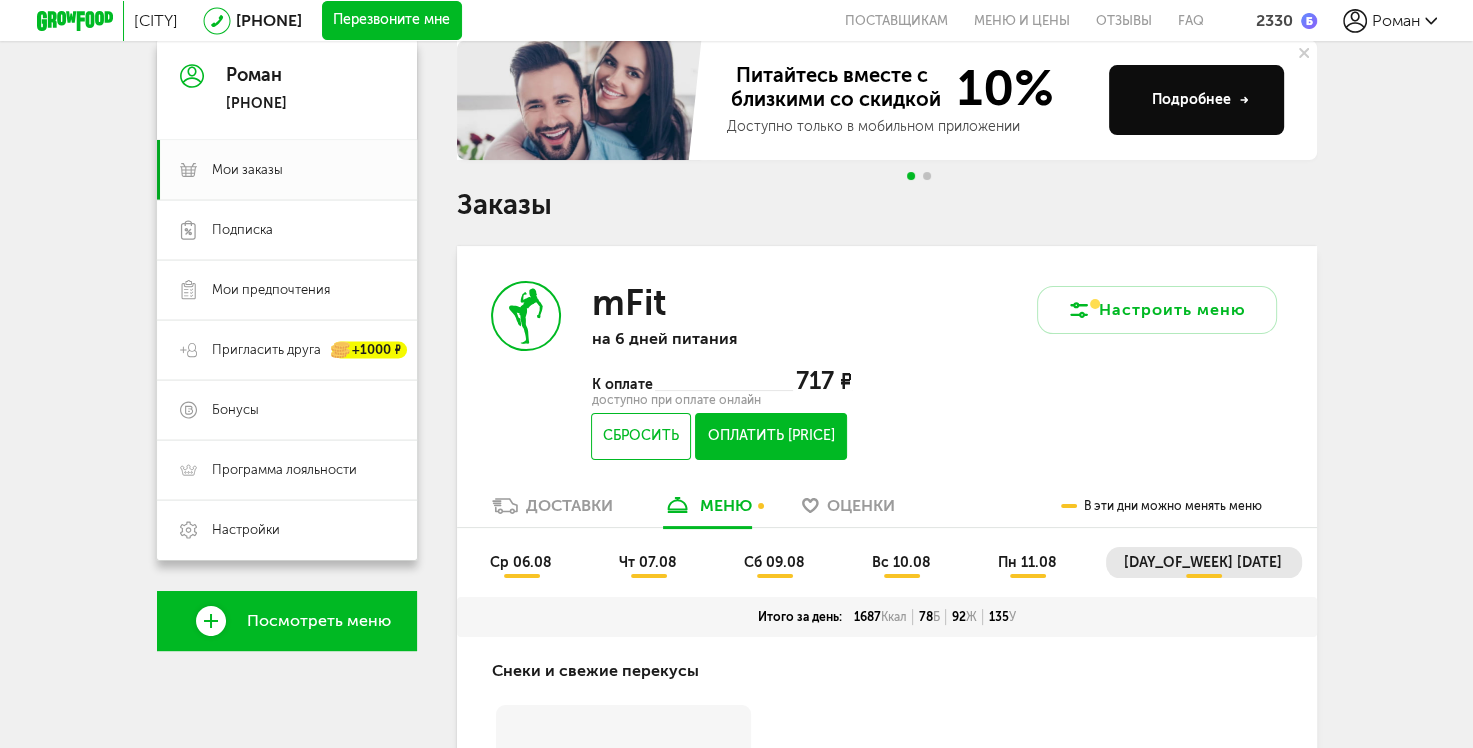 scroll, scrollTop: 192, scrollLeft: 0, axis: vertical 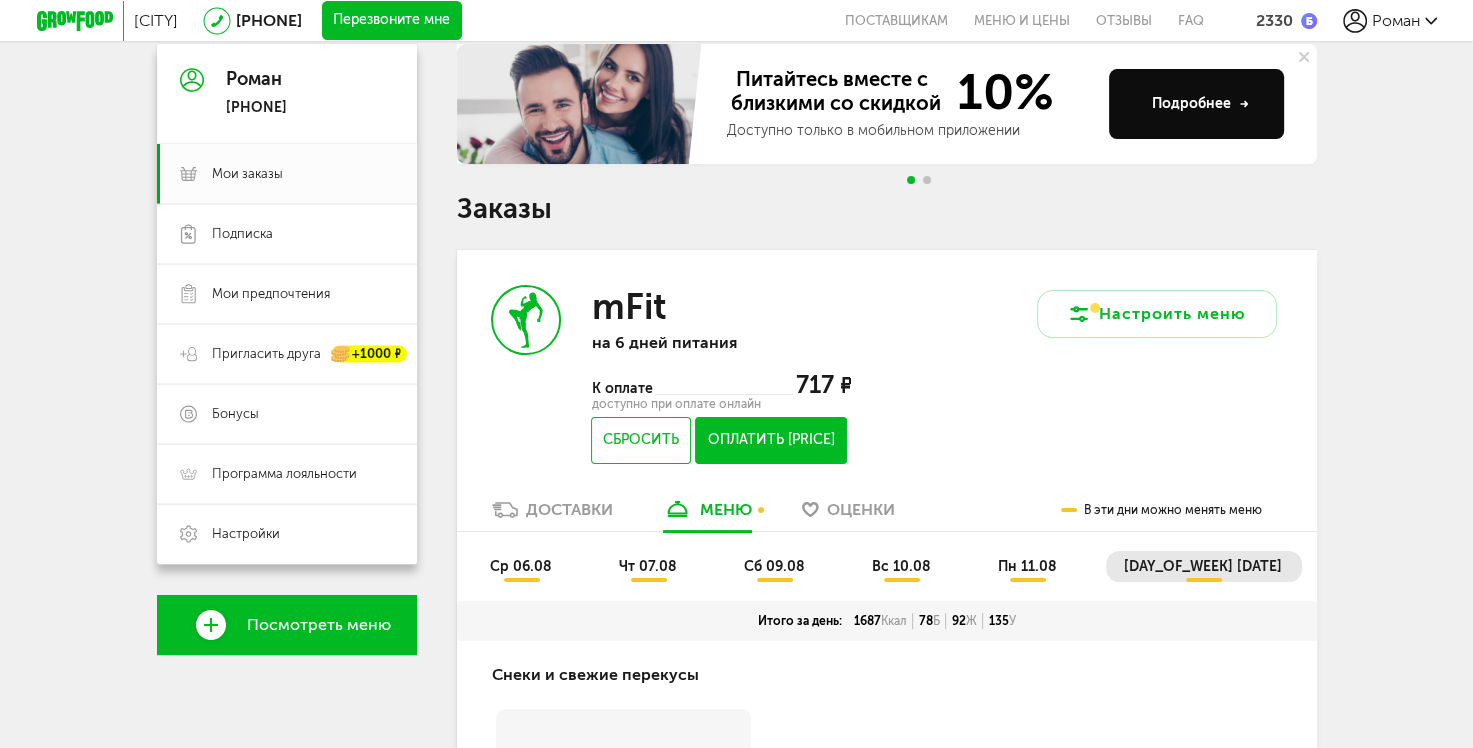 click on "Оплатить [PRICE]" at bounding box center (770, 440) 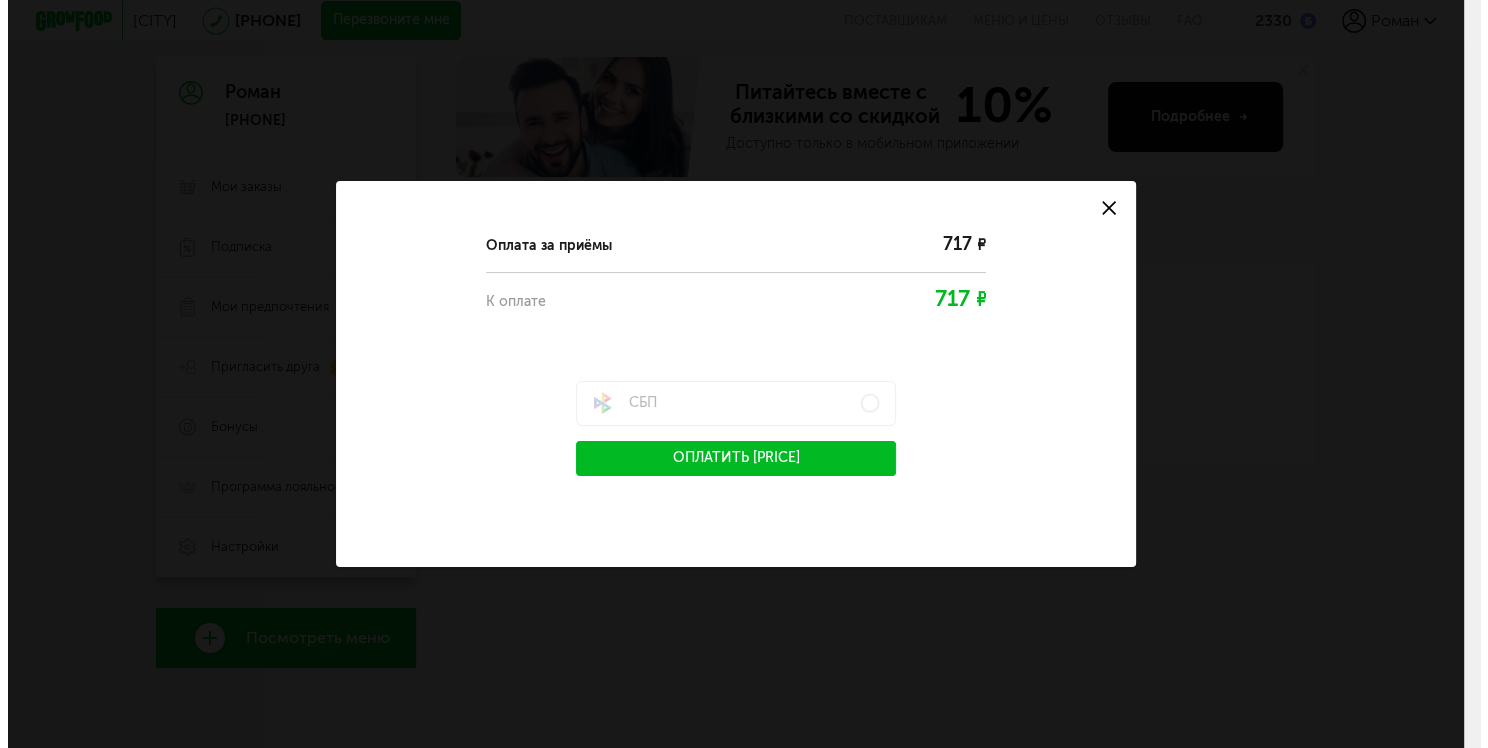scroll, scrollTop: 179, scrollLeft: 0, axis: vertical 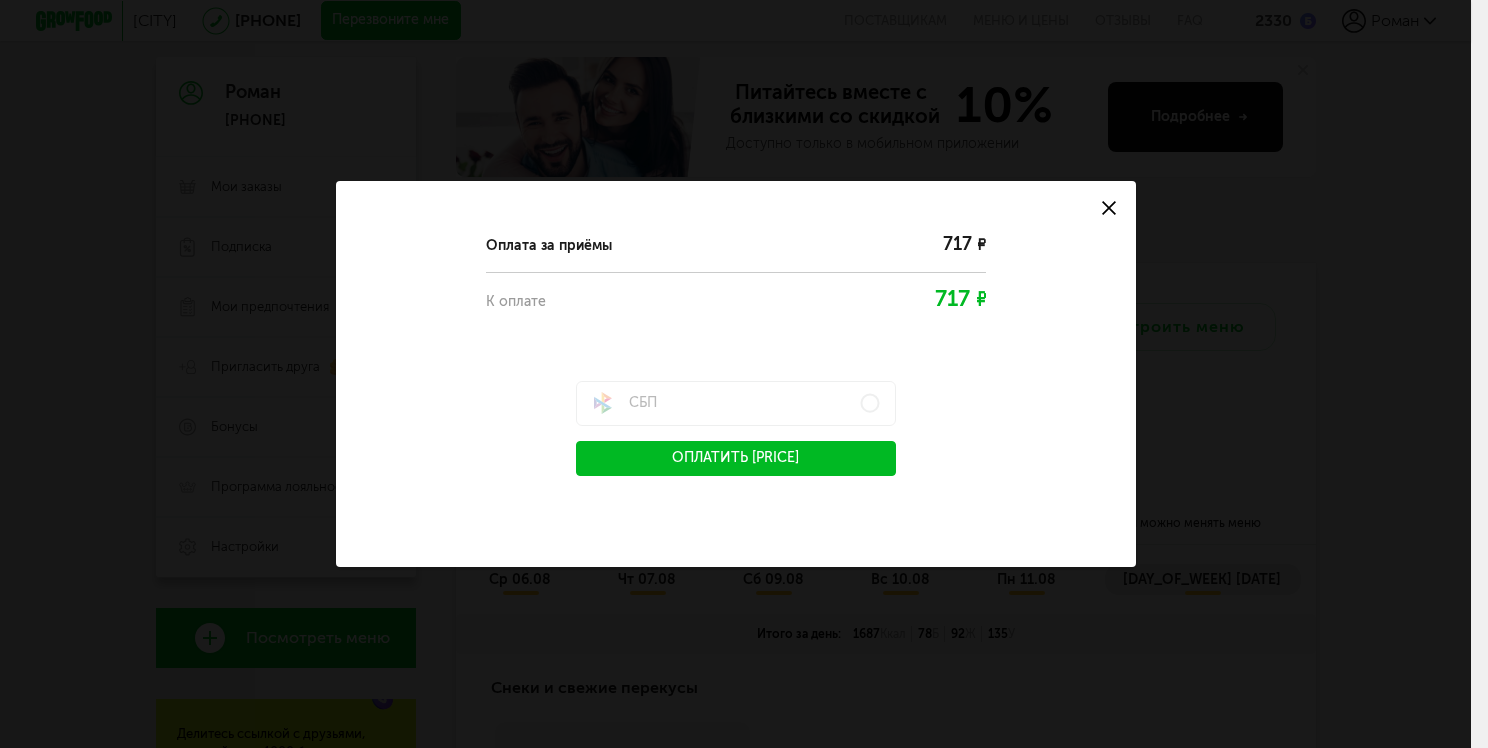 click on "Оплатить [PRICE]" at bounding box center (736, 458) 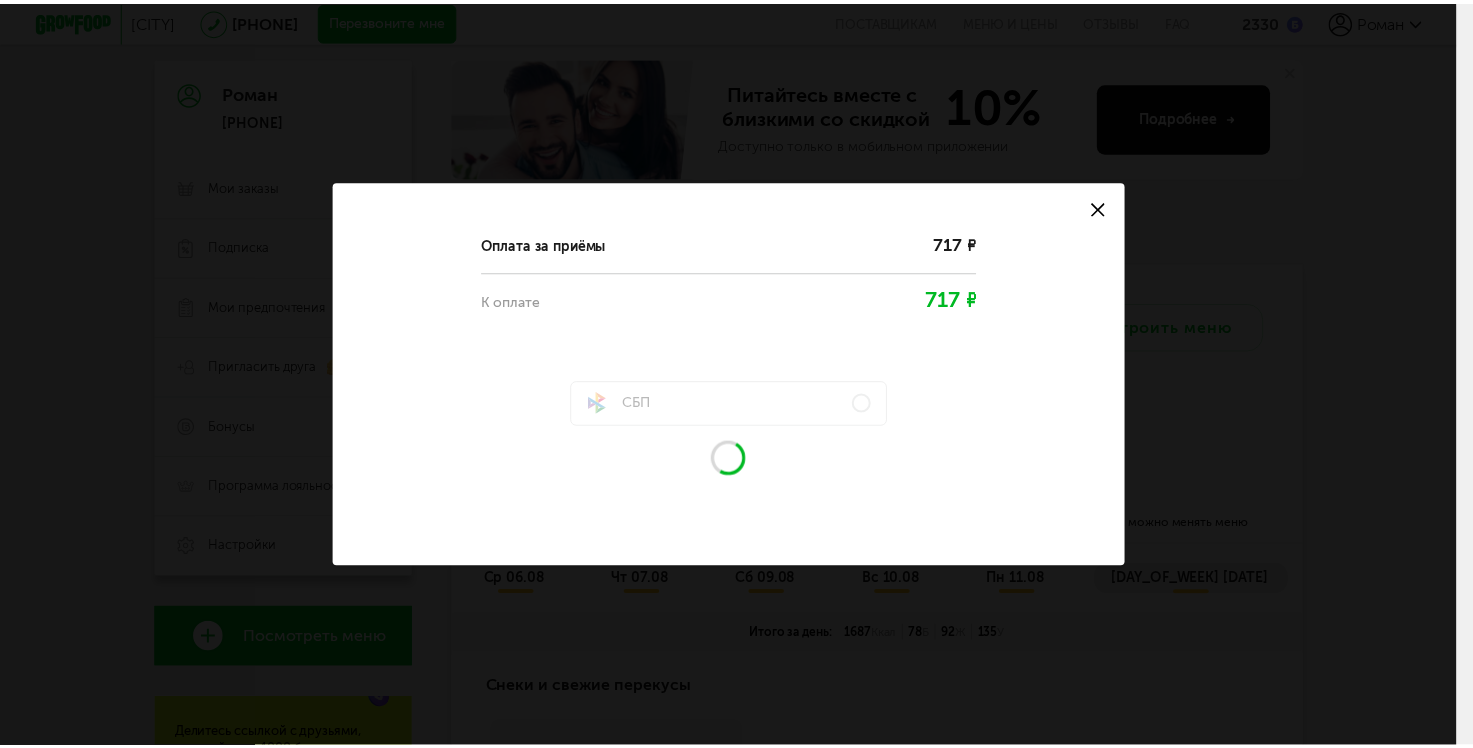 scroll, scrollTop: 0, scrollLeft: 0, axis: both 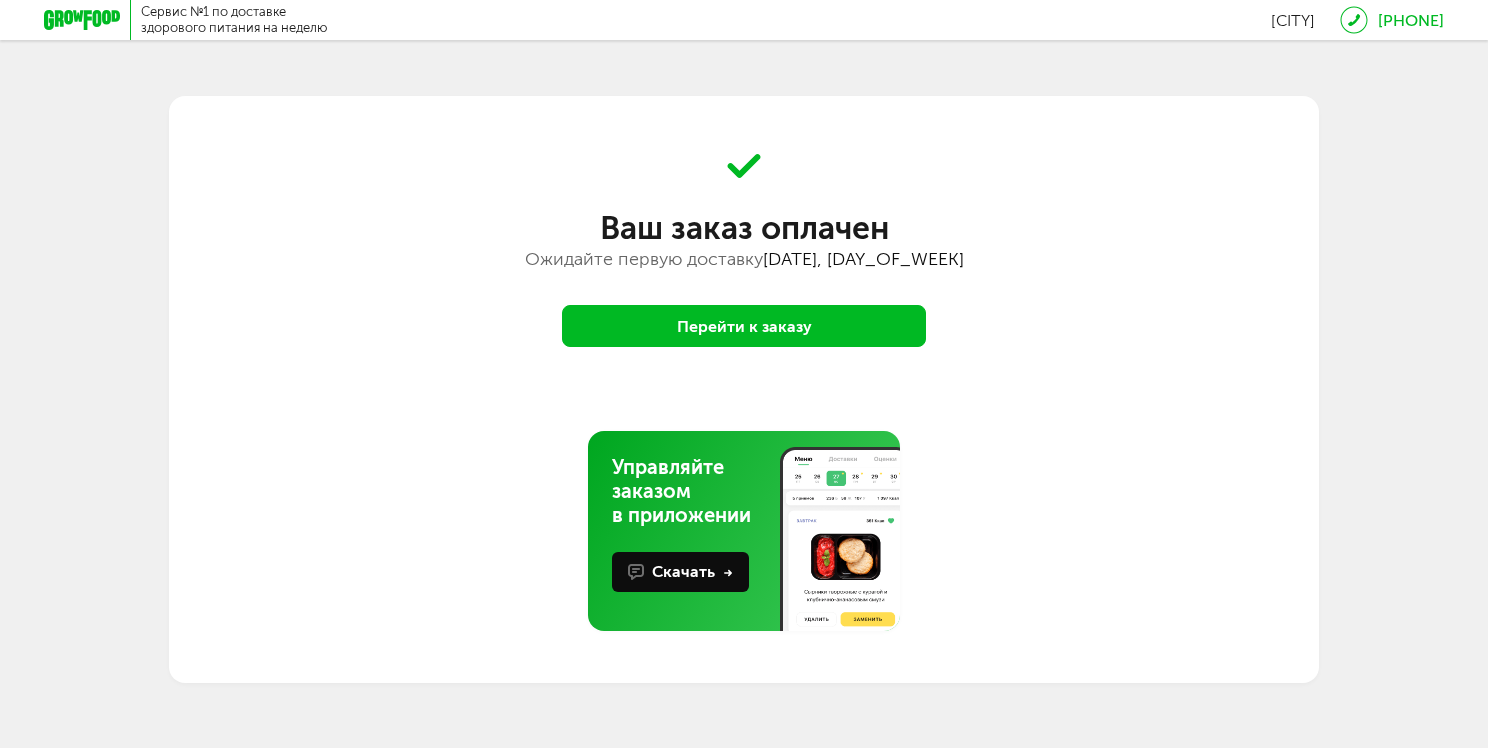 click on "Перейти к заказу" at bounding box center (744, 326) 